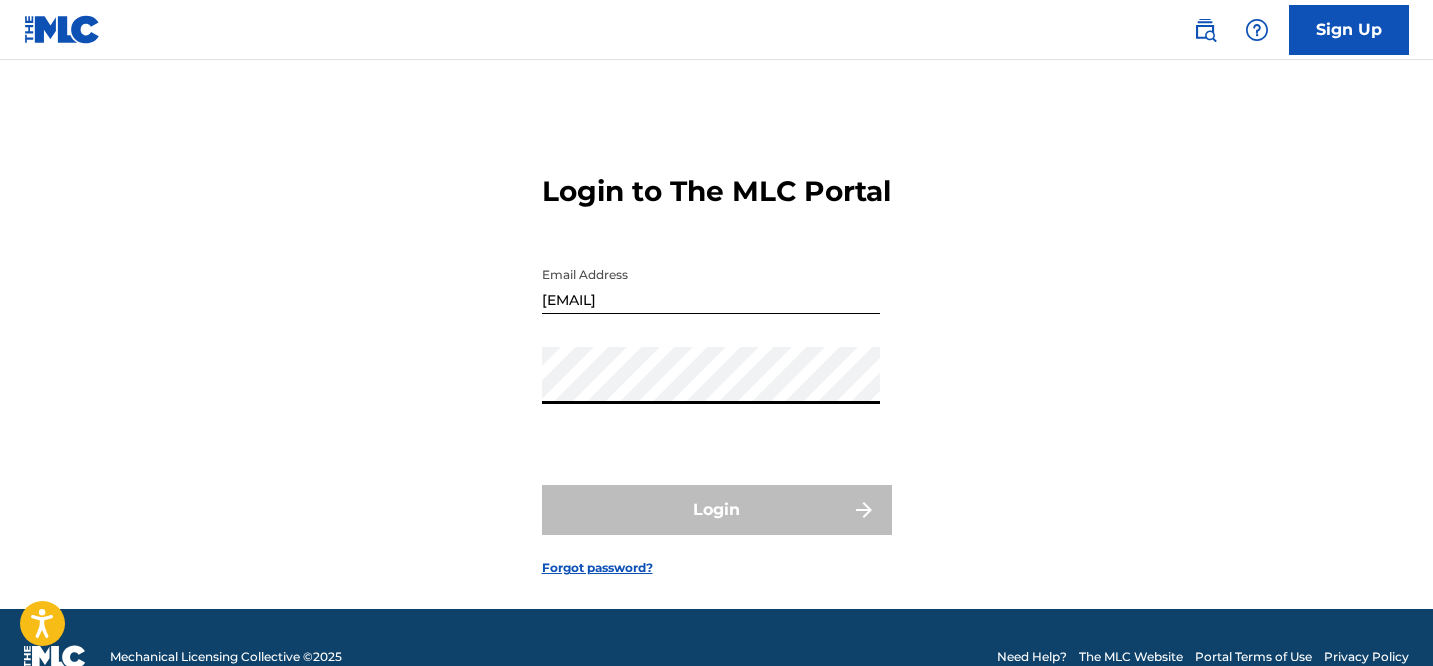 scroll, scrollTop: 0, scrollLeft: 0, axis: both 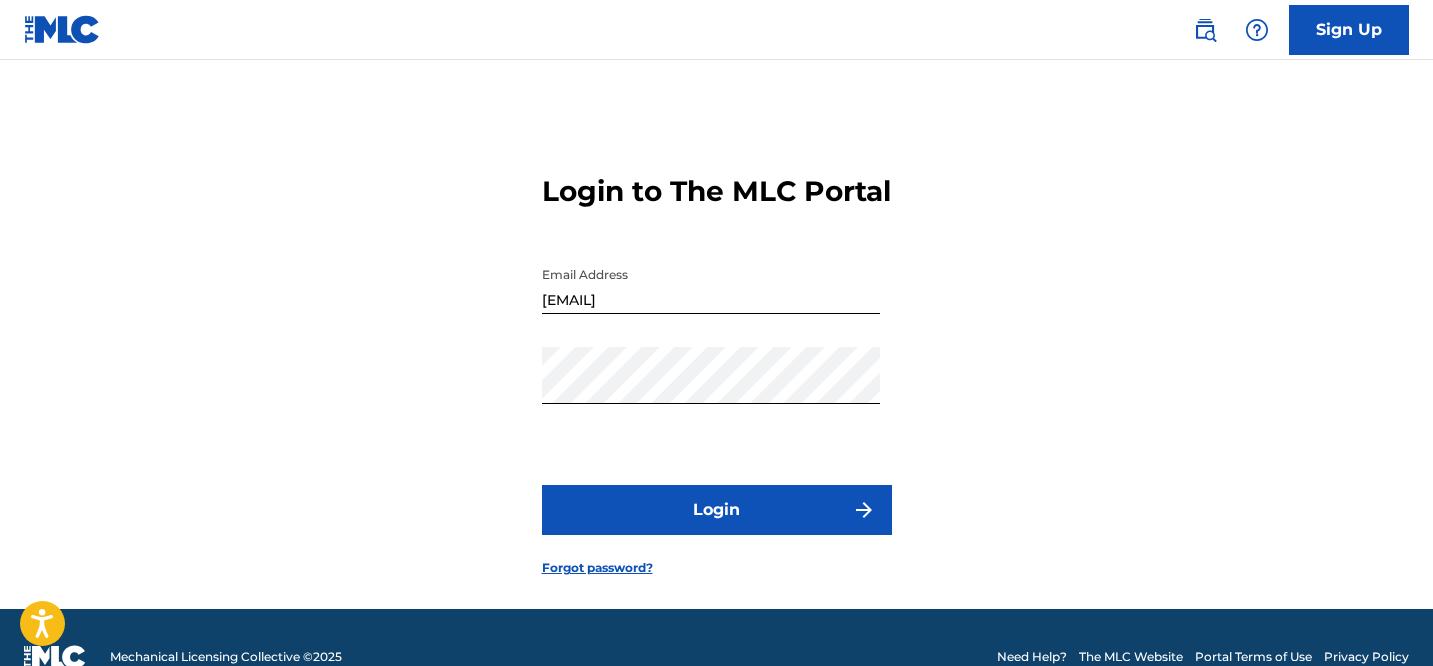 click on "Login" at bounding box center [717, 510] 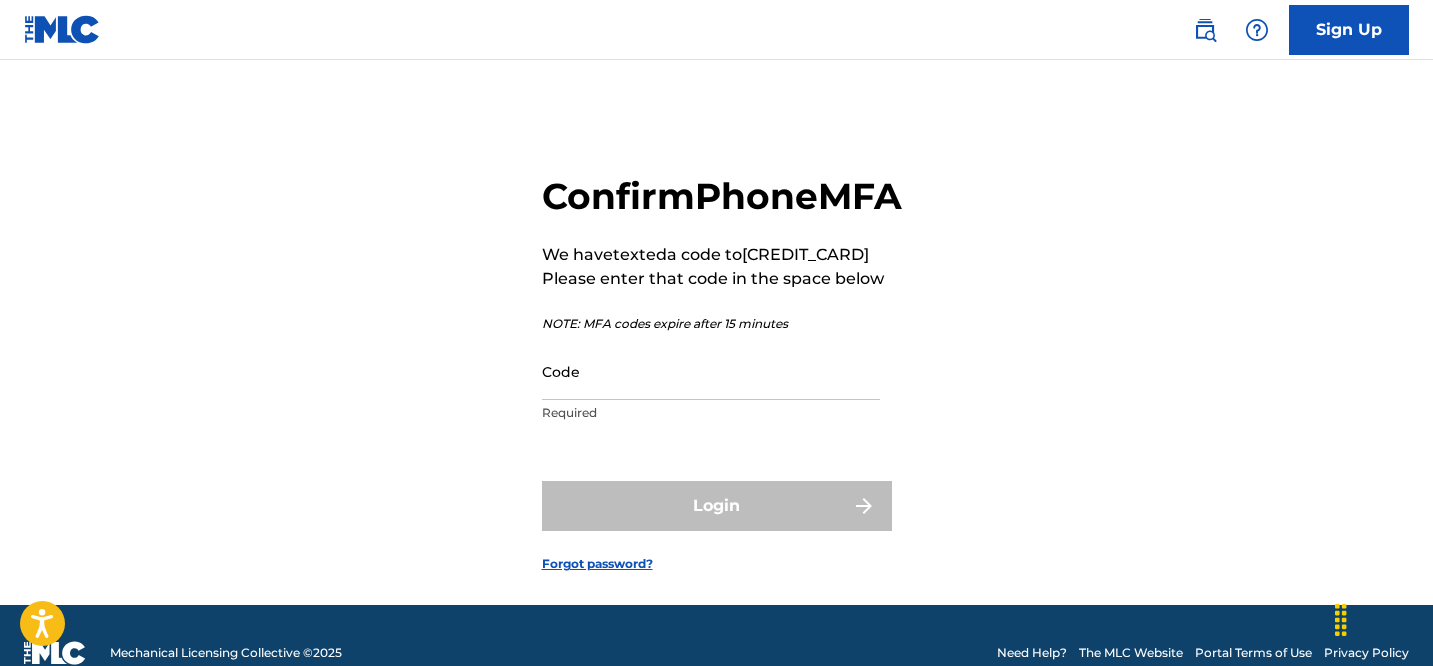 click on "Code" at bounding box center [711, 371] 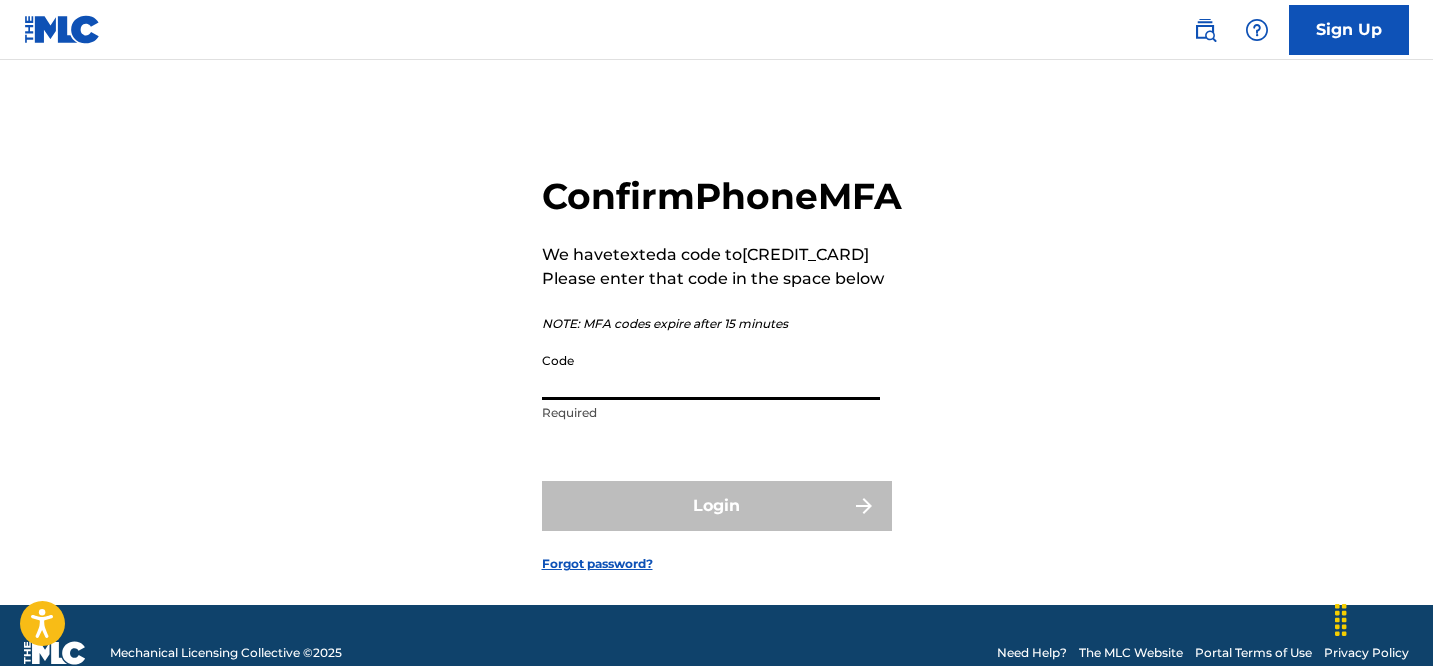 paste on "454778" 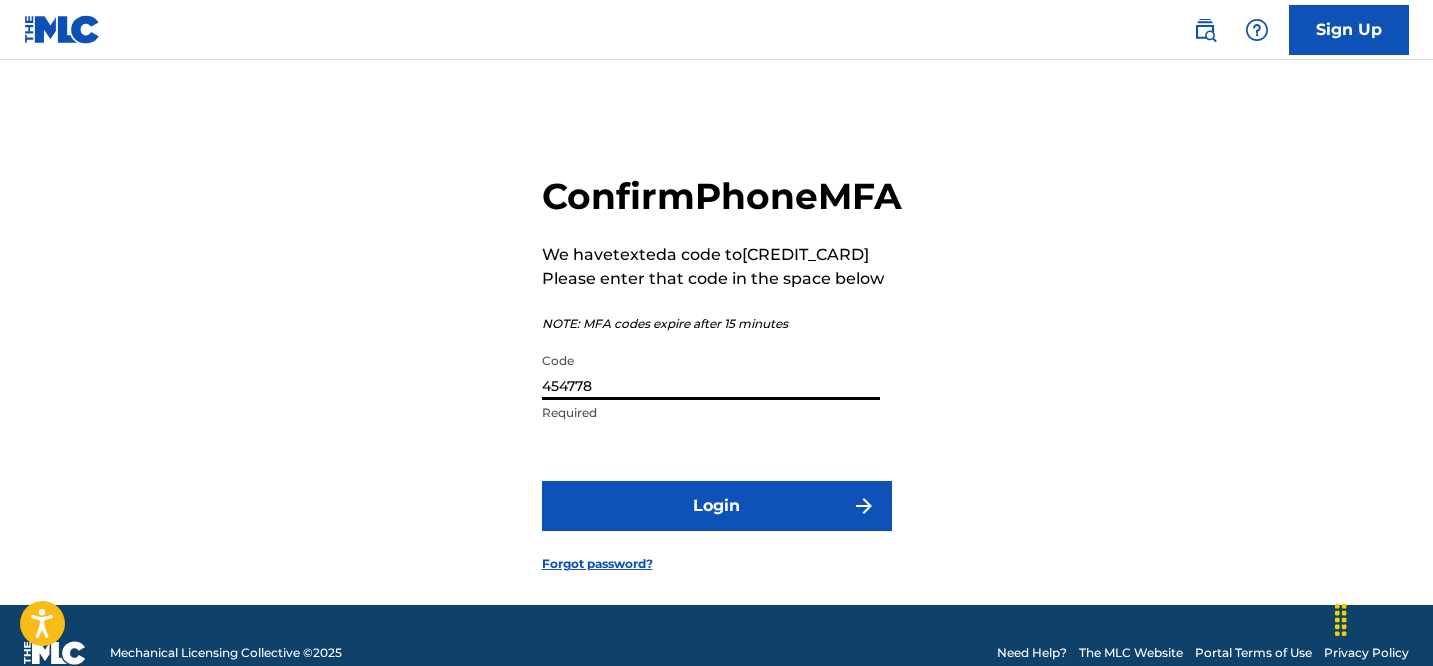 type on "454778" 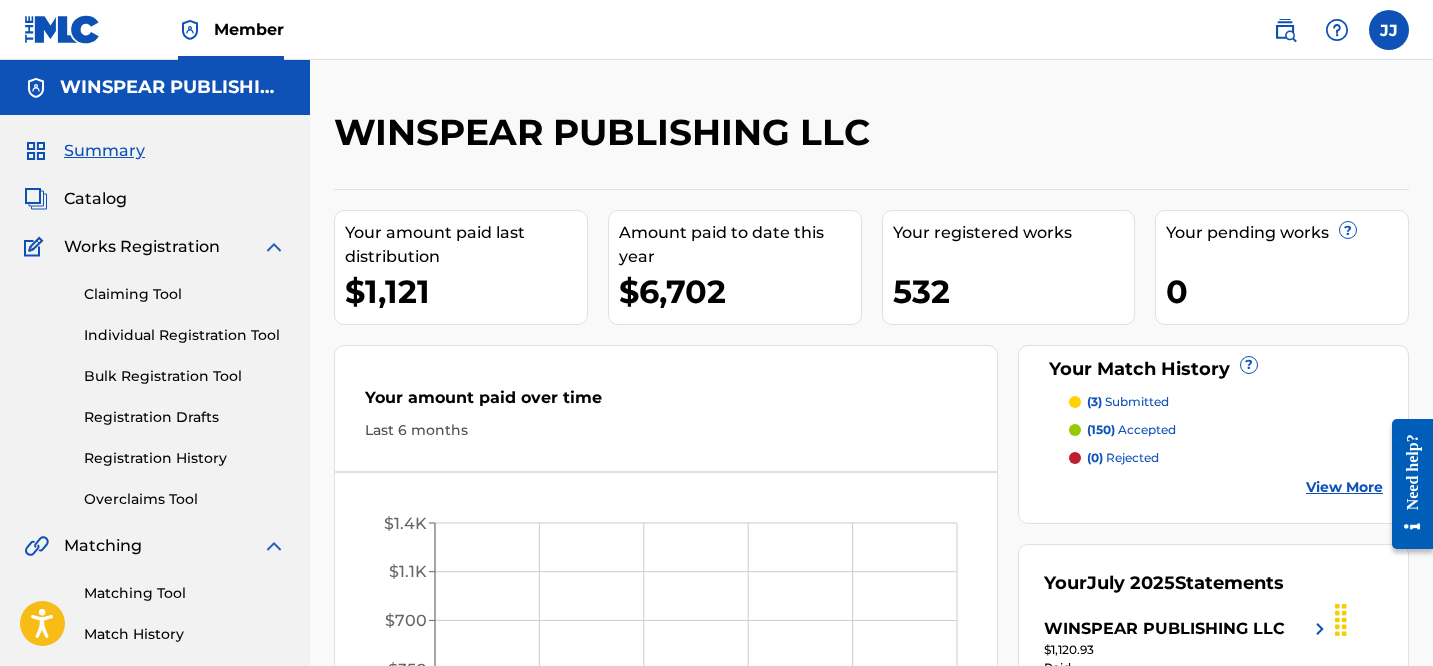 scroll, scrollTop: 0, scrollLeft: 0, axis: both 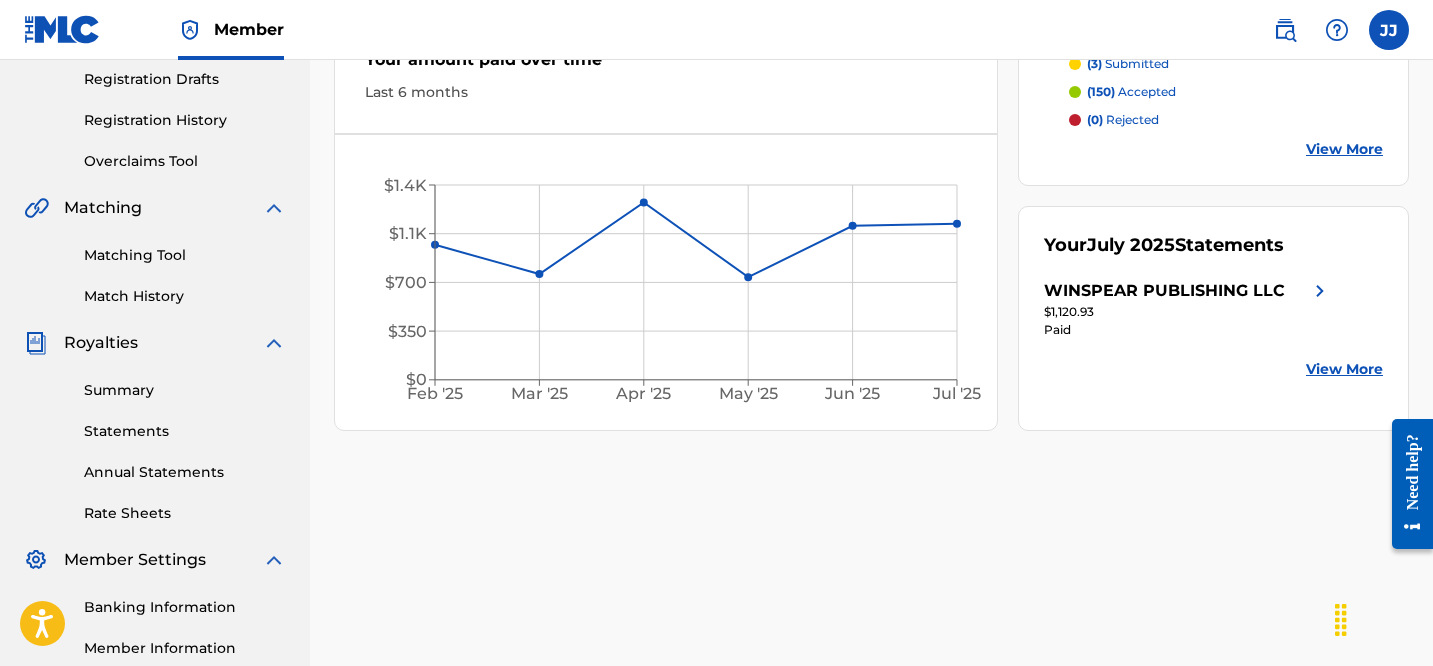 click on "Statements" at bounding box center [185, 431] 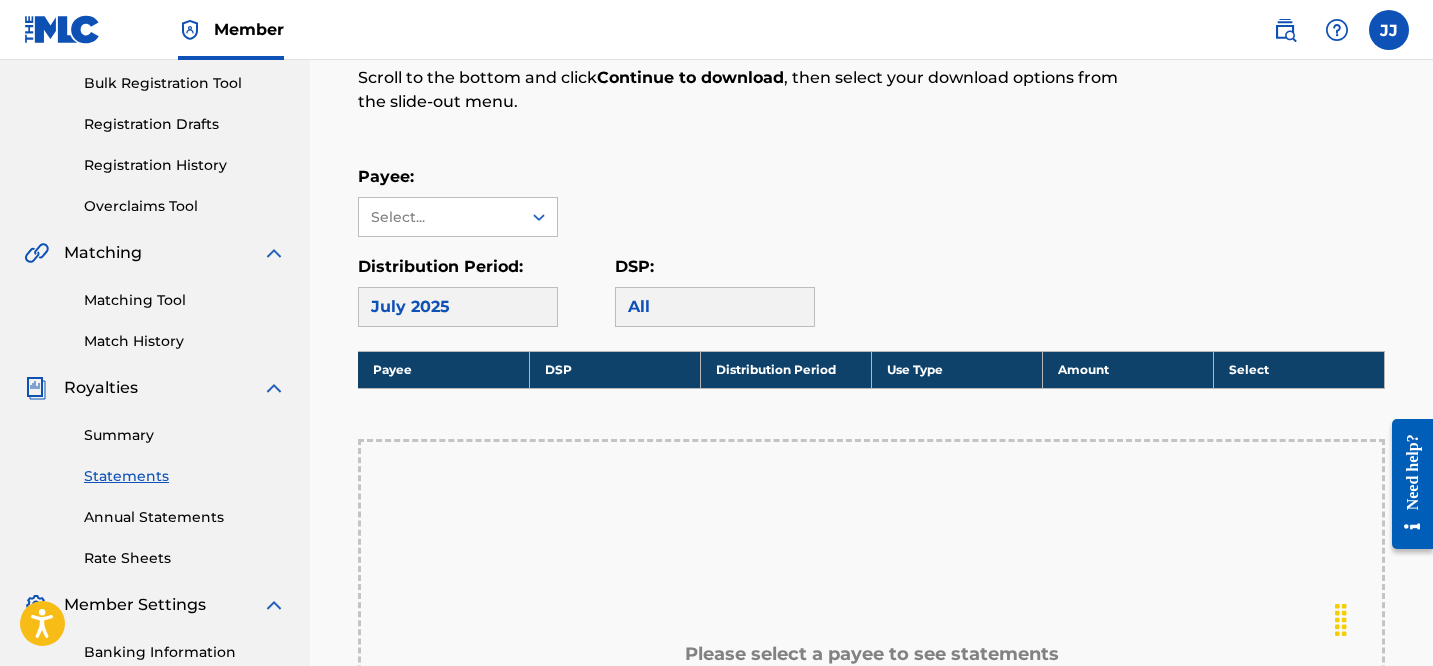 scroll, scrollTop: 355, scrollLeft: 0, axis: vertical 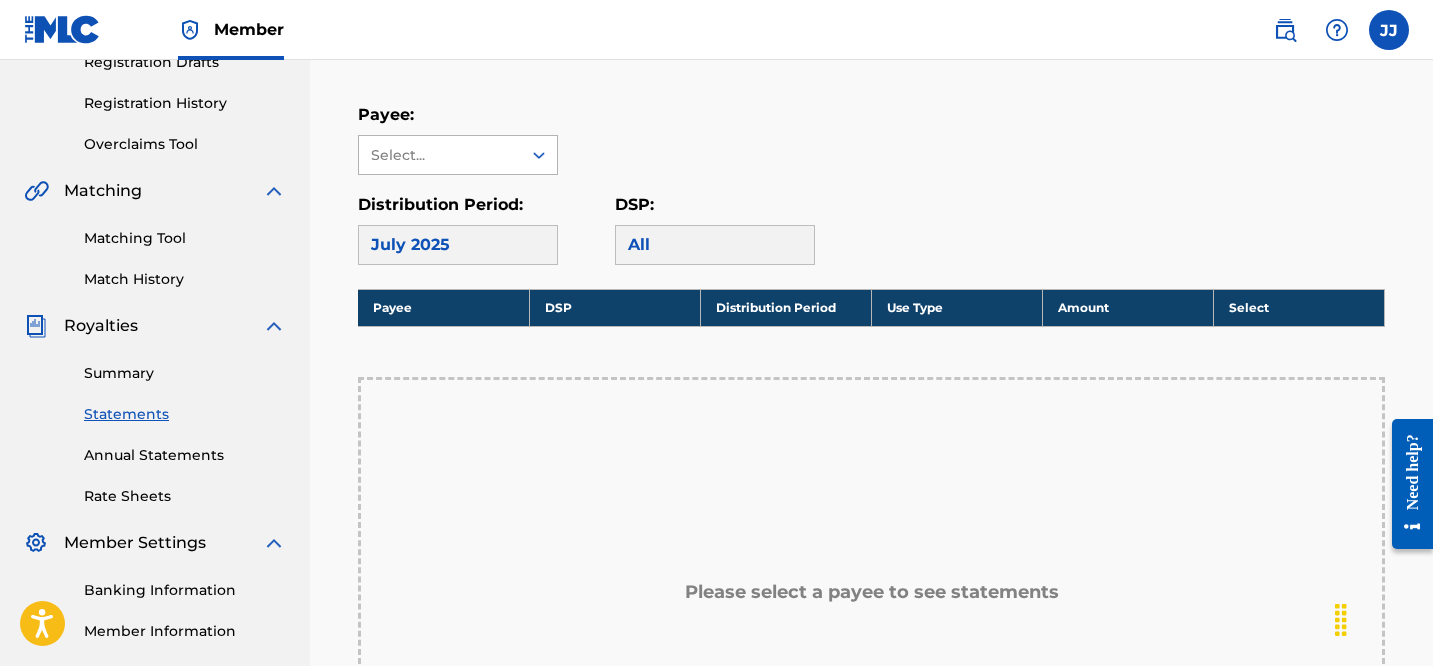 click on "Select..." at bounding box center (439, 155) 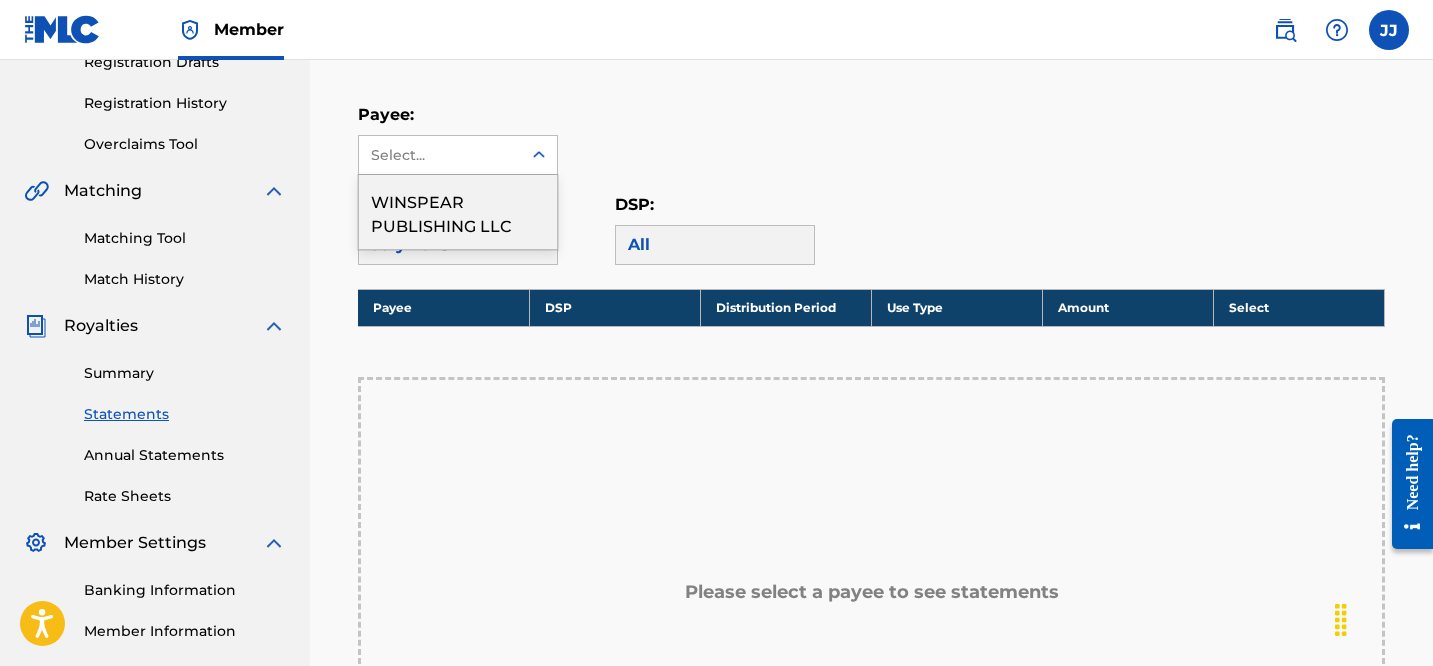 click on "WINSPEAR PUBLISHING LLC" at bounding box center (458, 212) 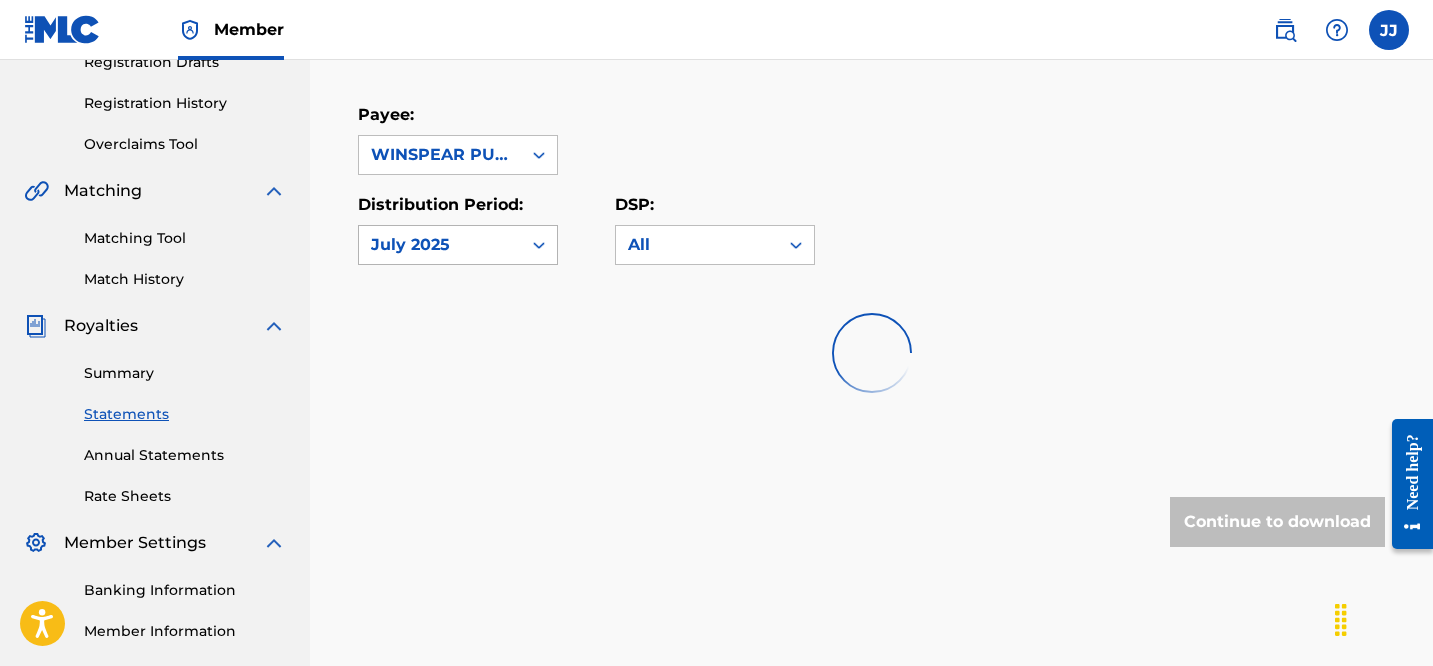 click at bounding box center (539, 245) 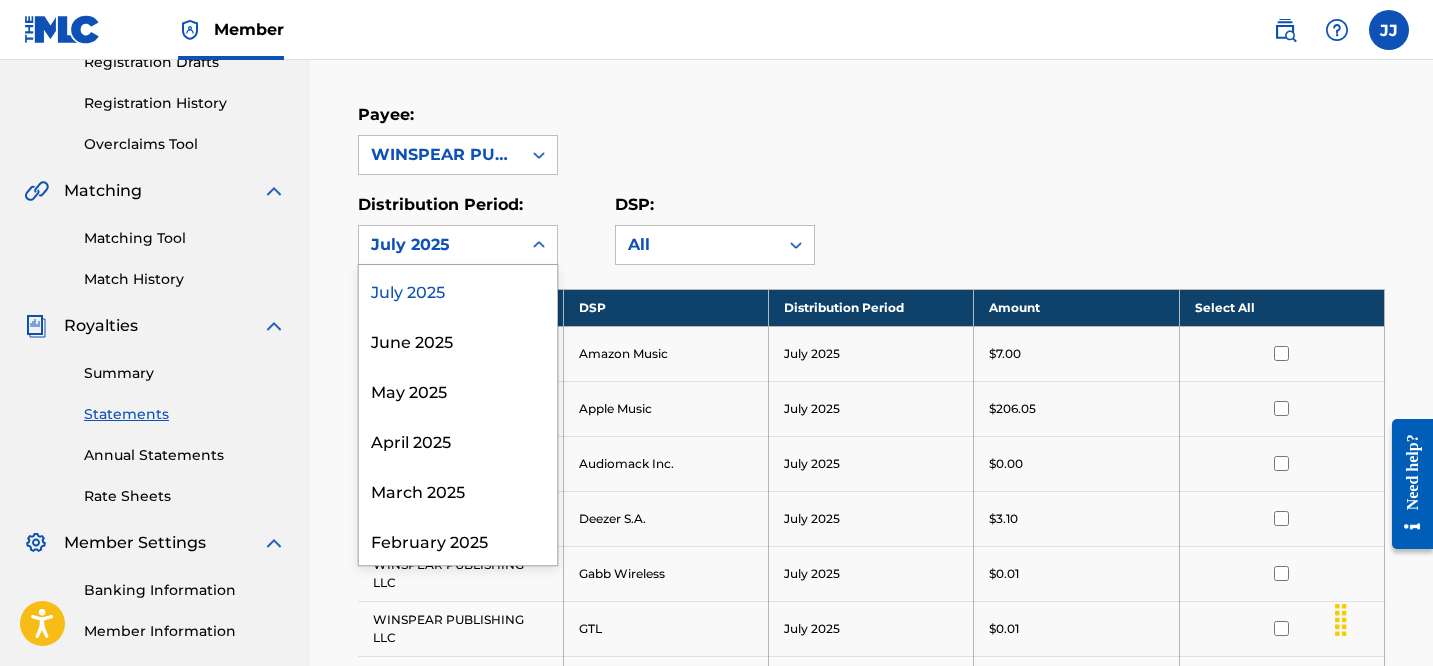 click at bounding box center (539, 245) 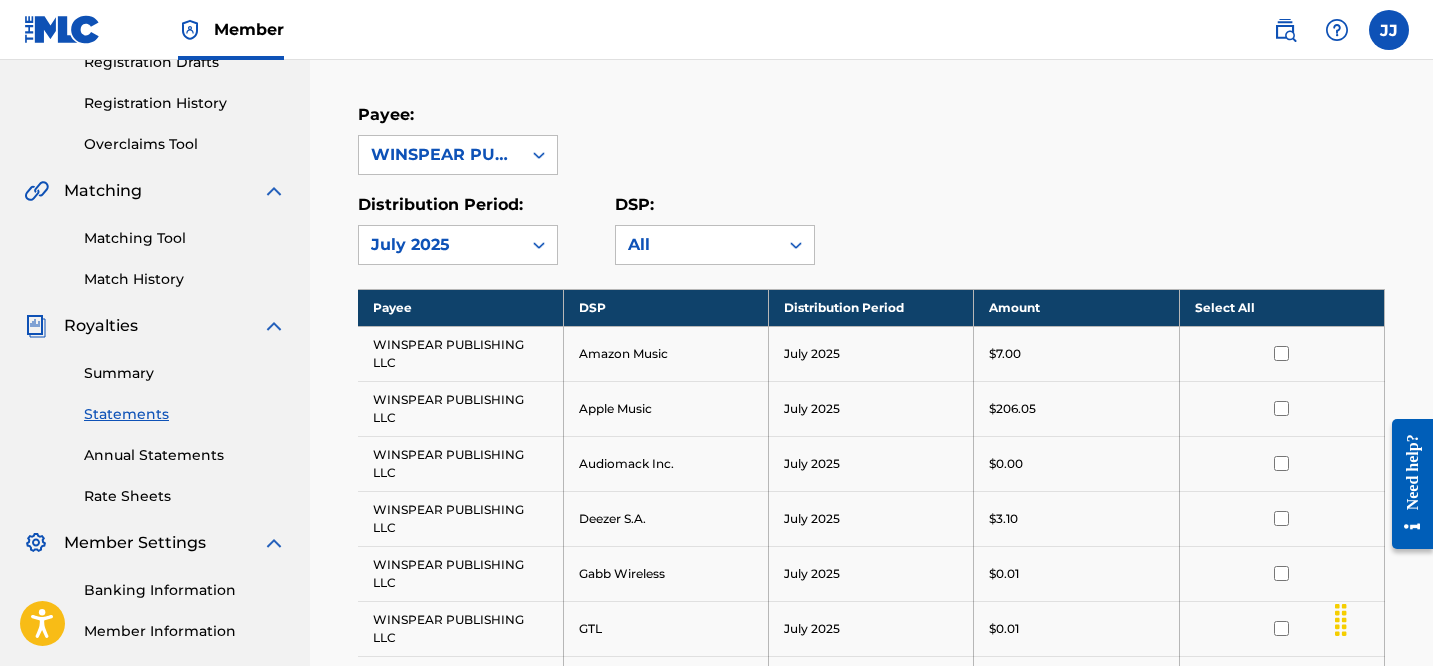 click on "Select All" at bounding box center (1281, 307) 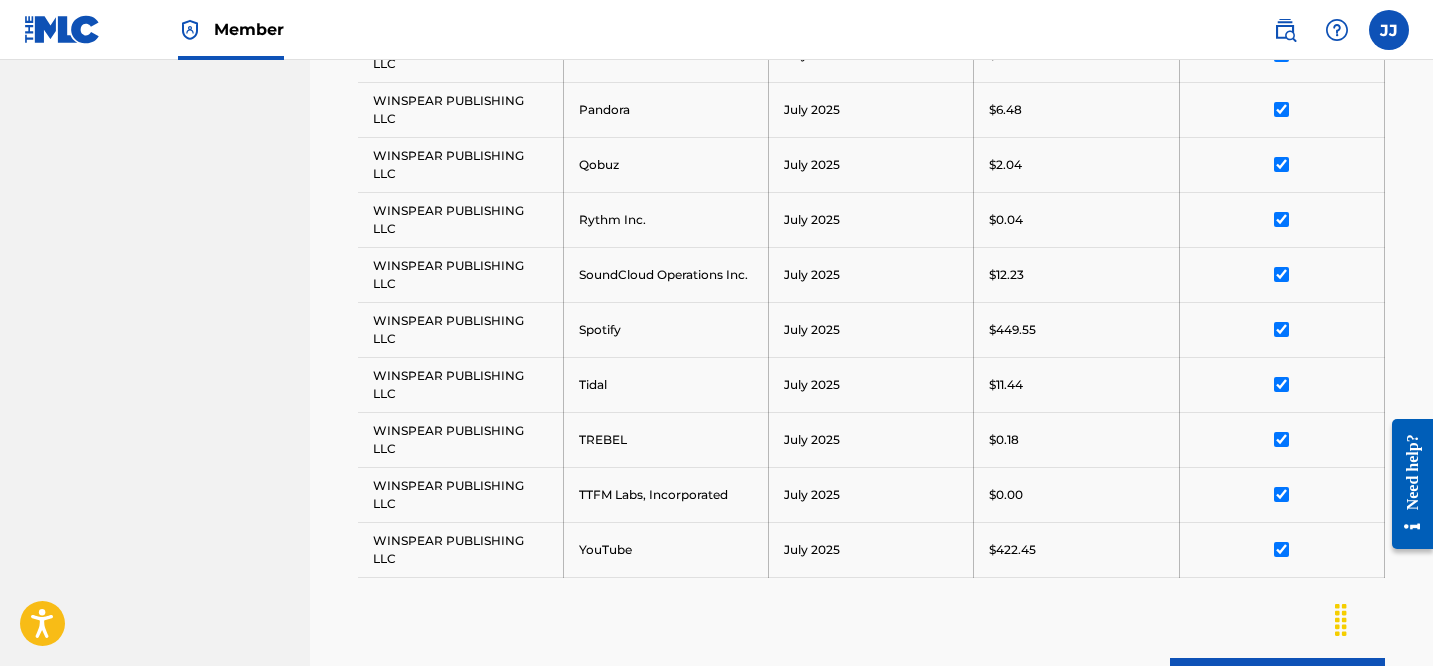 scroll, scrollTop: 1366, scrollLeft: 0, axis: vertical 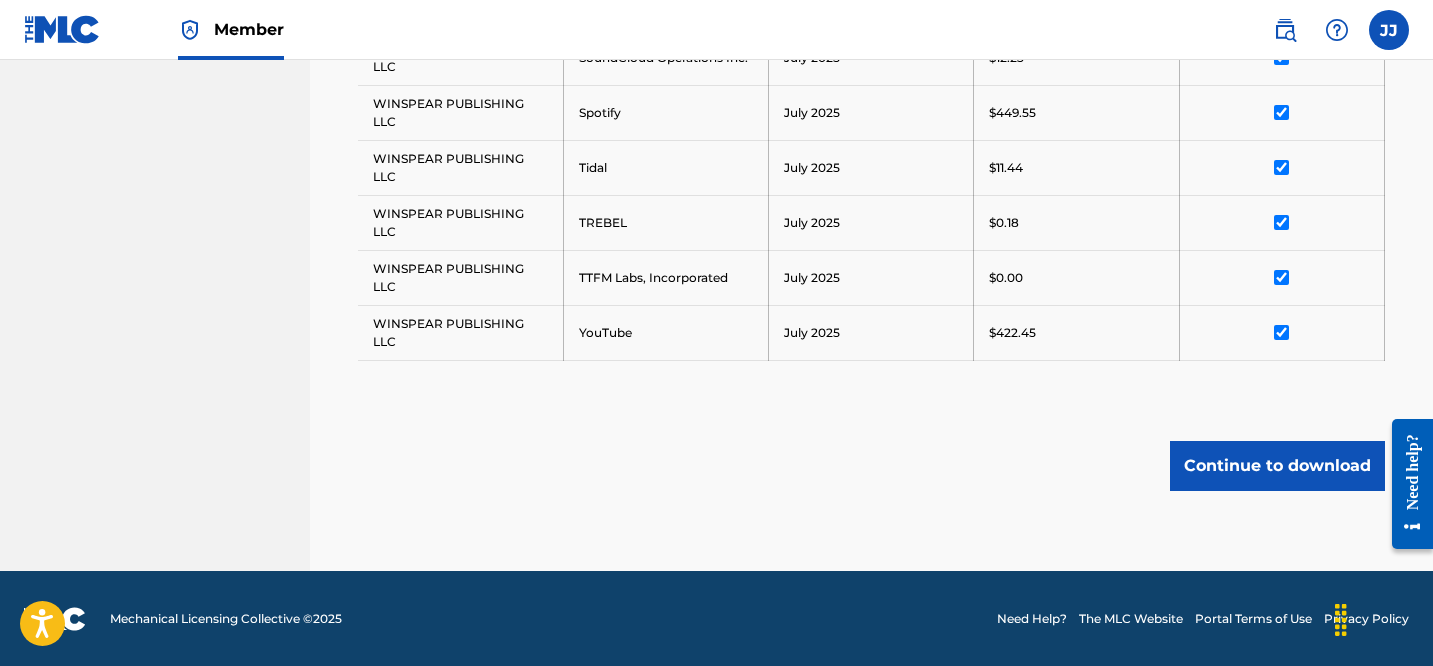 click on "Continue to download" at bounding box center (1277, 466) 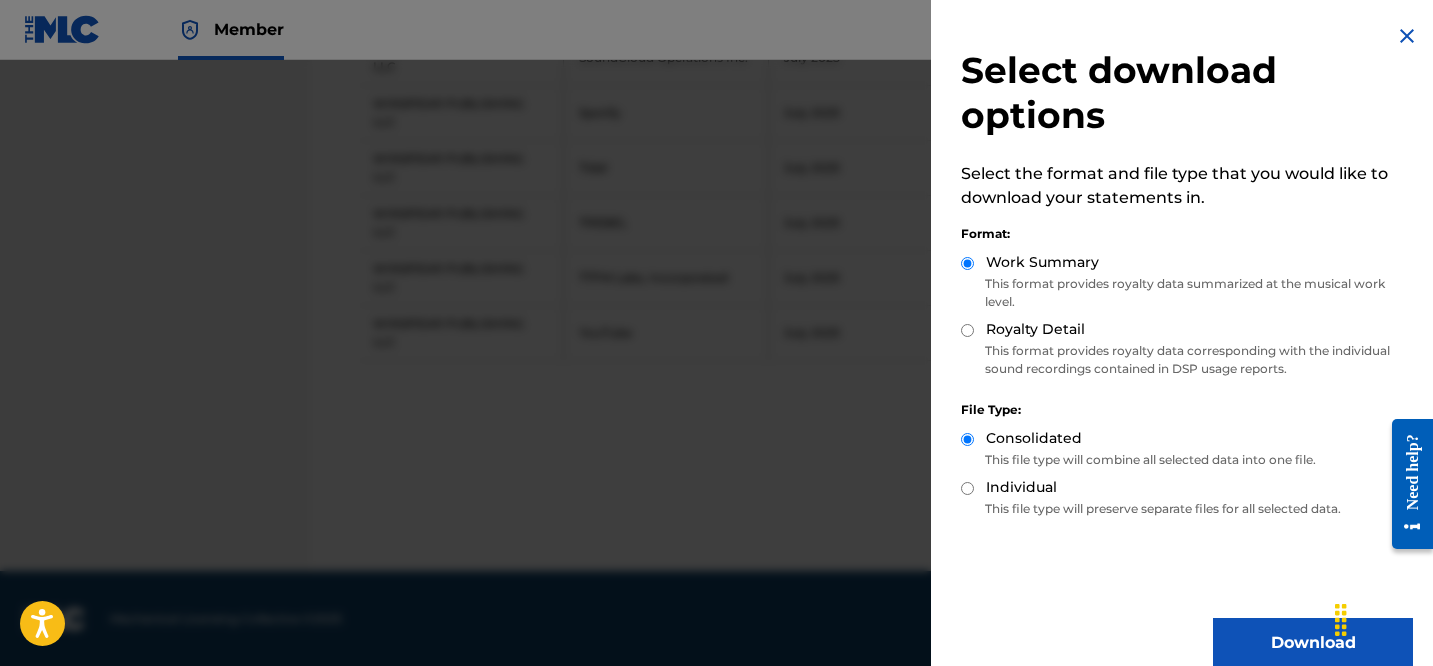 click on "Download" at bounding box center [1313, 643] 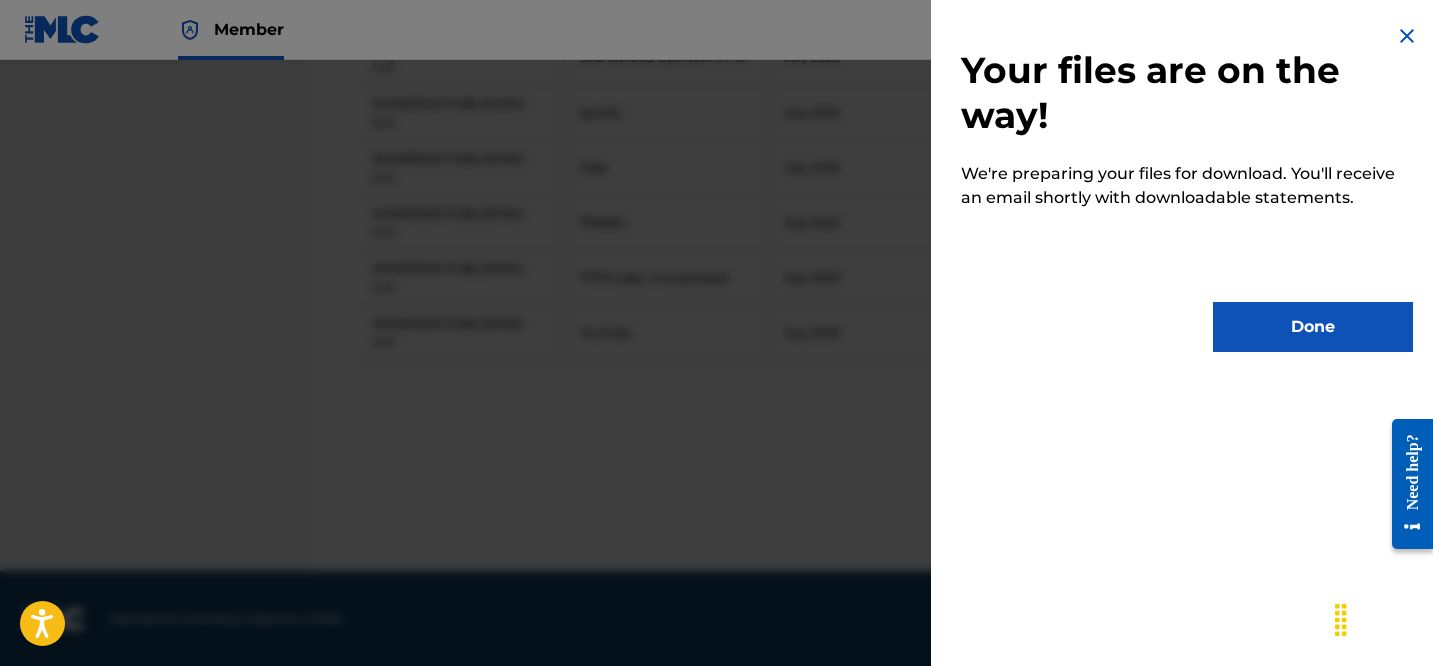 click on "Done" at bounding box center (1313, 327) 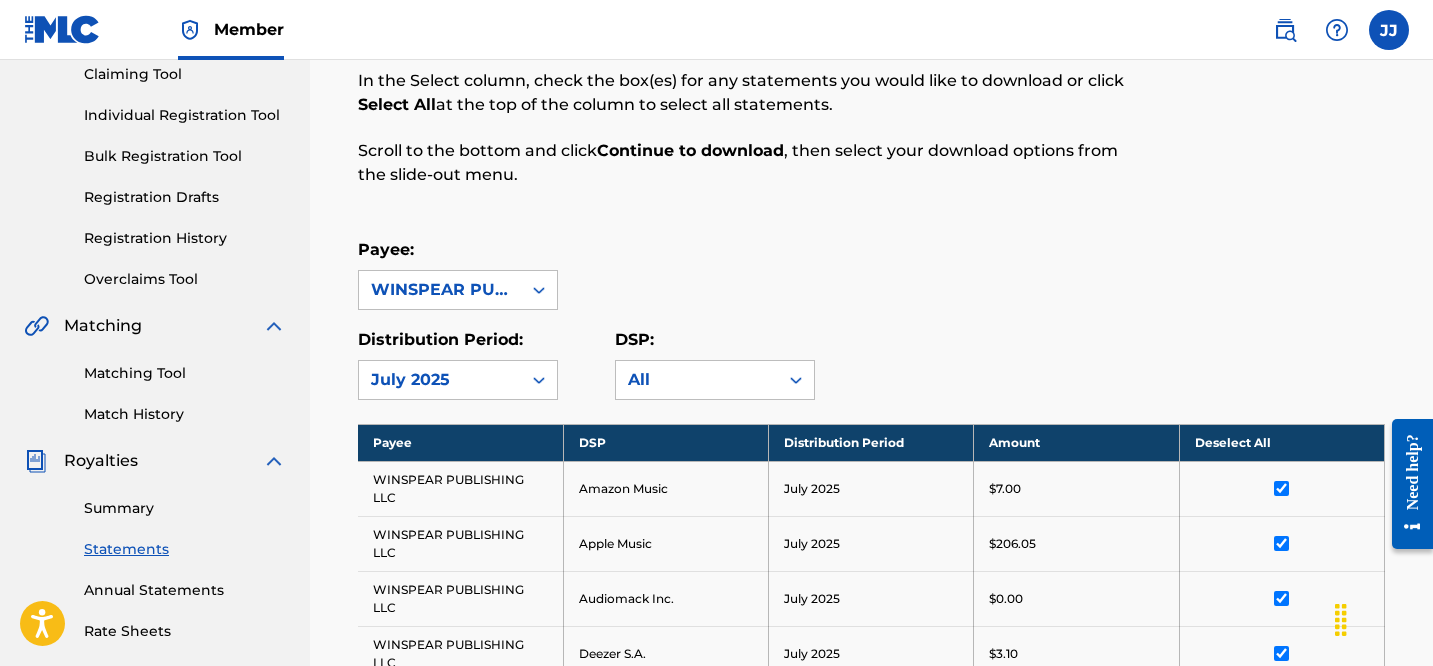 scroll, scrollTop: 153, scrollLeft: 0, axis: vertical 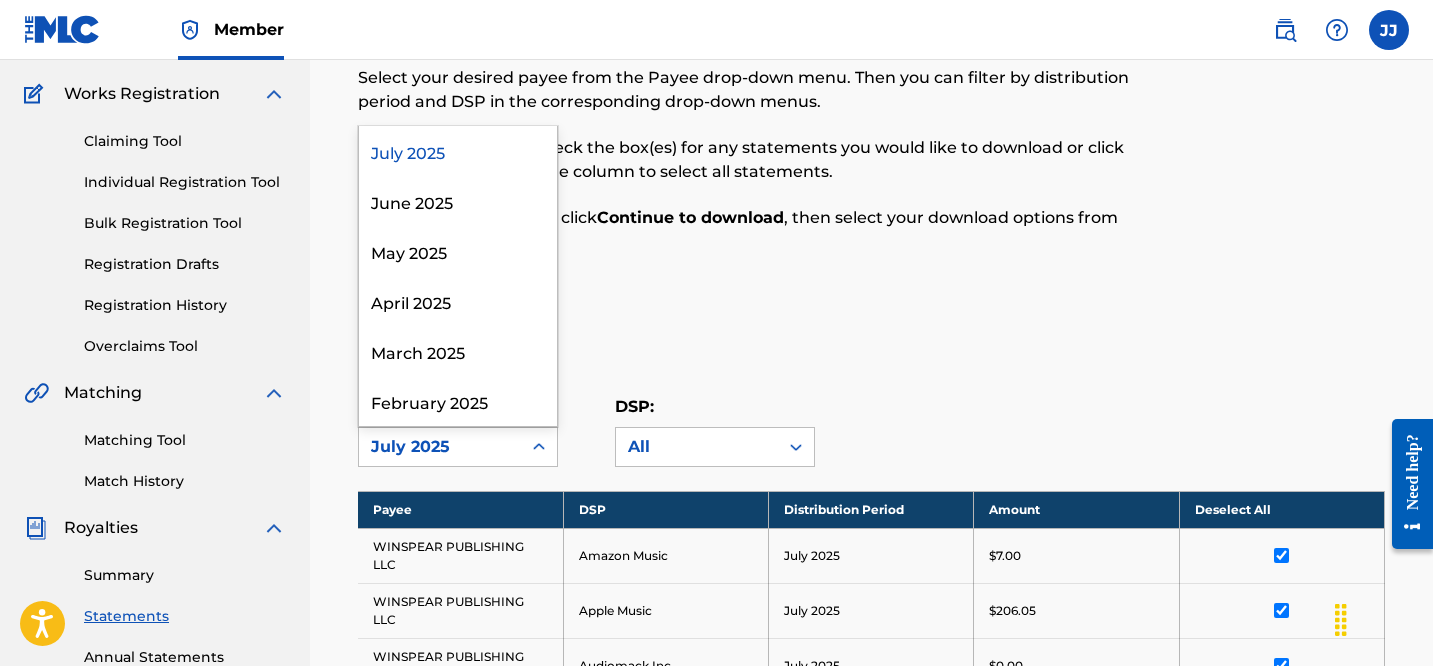 click on "July 2025" at bounding box center (440, 447) 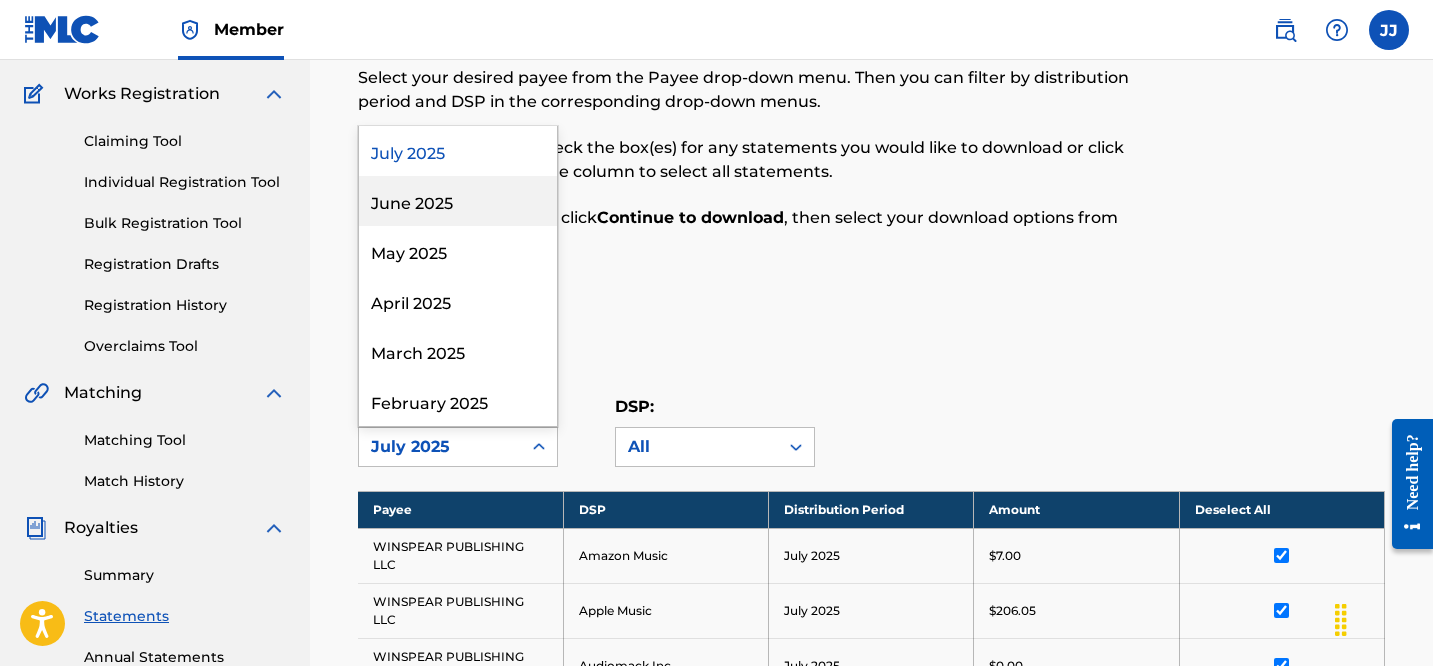 click on "June 2025" at bounding box center [458, 201] 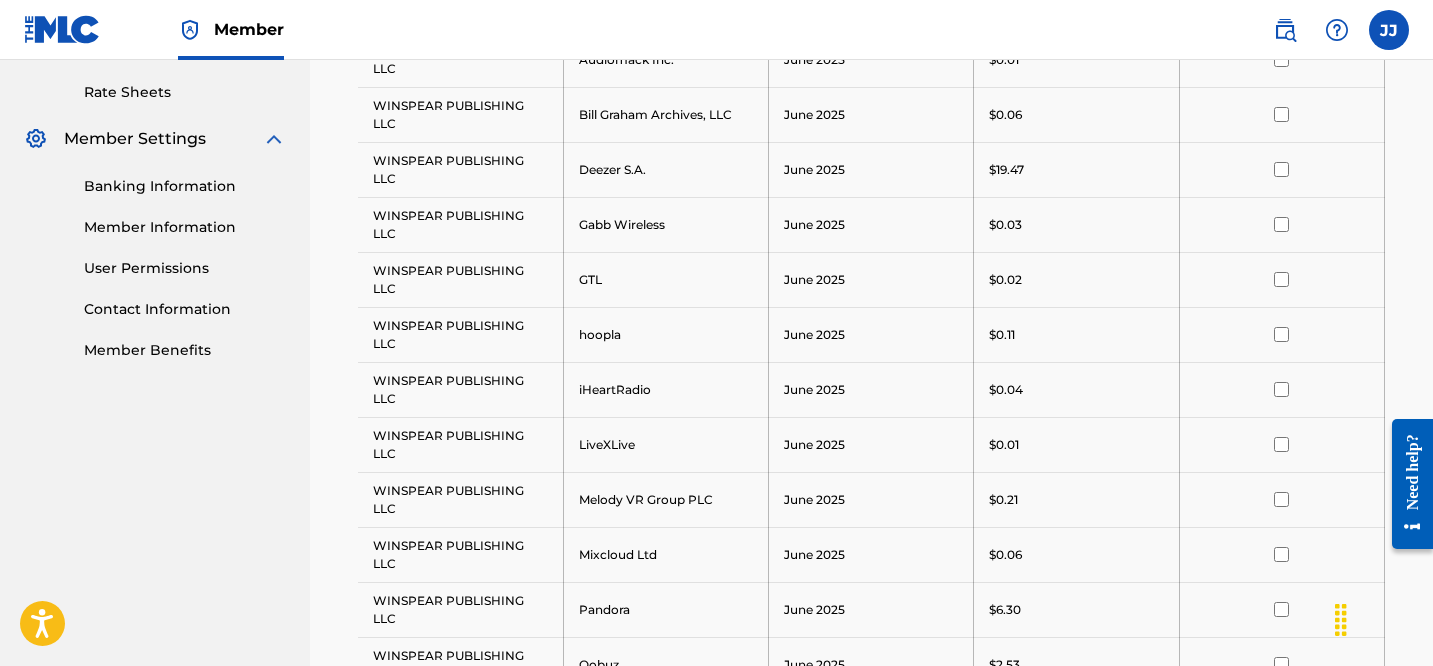 scroll, scrollTop: 560, scrollLeft: 0, axis: vertical 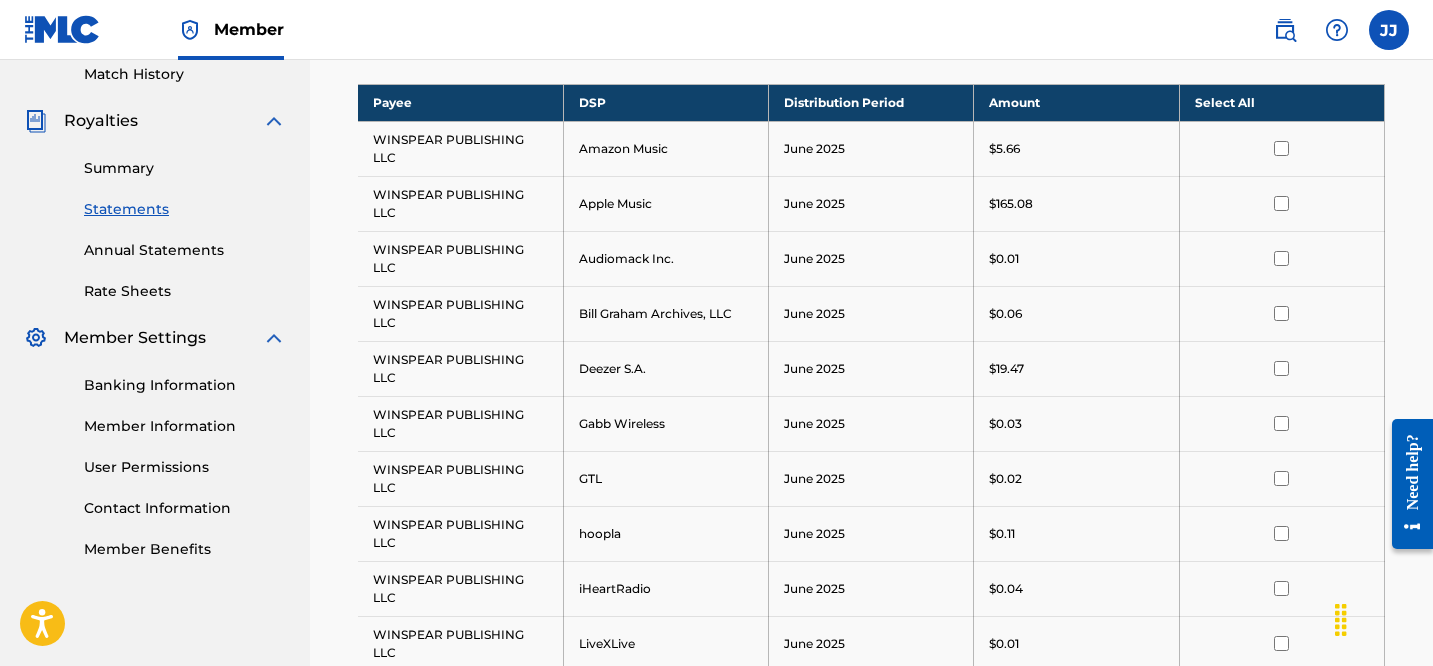 click on "Select All" at bounding box center (1281, 102) 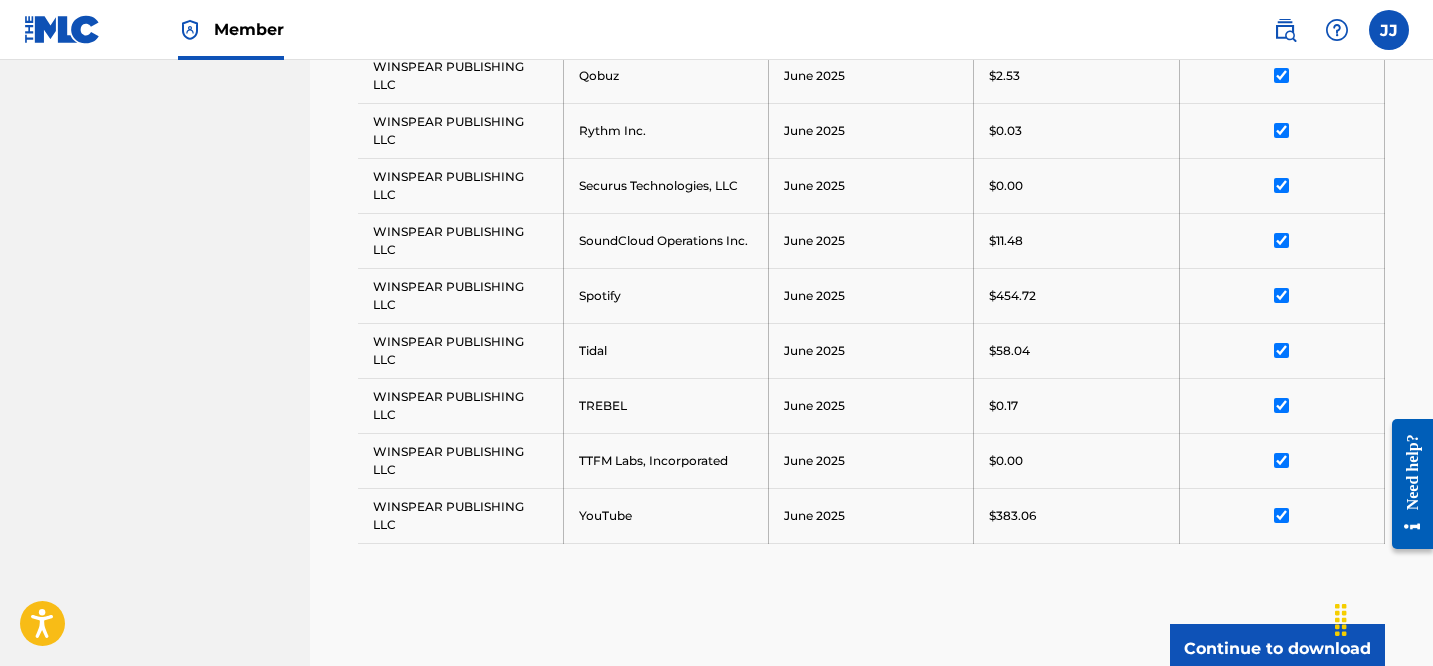 scroll, scrollTop: 1487, scrollLeft: 0, axis: vertical 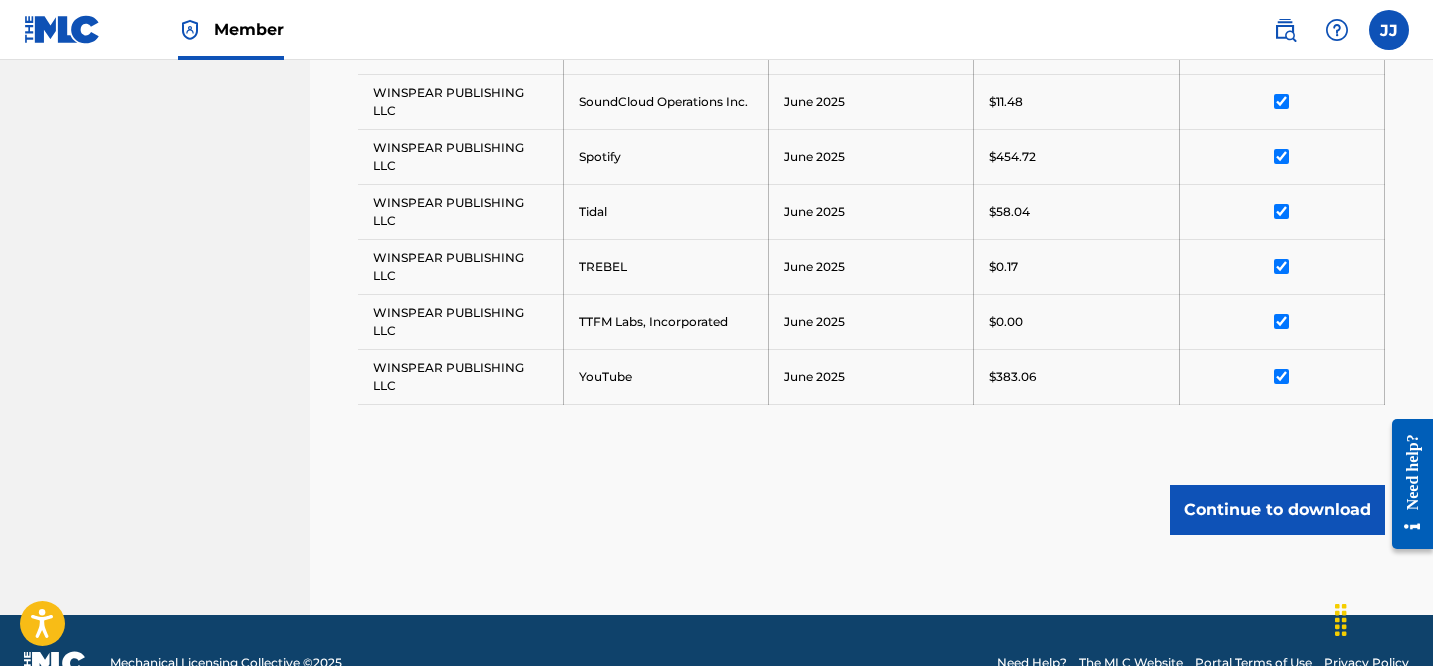 click on "Continue to download" at bounding box center (1277, 510) 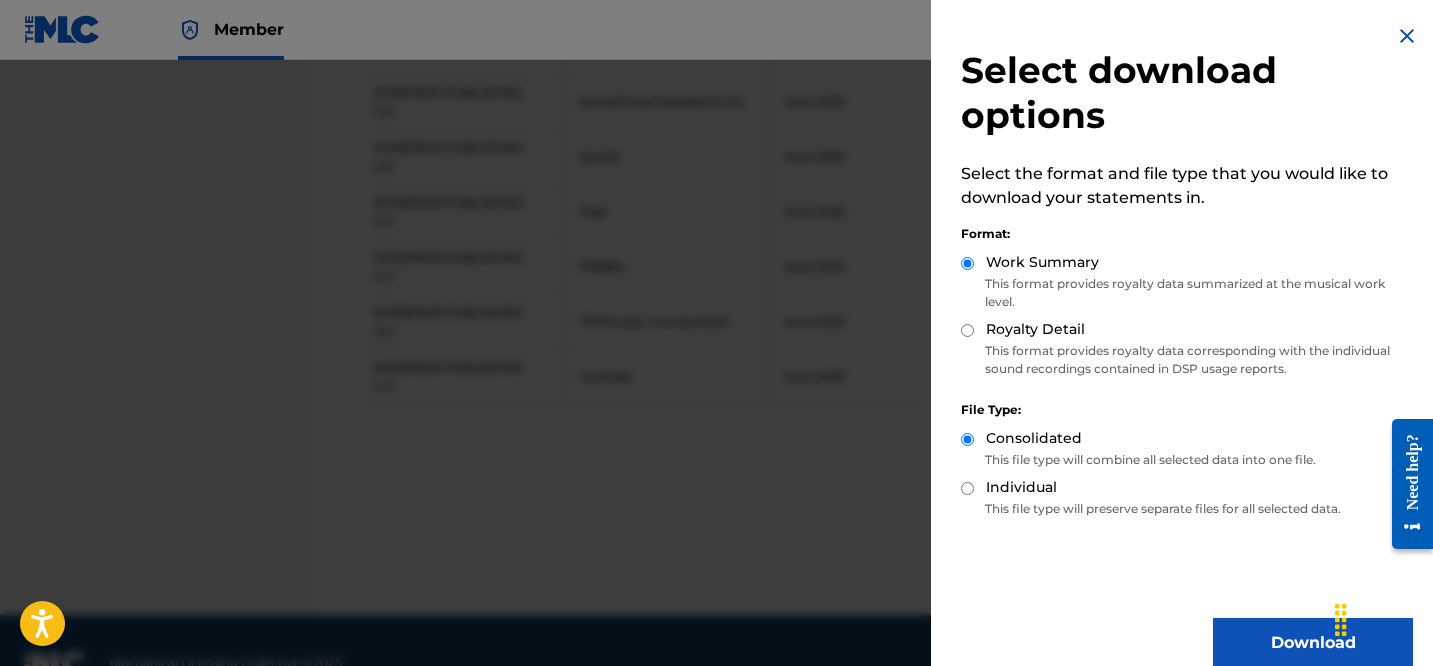click on "Download" at bounding box center [1313, 643] 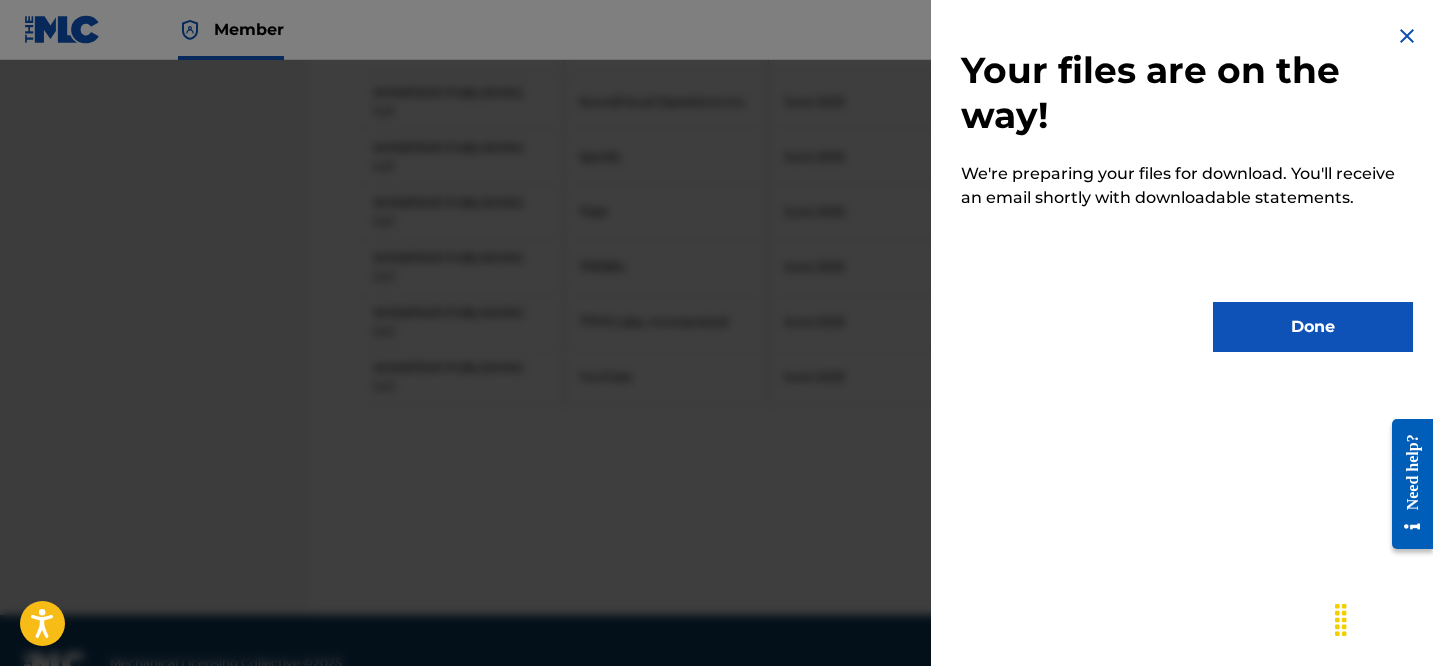 click on "Done" at bounding box center [1313, 327] 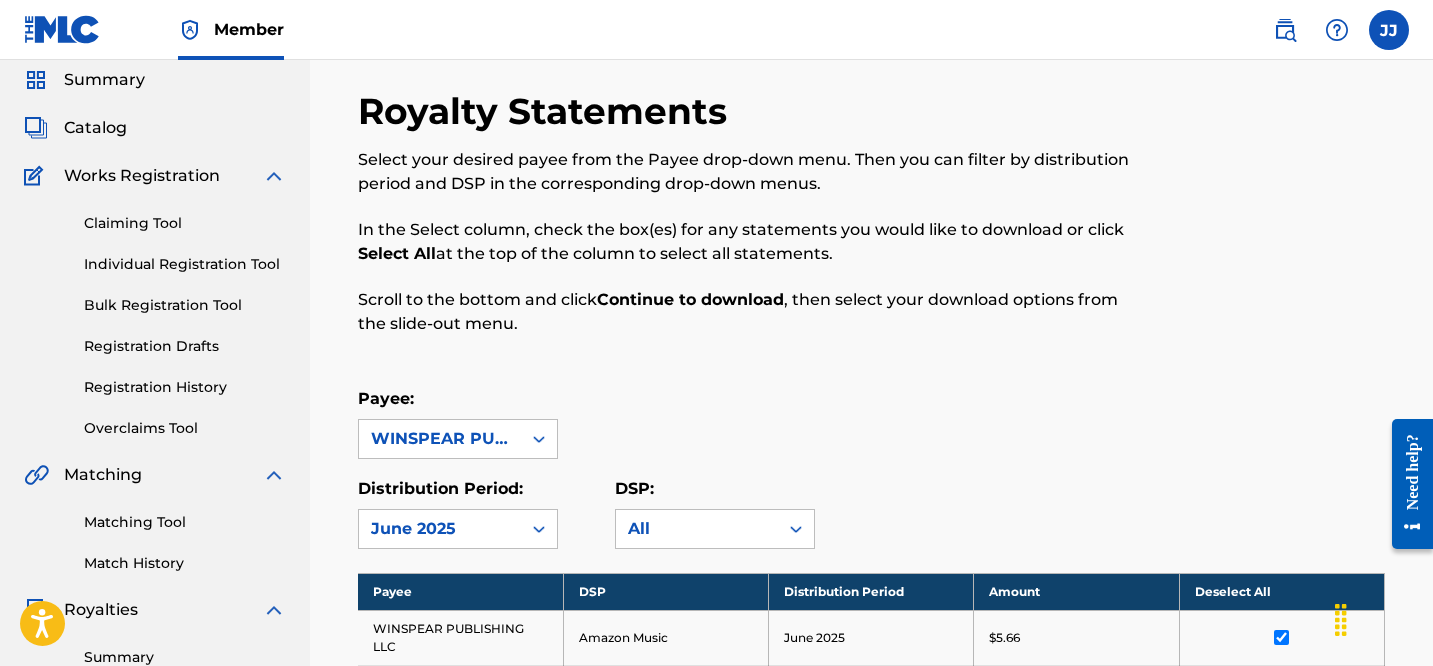 scroll, scrollTop: 56, scrollLeft: 0, axis: vertical 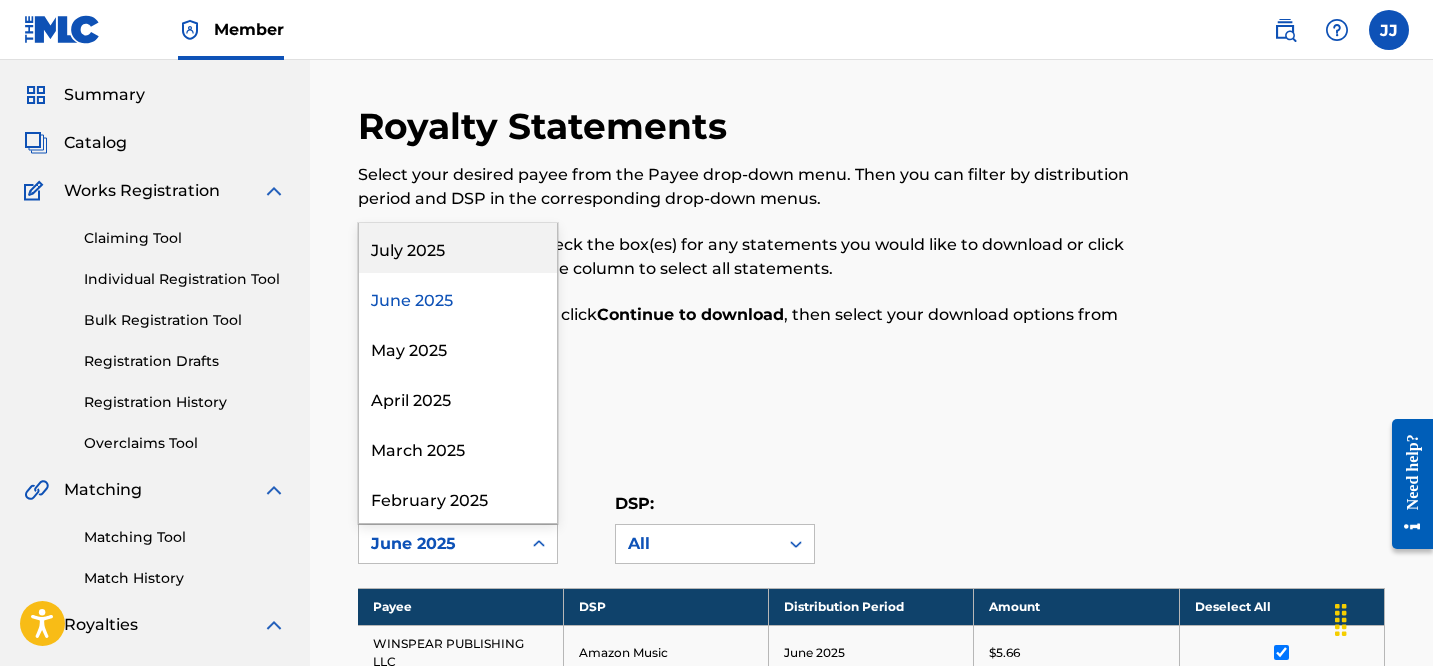 click on "June 2025" at bounding box center [440, 544] 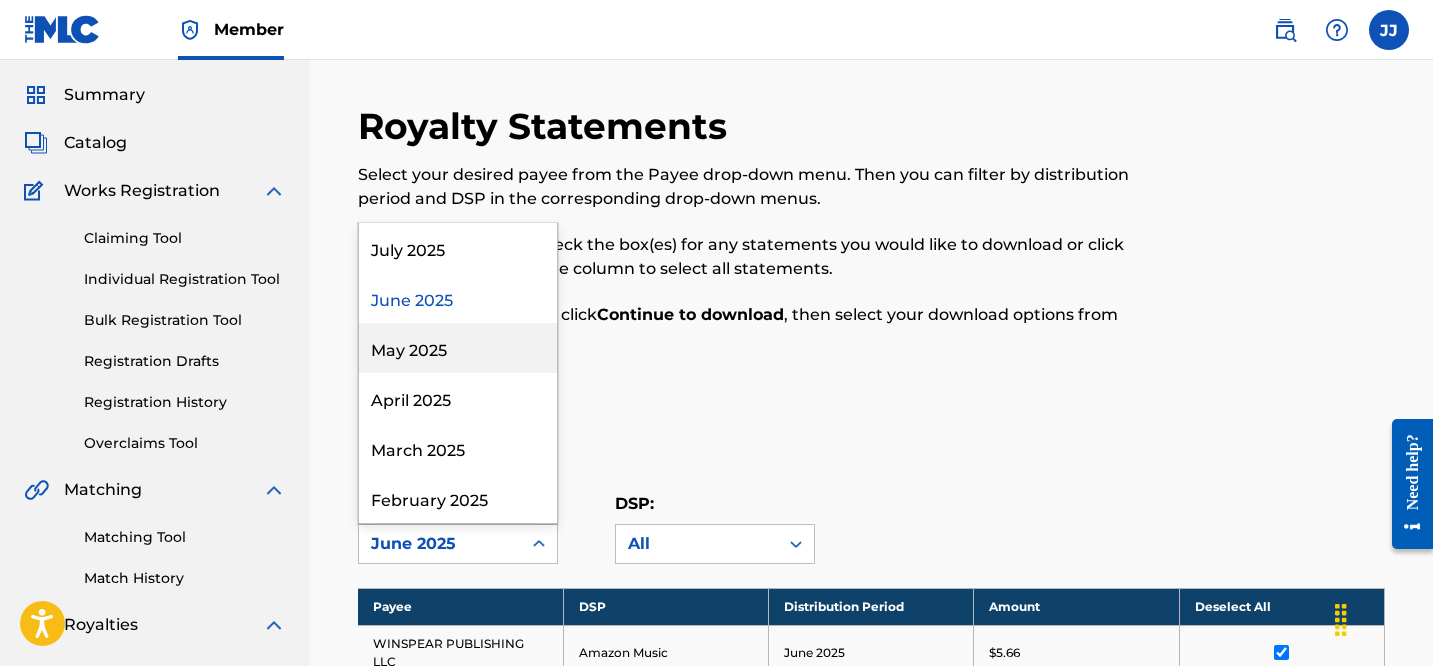 click on "May 2025" at bounding box center [458, 348] 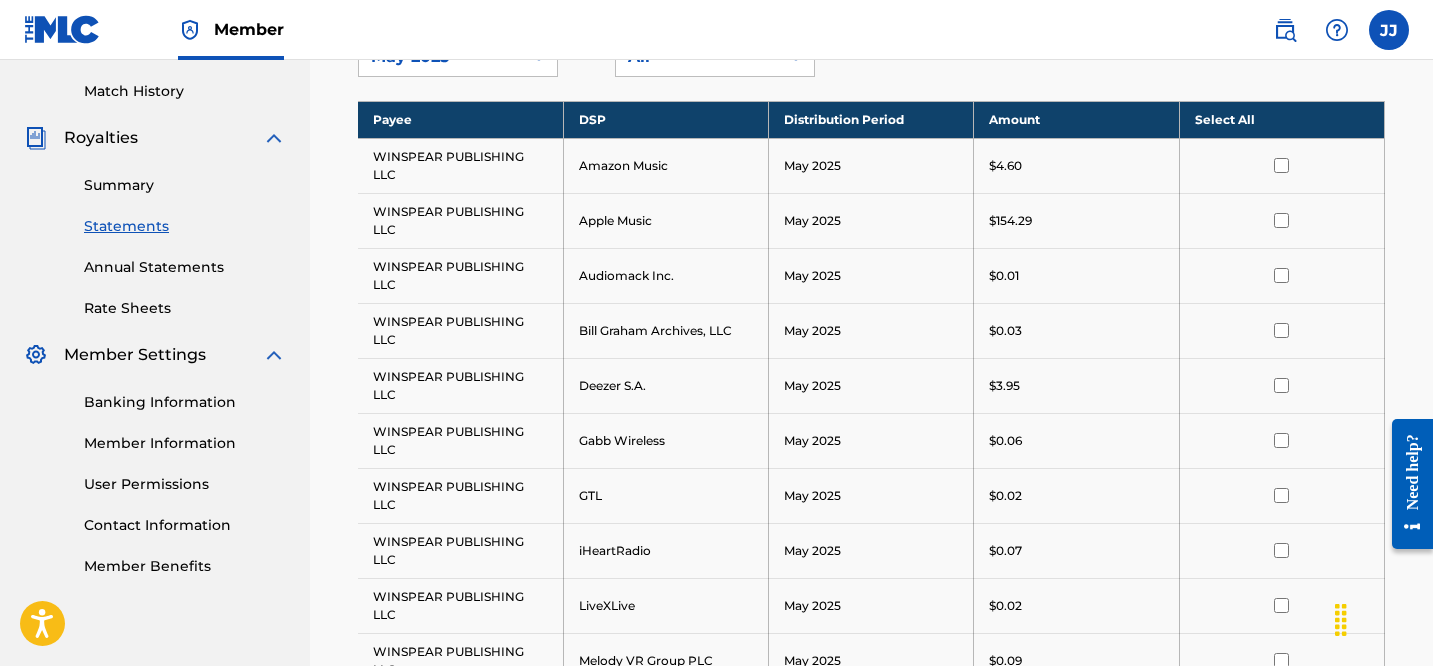 scroll, scrollTop: 377, scrollLeft: 0, axis: vertical 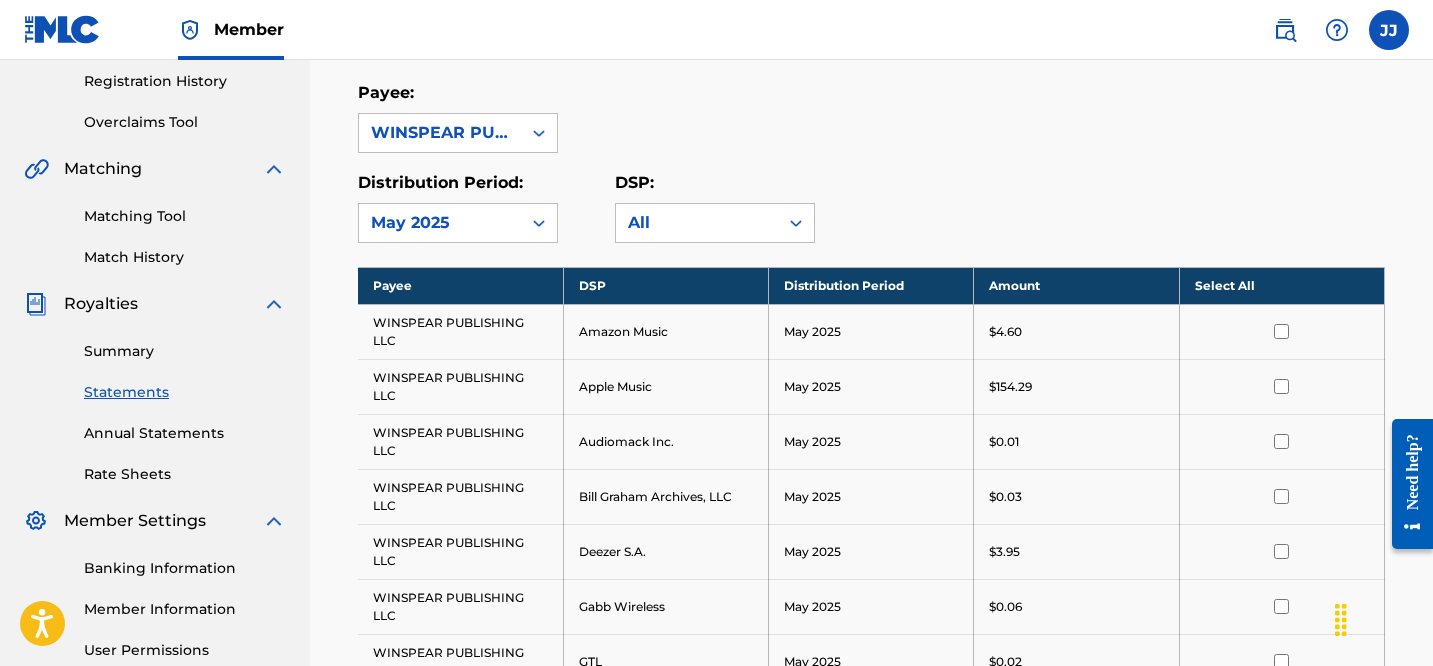click on "Select All" at bounding box center [1281, 285] 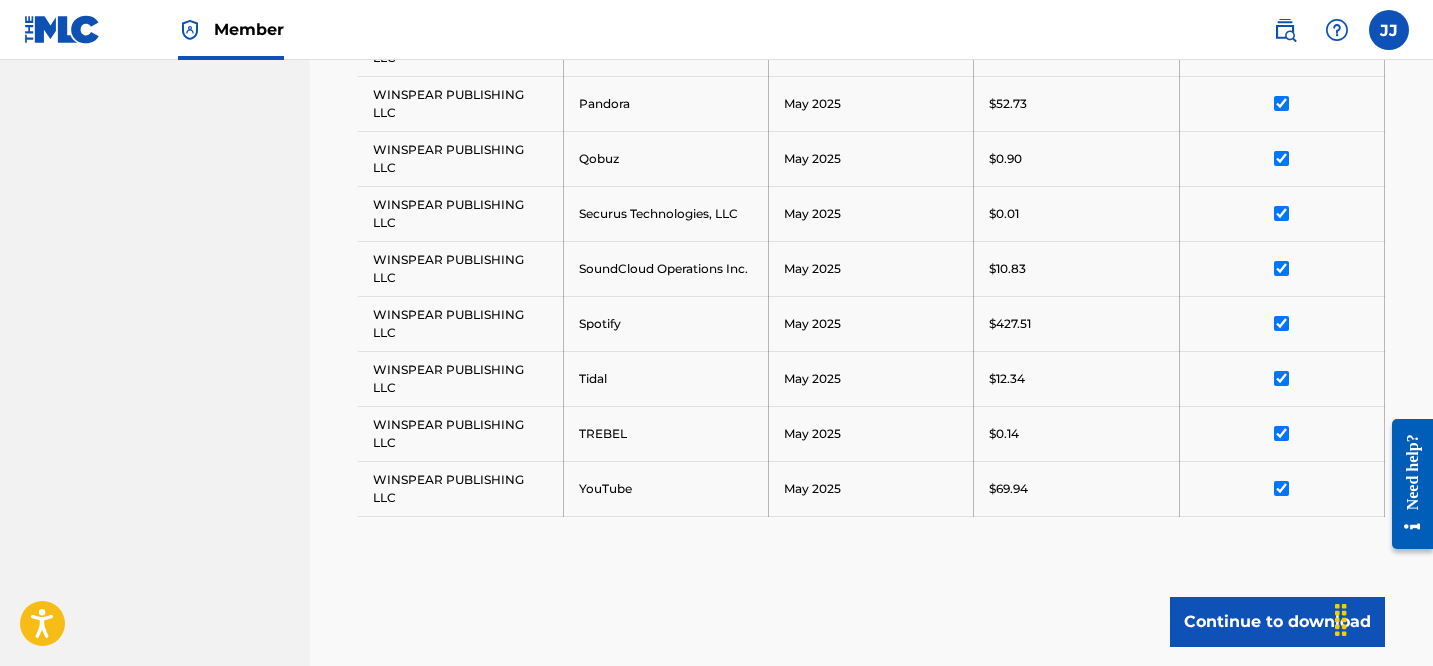 scroll, scrollTop: 1311, scrollLeft: 0, axis: vertical 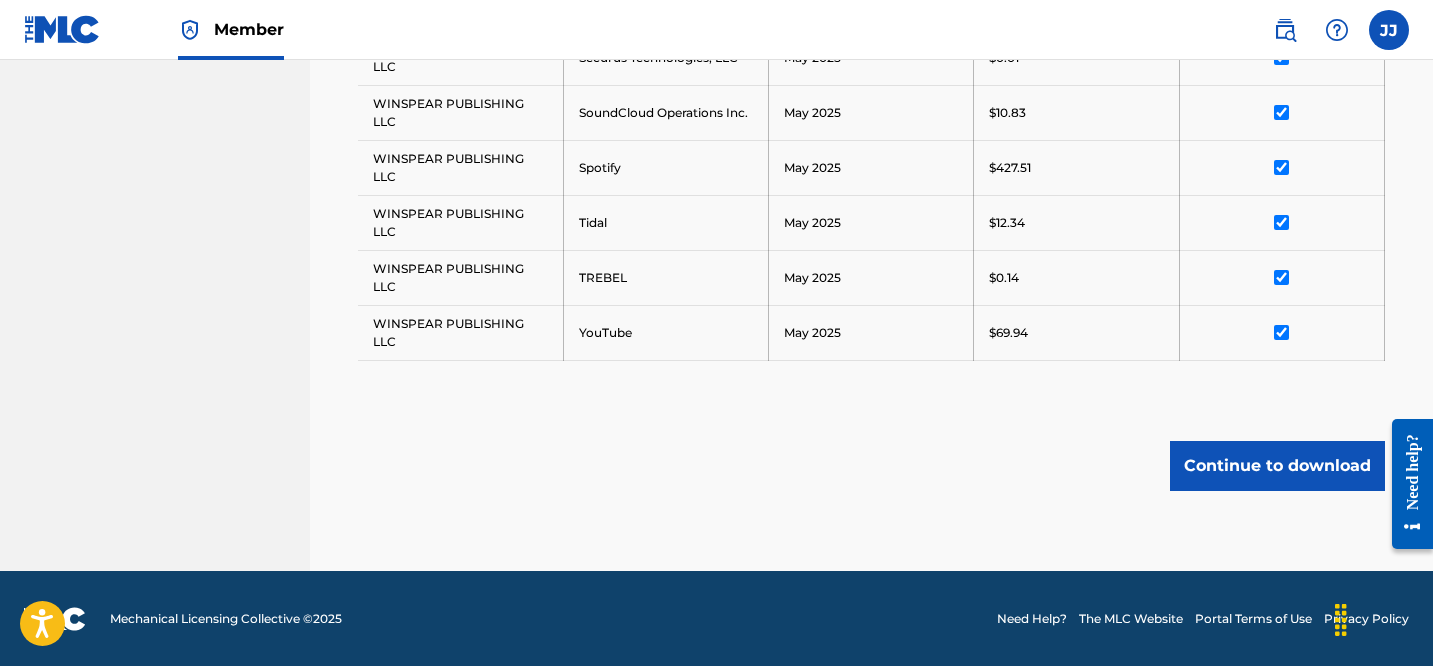 click on "Continue to download" at bounding box center [1277, 466] 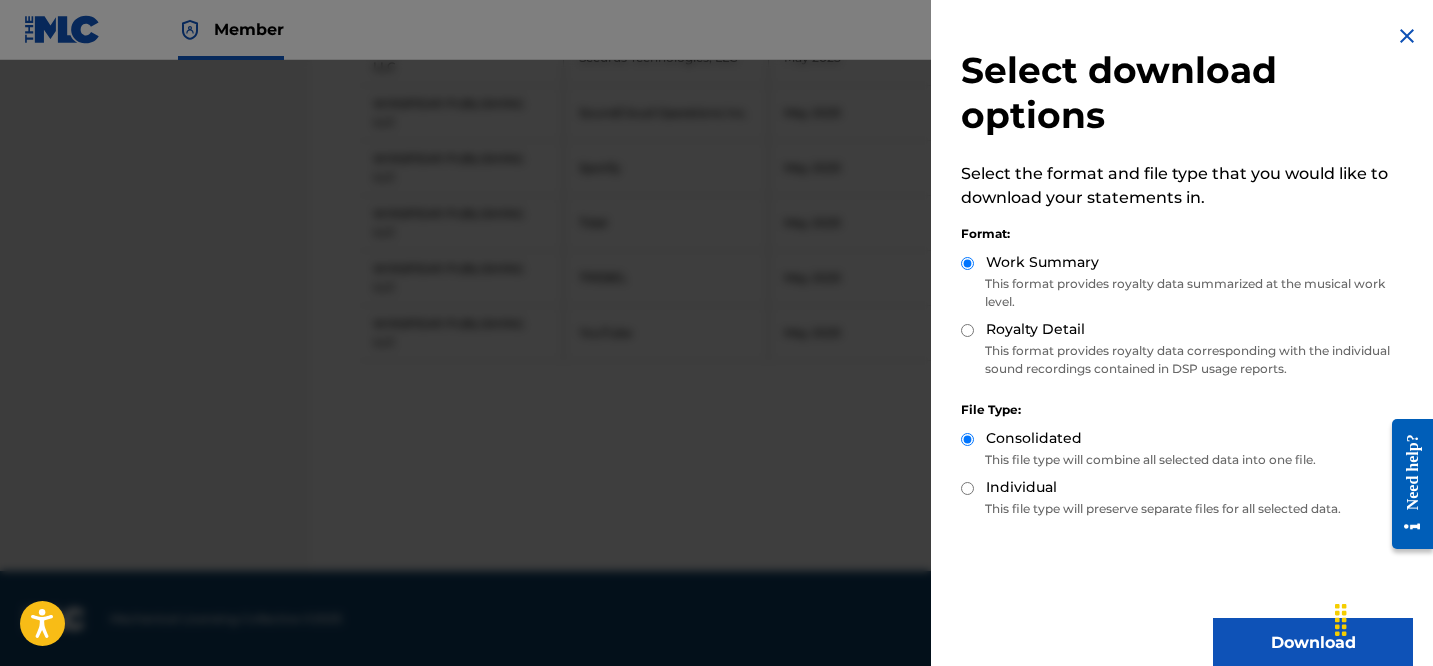 click on "Download" at bounding box center (1313, 643) 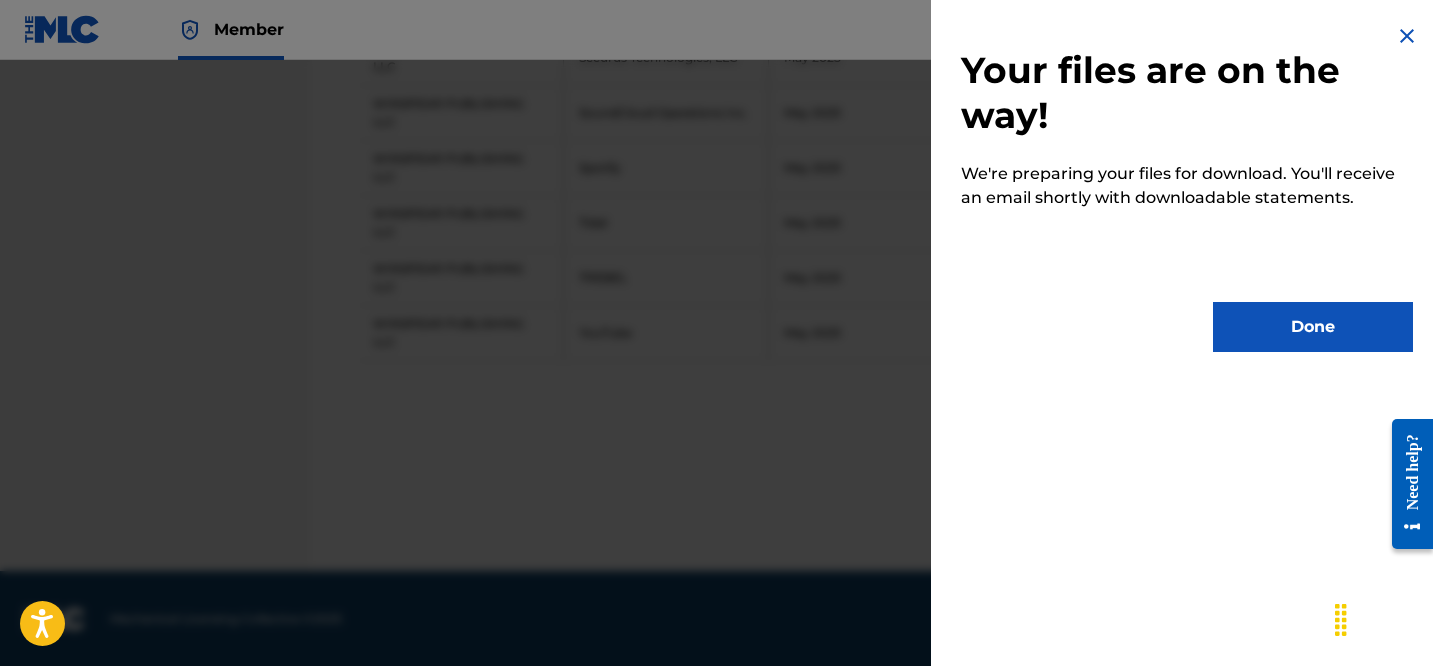 click on "Done" at bounding box center [1313, 327] 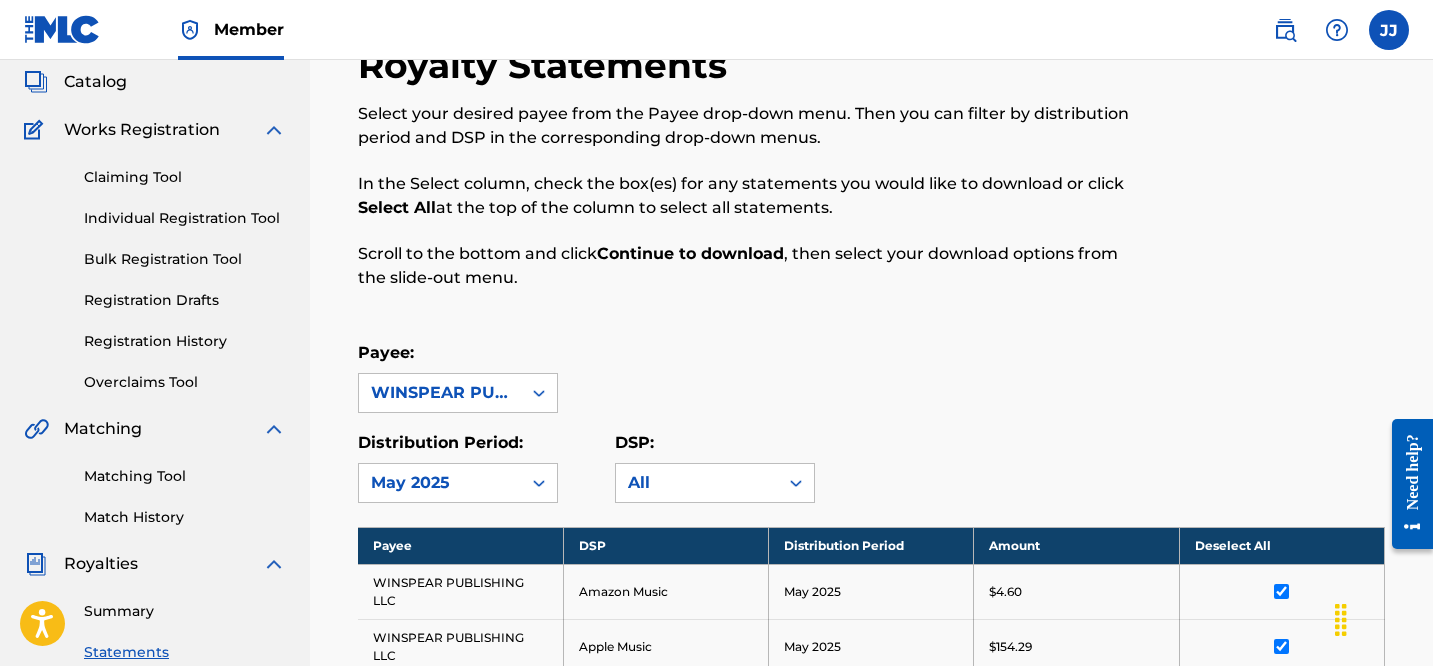 scroll, scrollTop: 96, scrollLeft: 0, axis: vertical 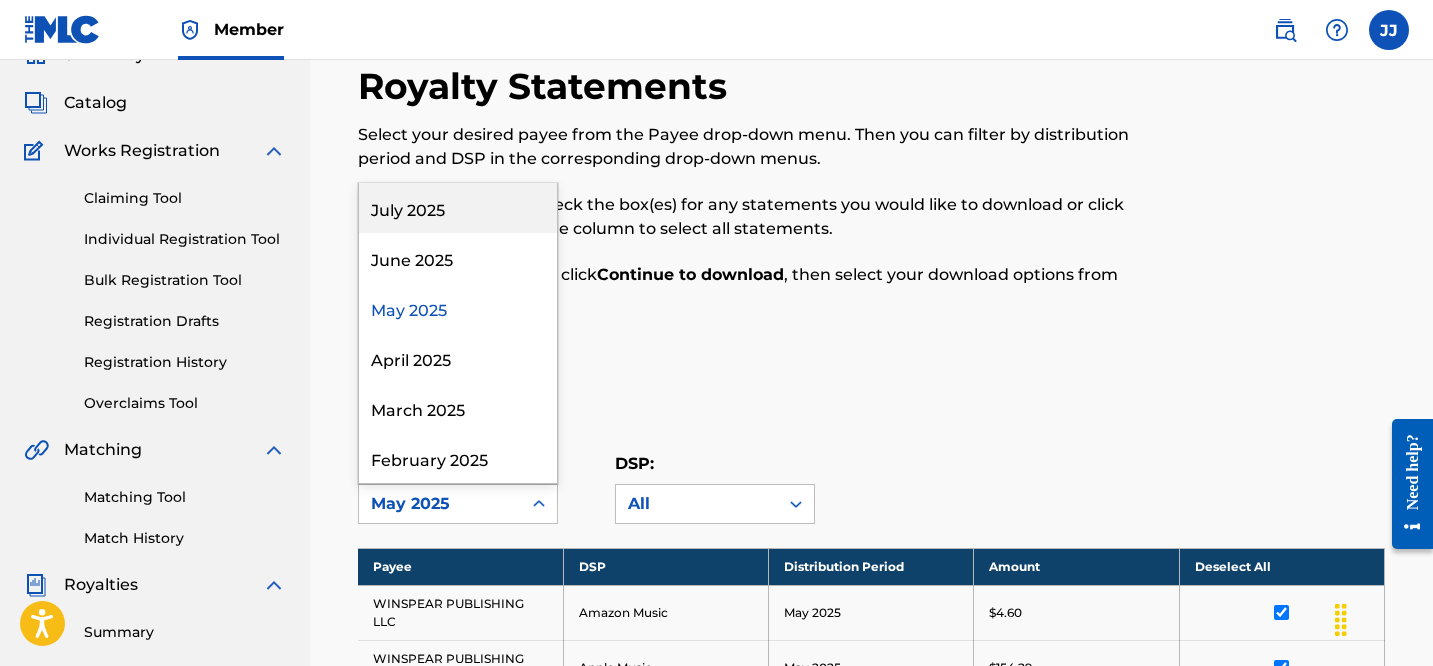 click on "May 2025" at bounding box center [440, 504] 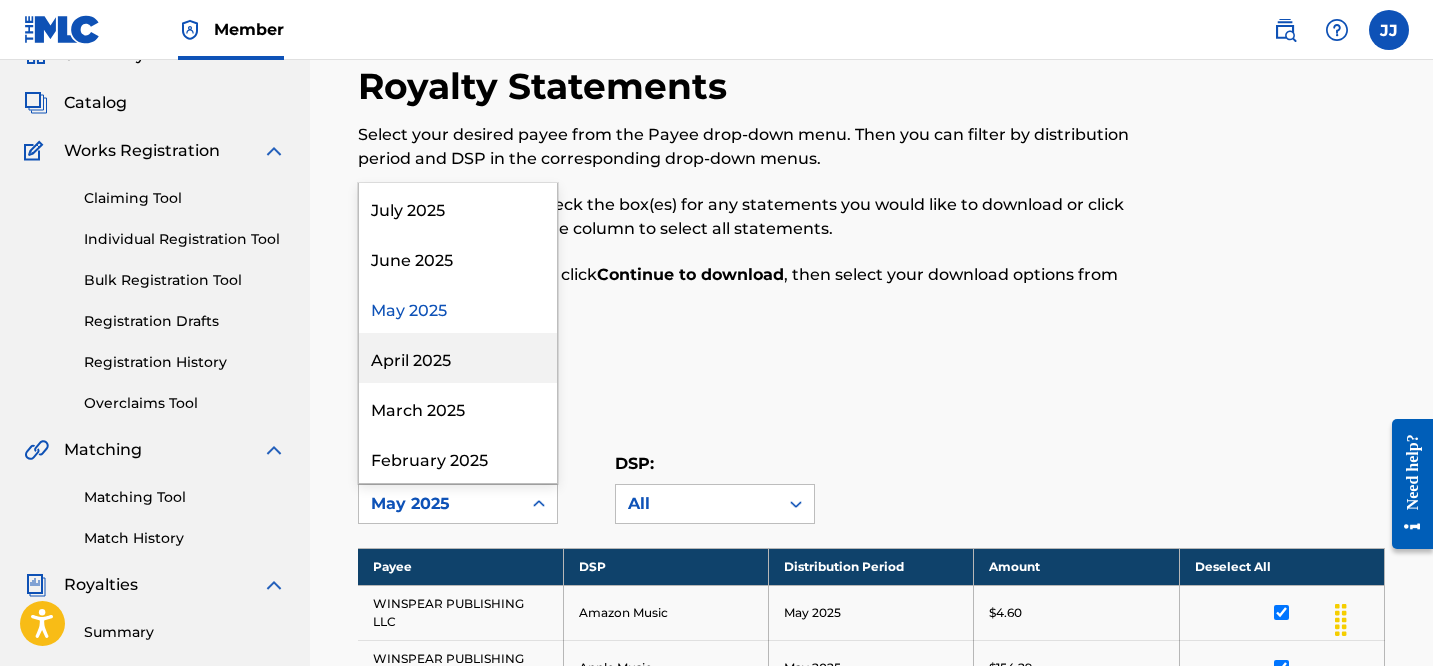 click on "April 2025" at bounding box center [458, 358] 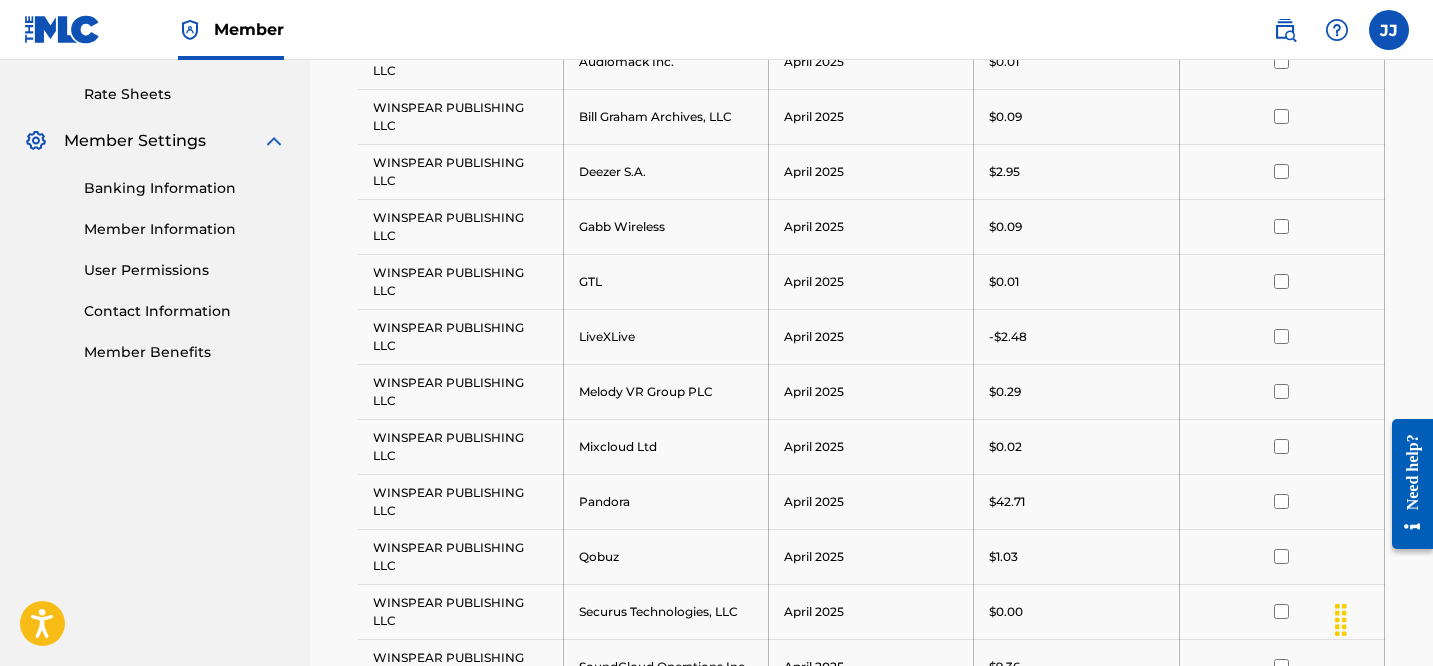 scroll, scrollTop: 586, scrollLeft: 0, axis: vertical 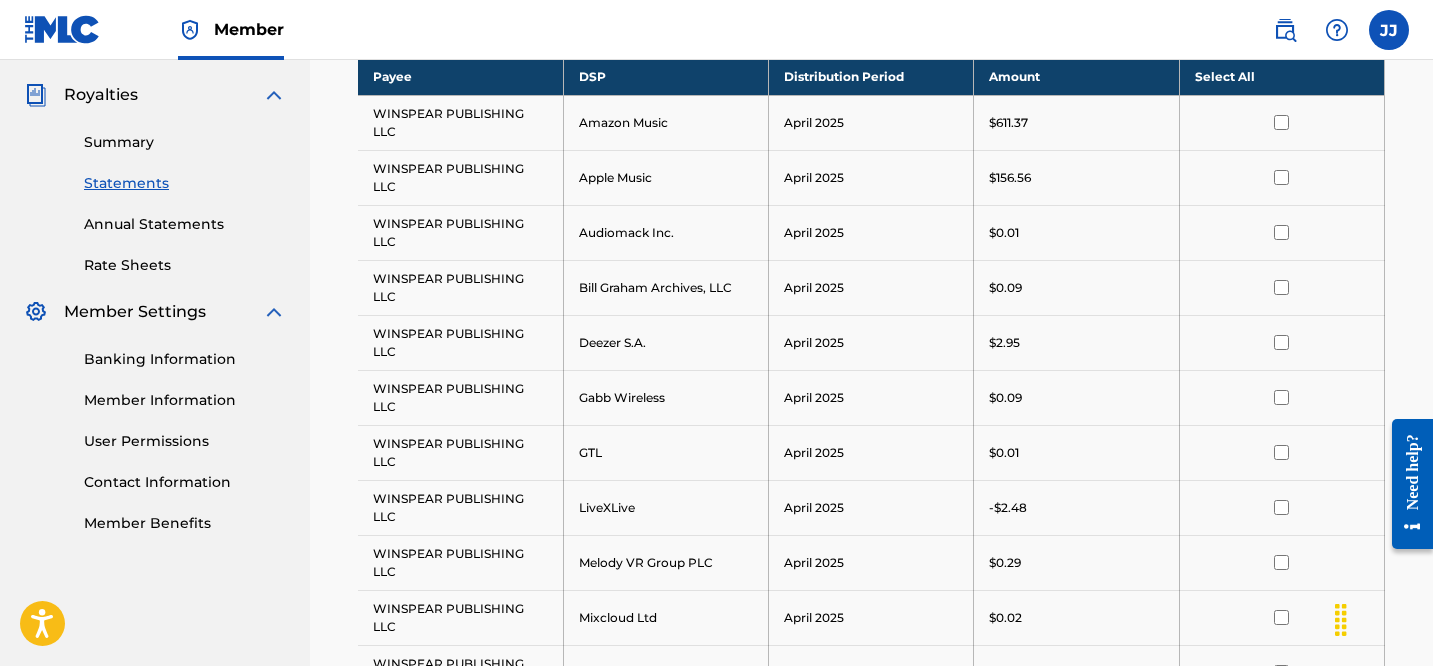 click on "Select All" at bounding box center [1281, 76] 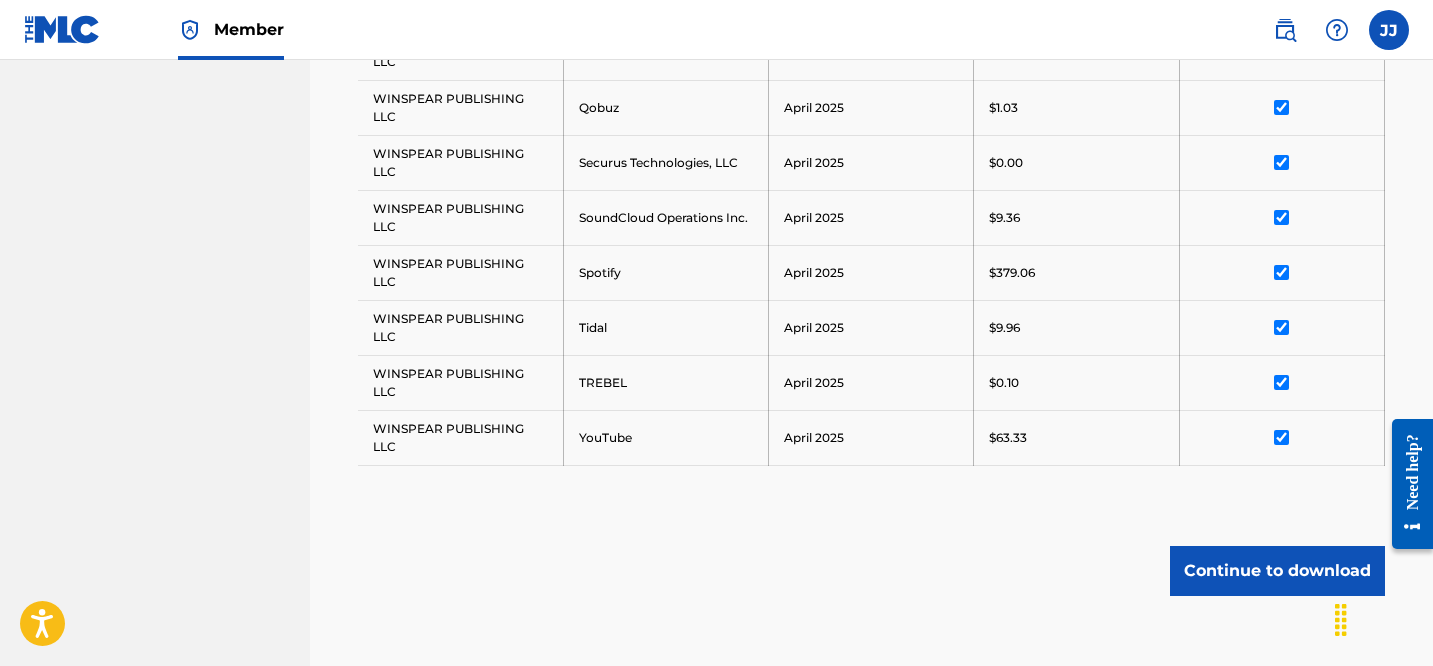 scroll, scrollTop: 1311, scrollLeft: 0, axis: vertical 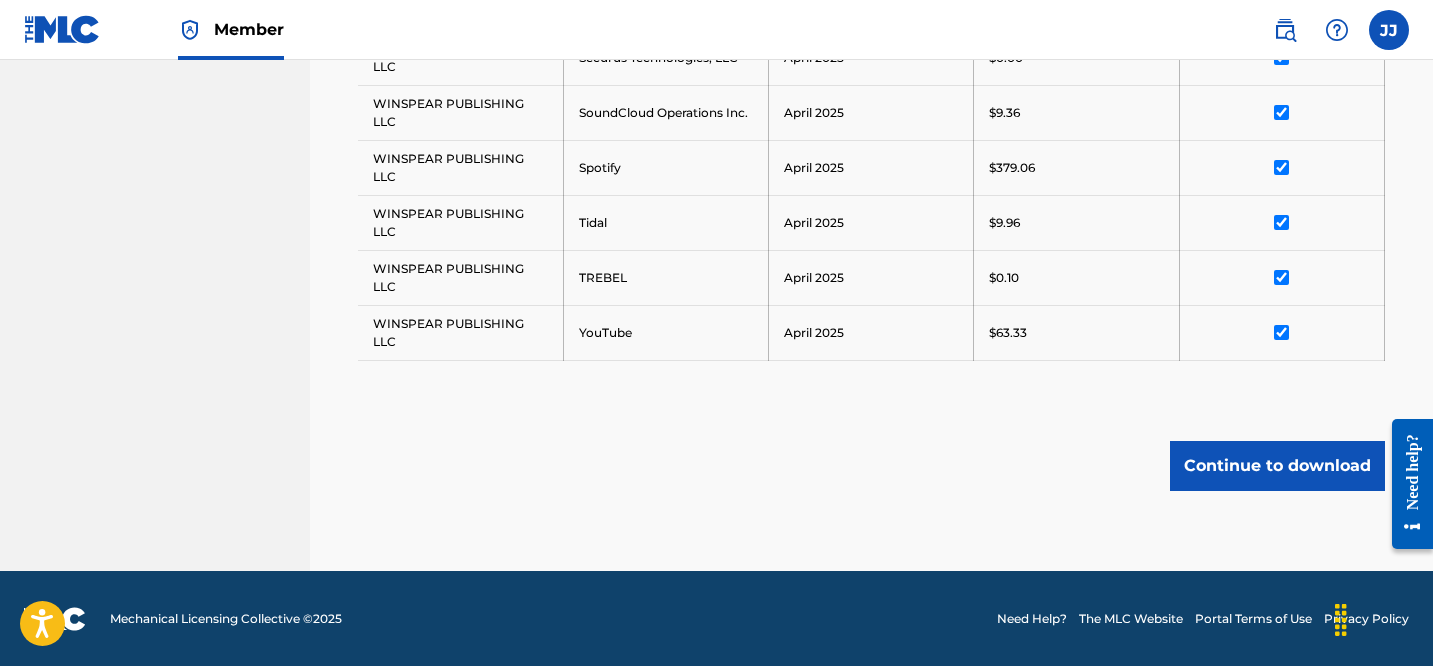 click on "Continue to download" at bounding box center (1277, 466) 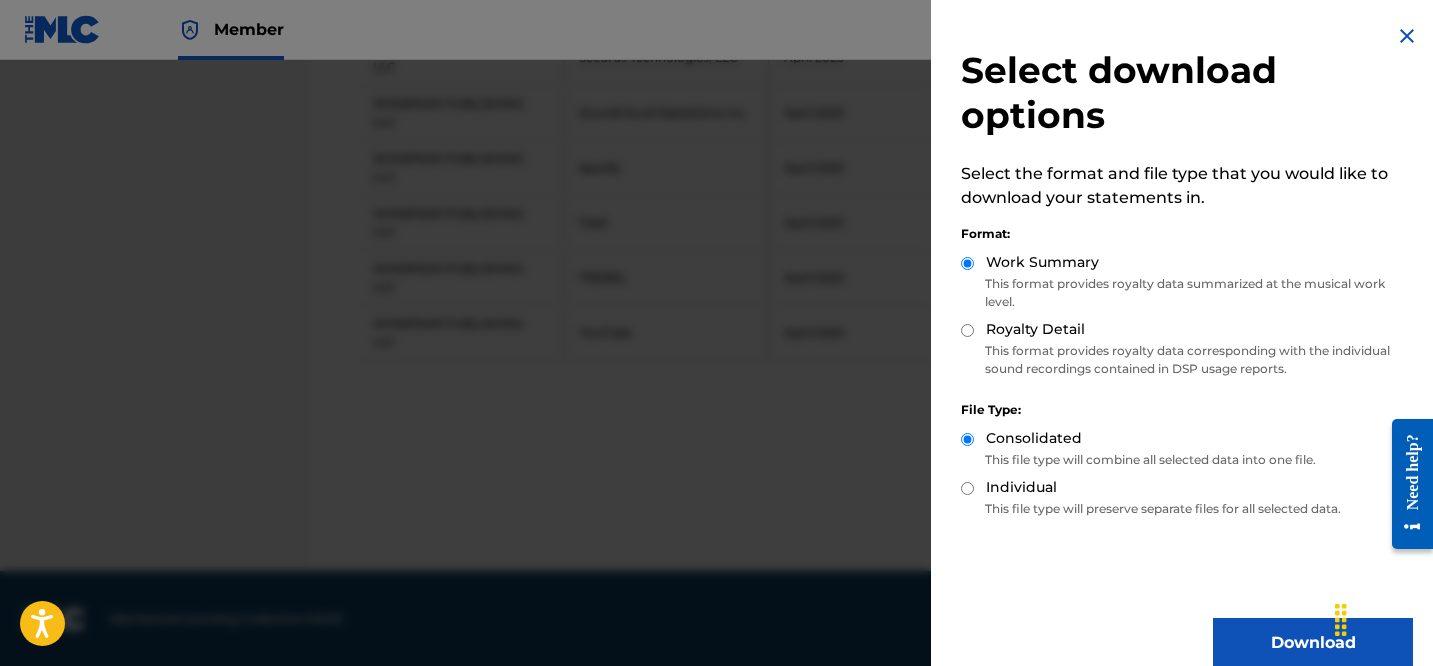 click on "Download" at bounding box center [1313, 643] 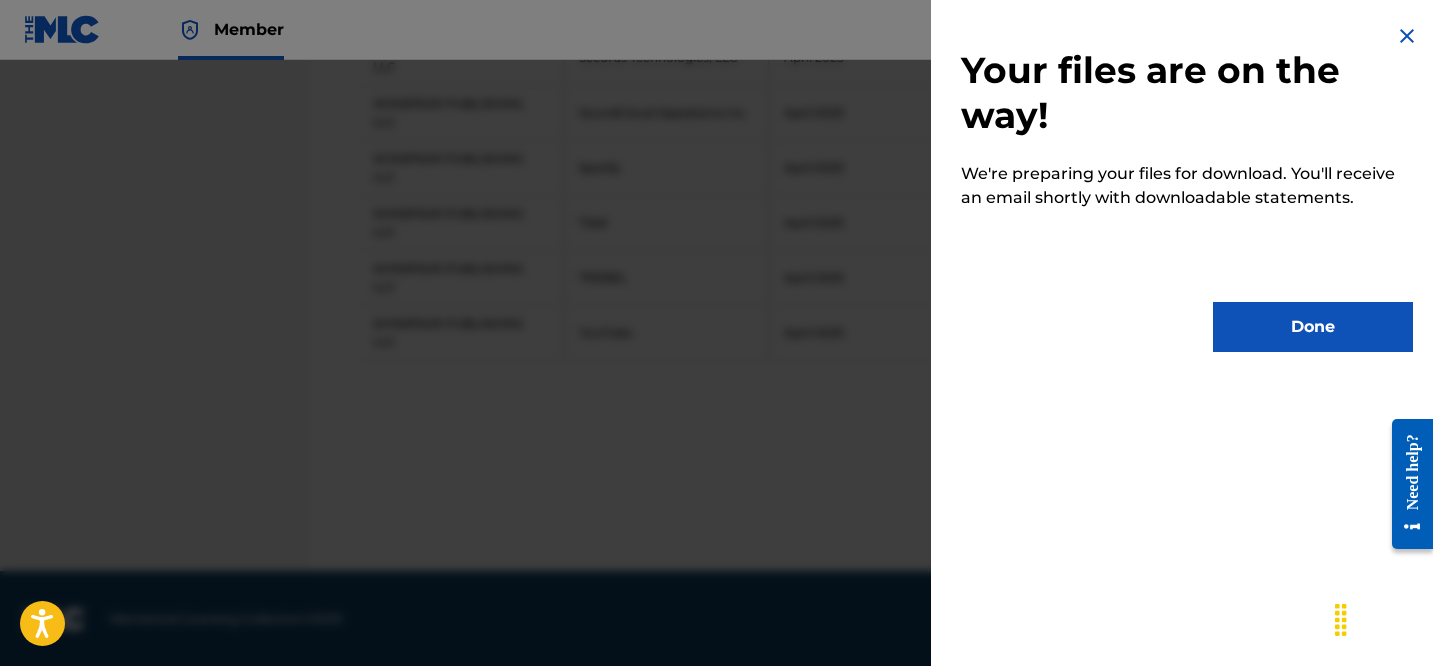 click on "Done" at bounding box center (1313, 327) 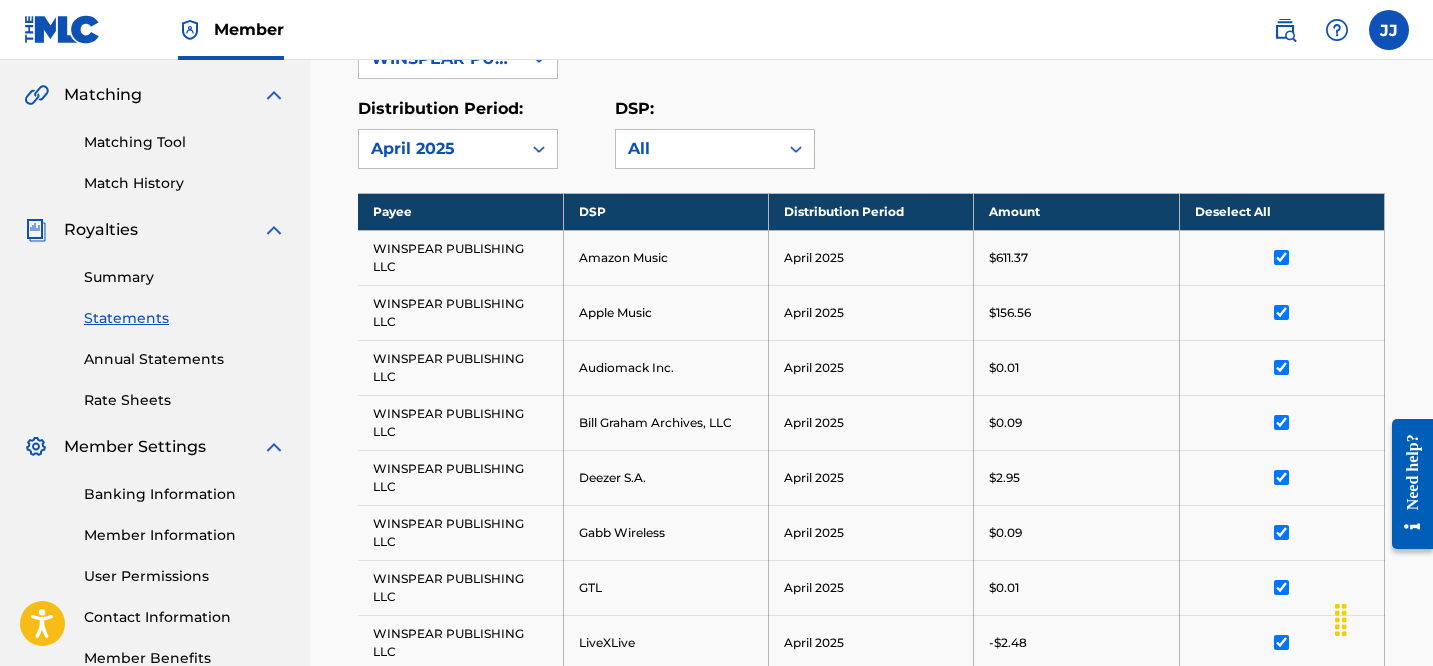 scroll, scrollTop: 104, scrollLeft: 0, axis: vertical 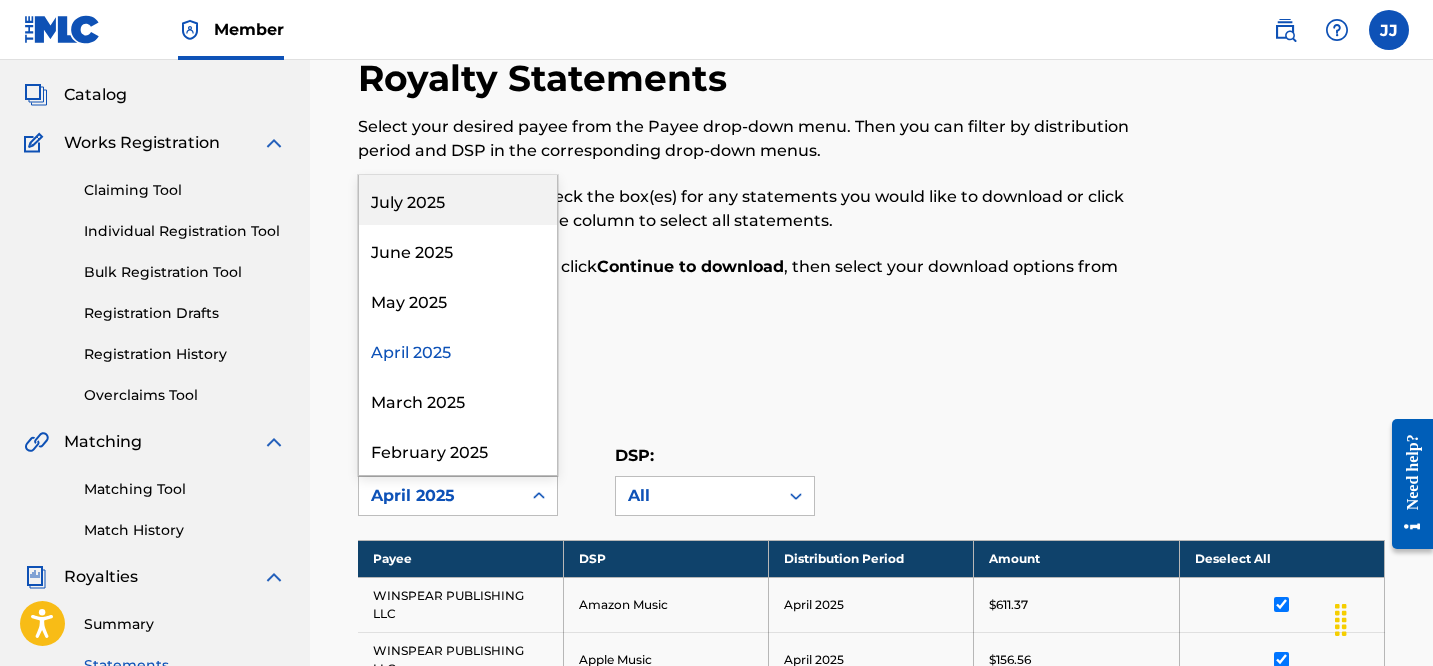 click on "April 2025" at bounding box center (440, 496) 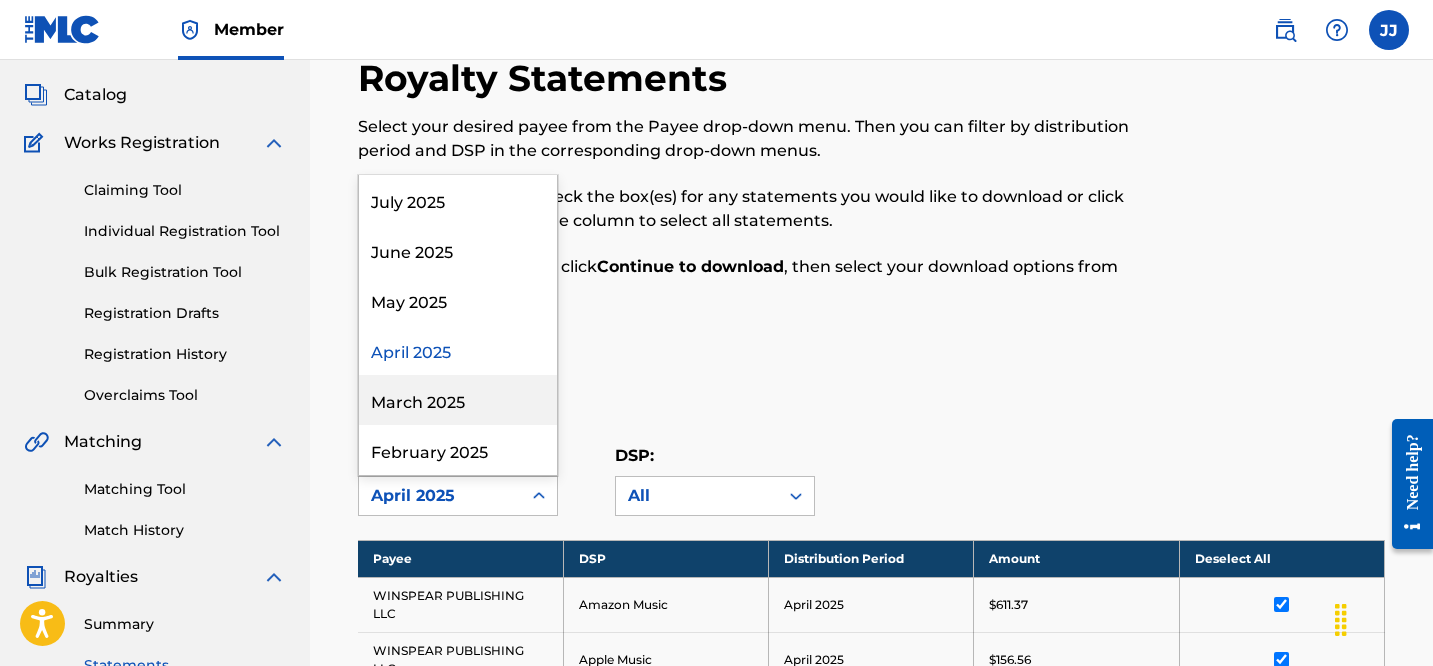click on "March 2025" at bounding box center (458, 400) 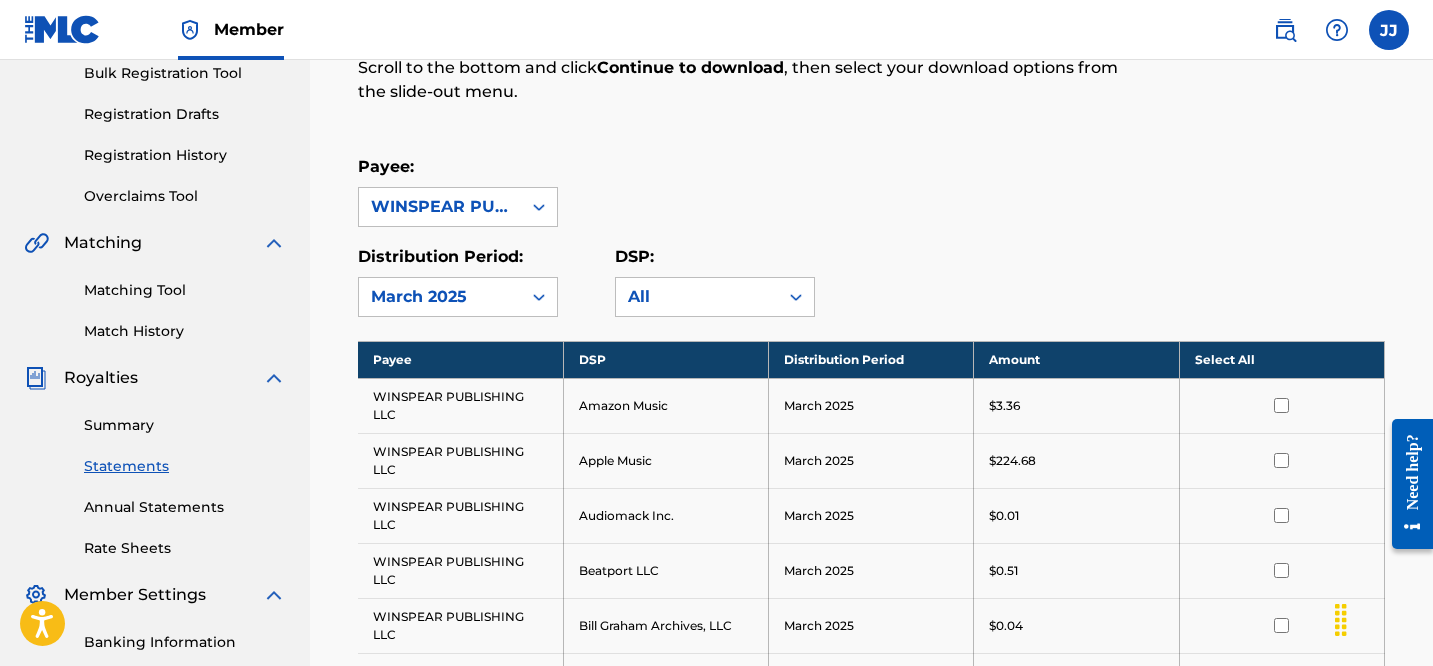 scroll, scrollTop: 209, scrollLeft: 0, axis: vertical 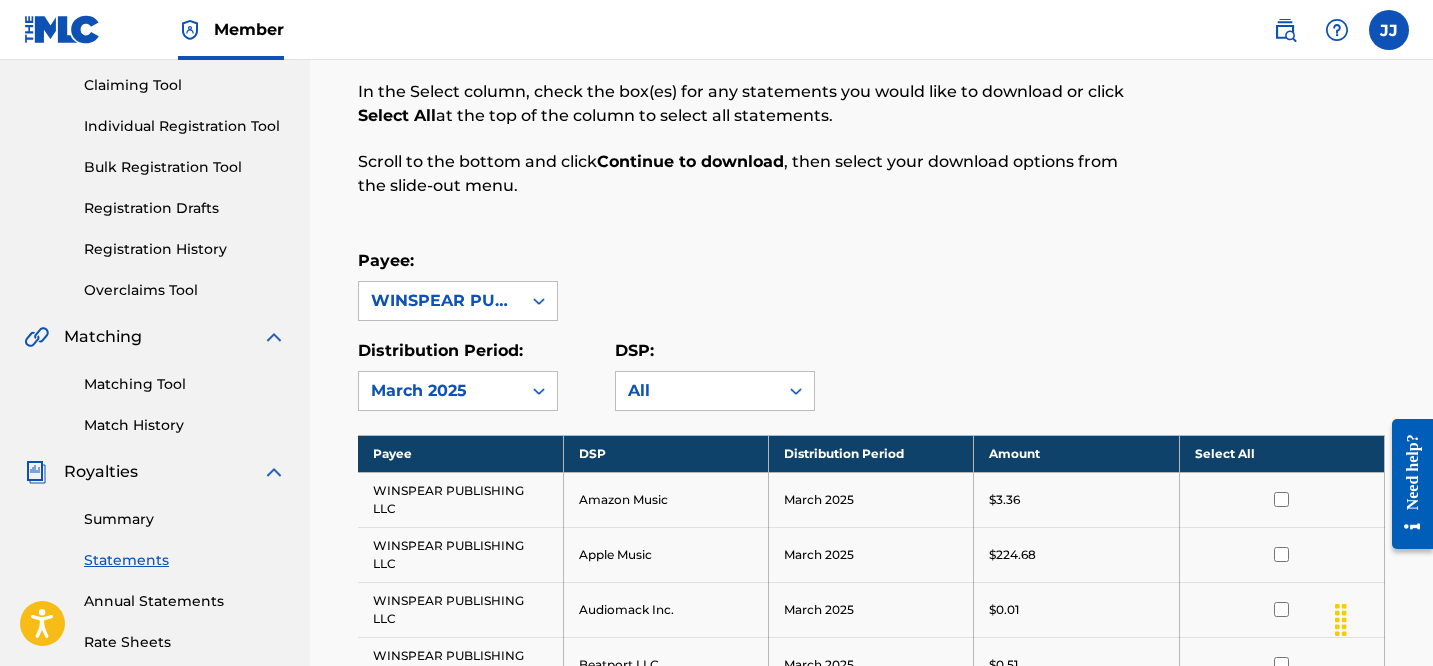 click on "Select All" at bounding box center (1281, 453) 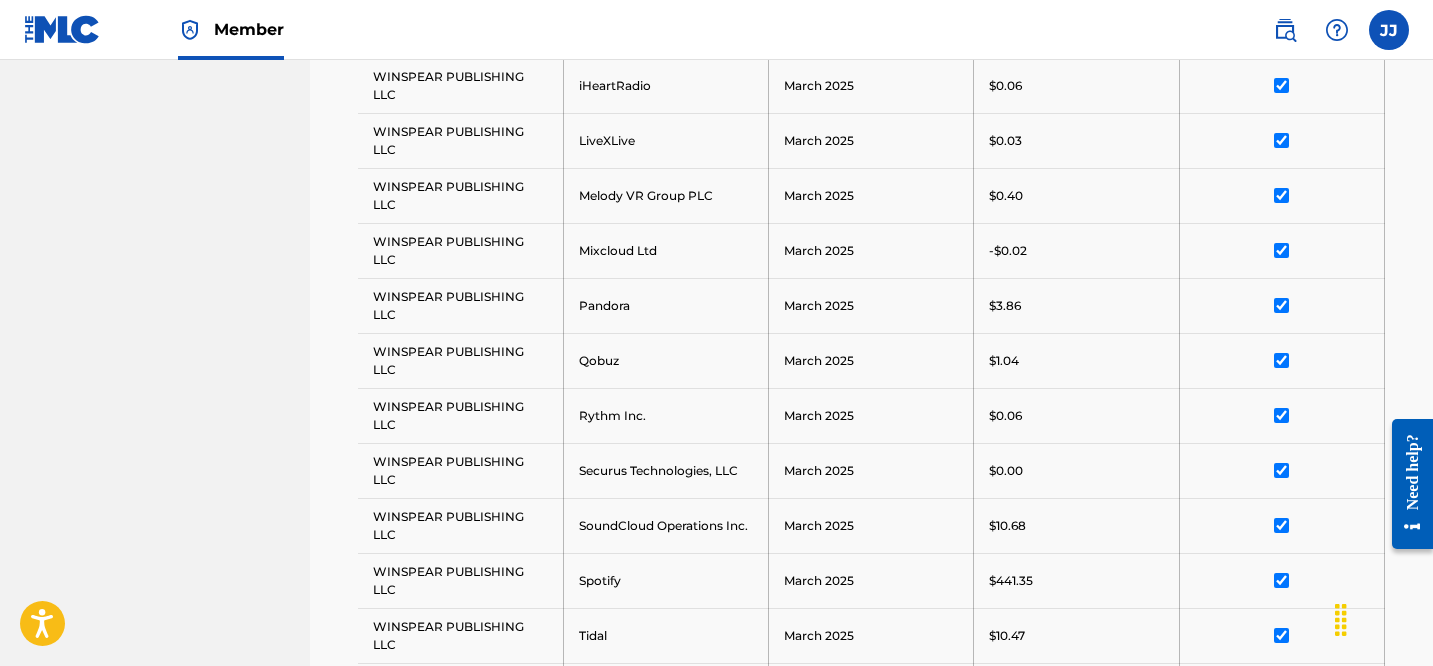 scroll, scrollTop: 1531, scrollLeft: 0, axis: vertical 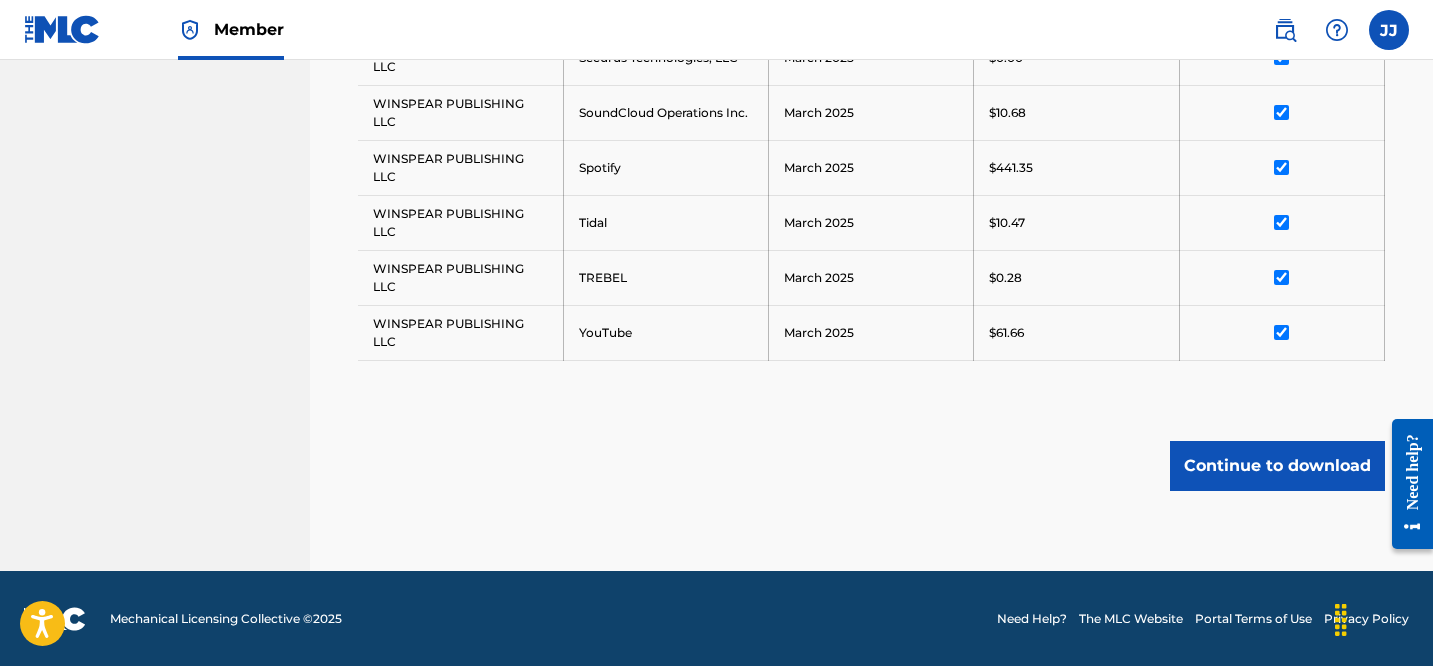 click on "Continue to download" at bounding box center [1277, 466] 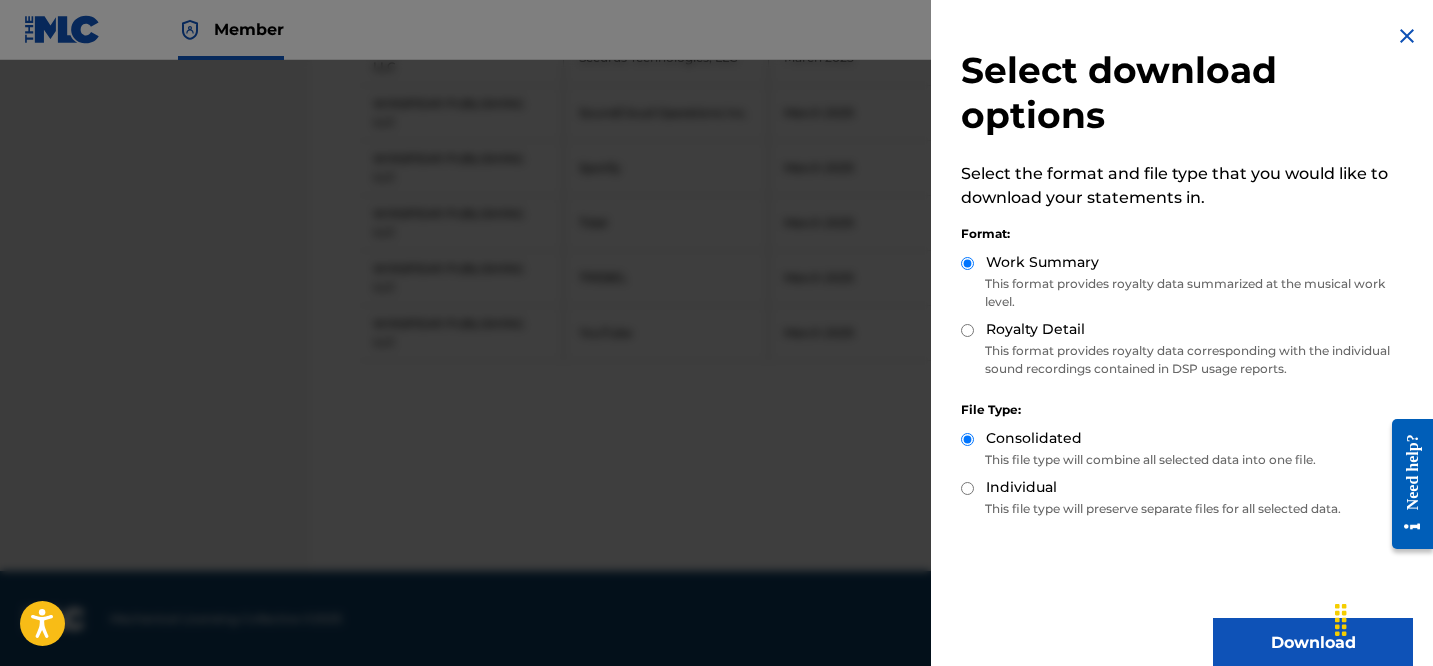 click on "Download" at bounding box center (1313, 643) 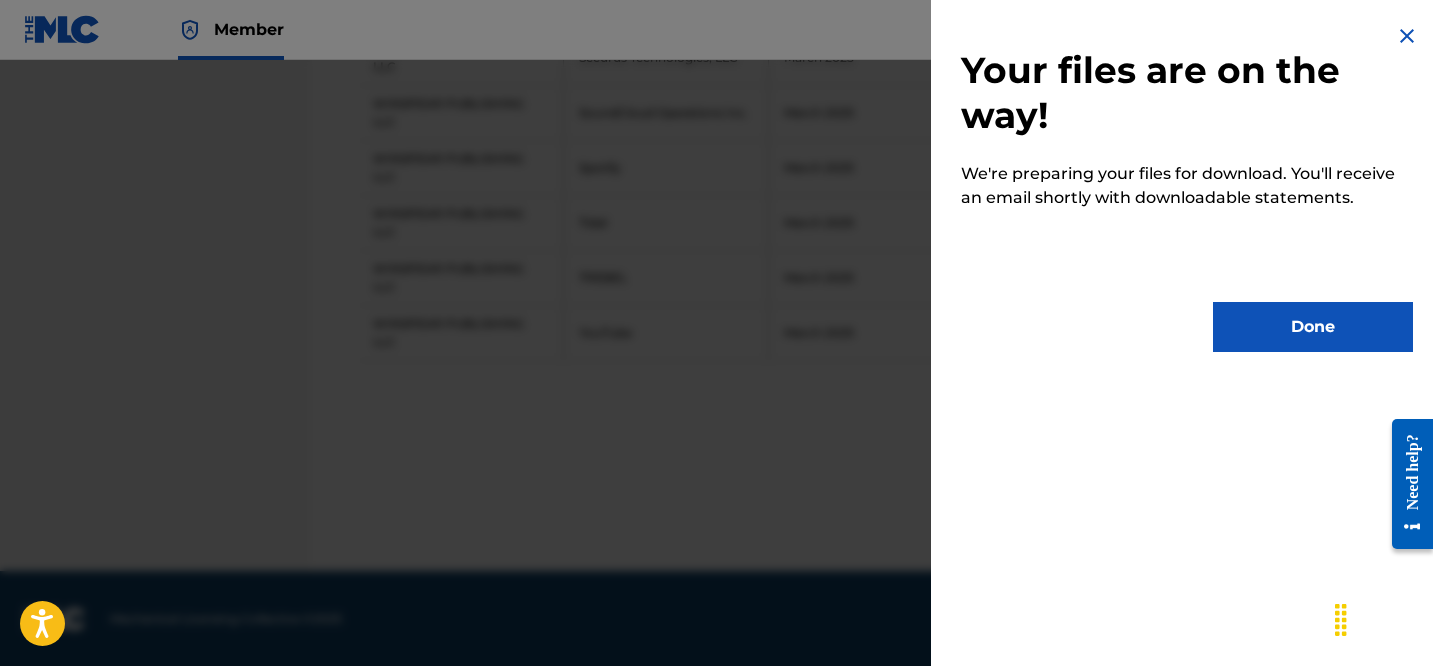 click on "Done" at bounding box center (1313, 327) 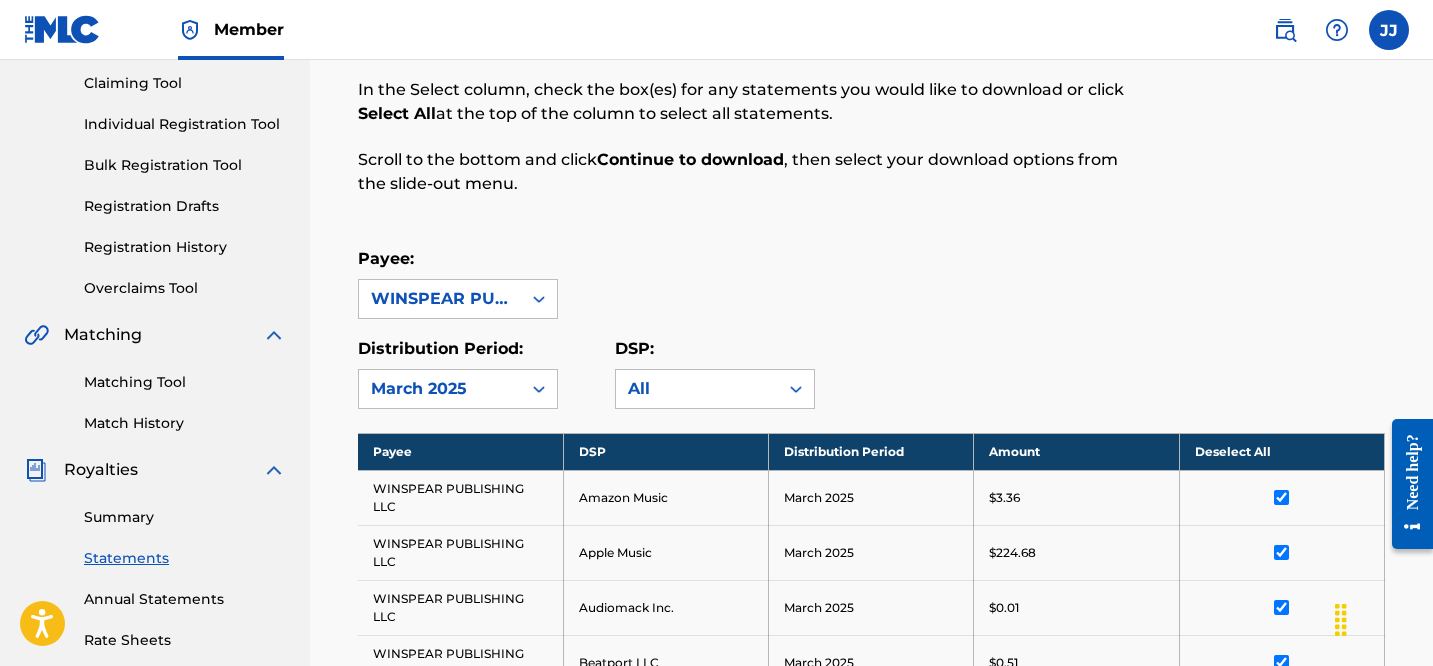 scroll, scrollTop: 115, scrollLeft: 0, axis: vertical 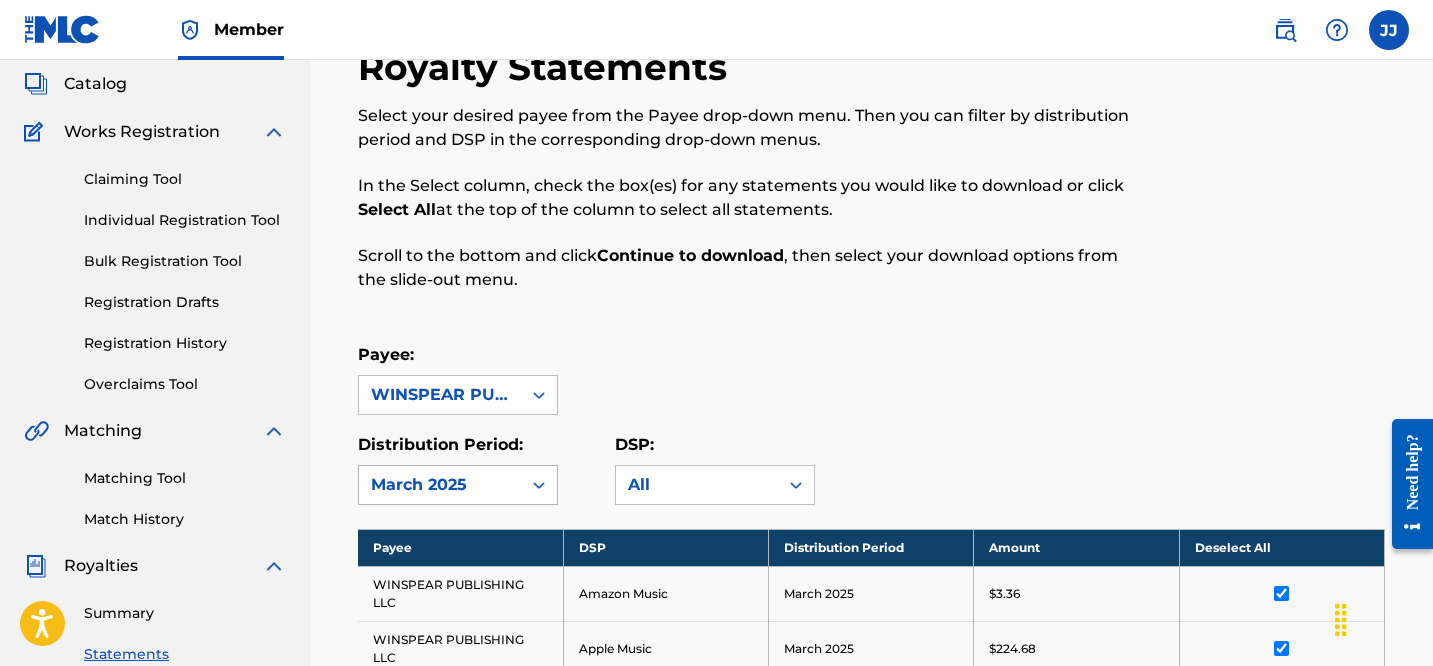 click on "March 2025" at bounding box center [440, 485] 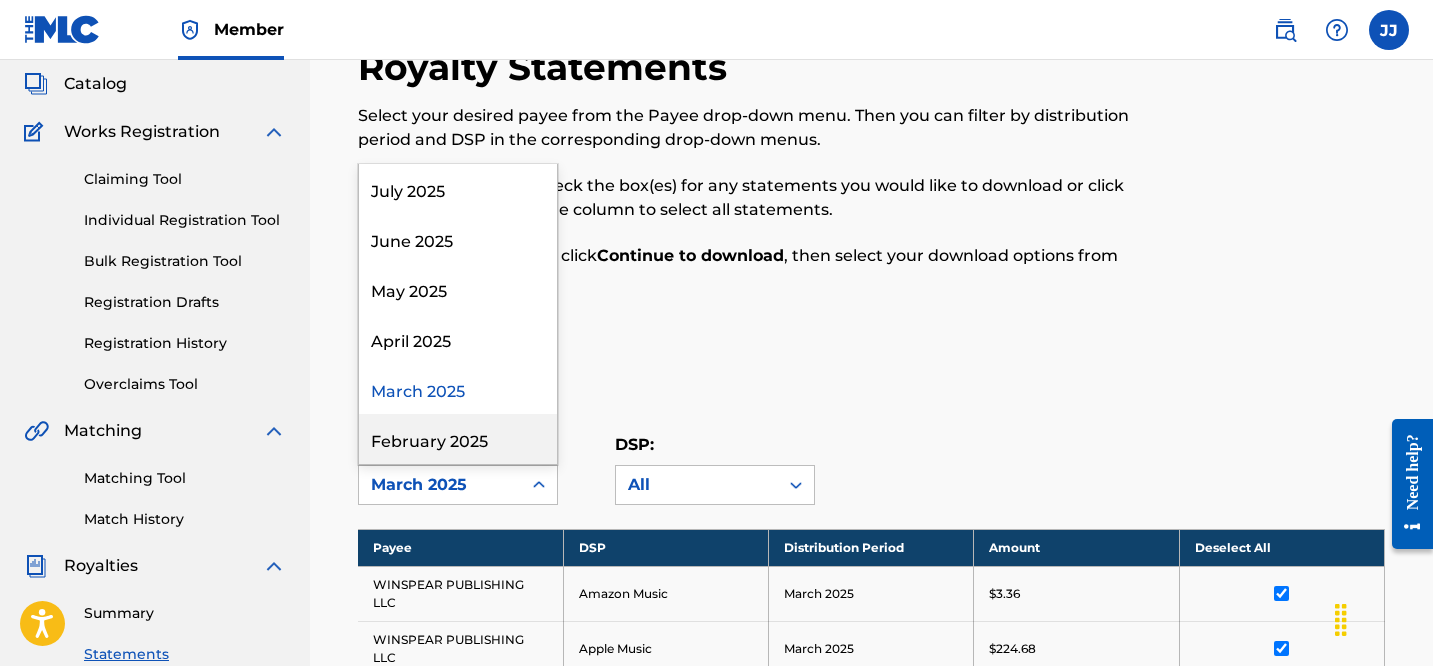 click on "February 2025" at bounding box center (458, 439) 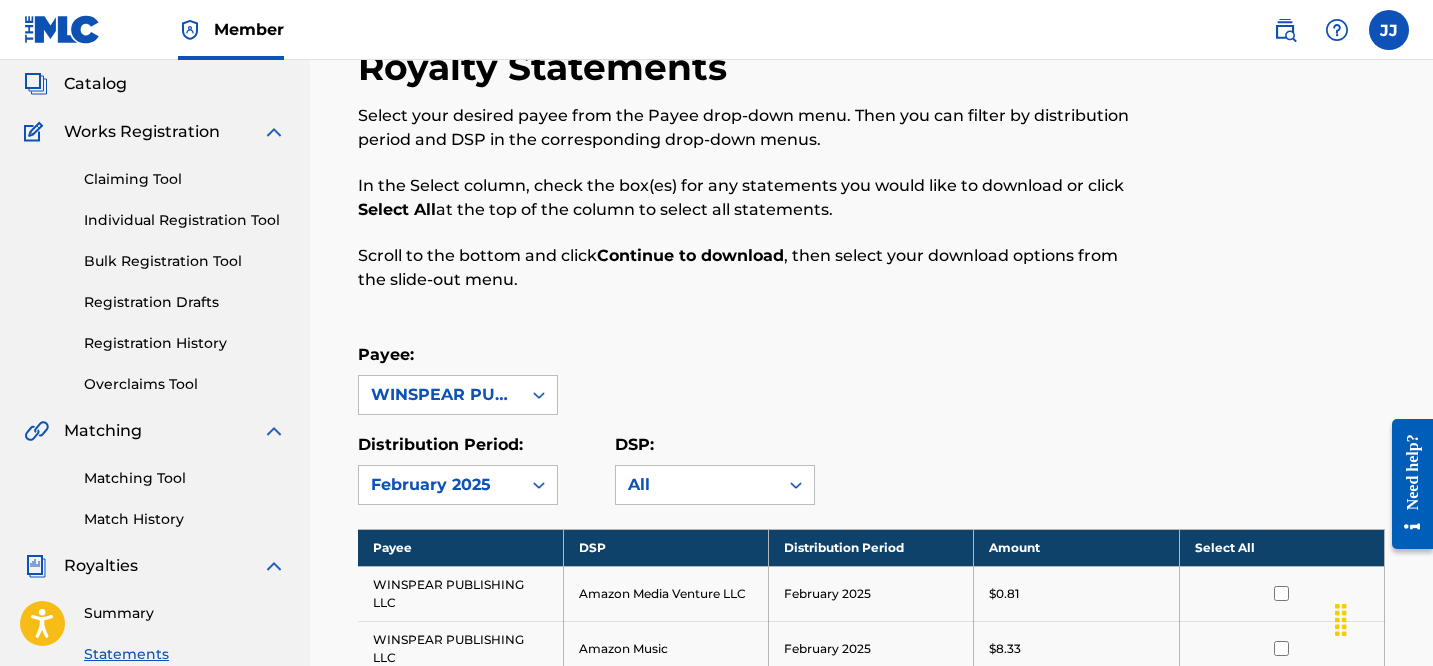 click on "Select All" at bounding box center (1281, 547) 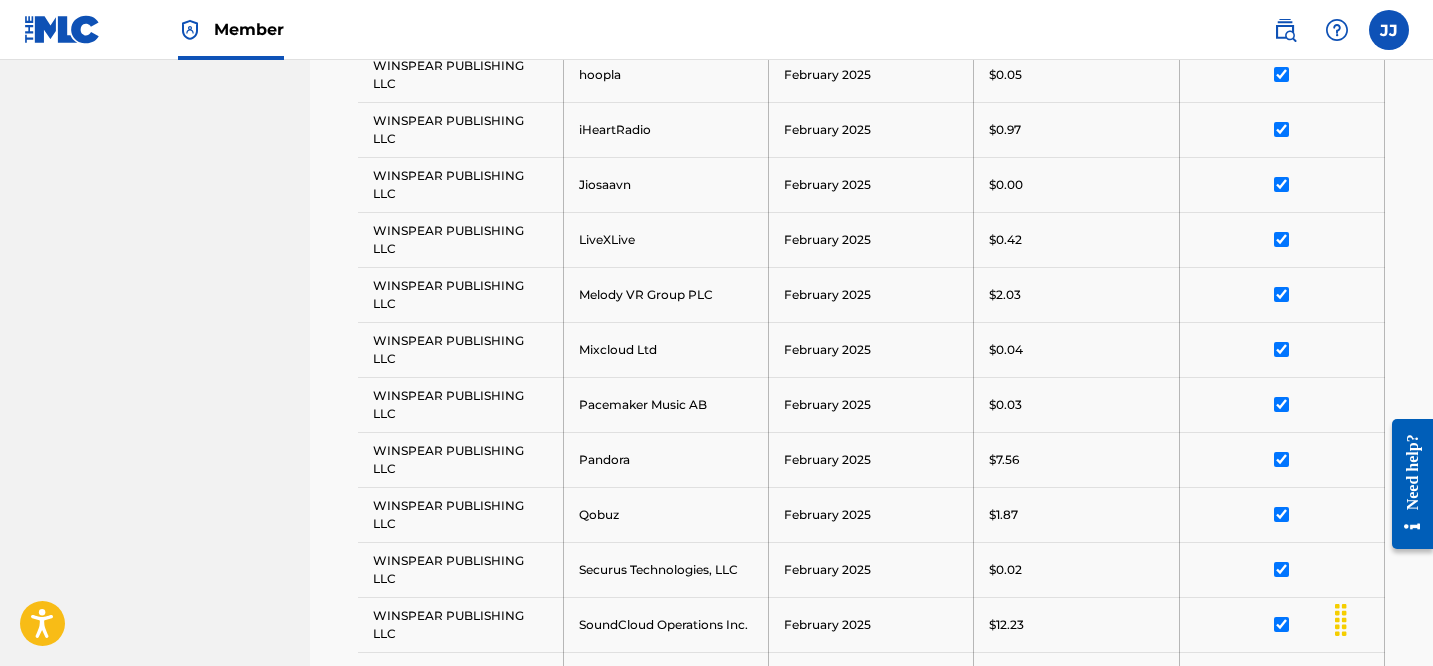 scroll, scrollTop: 1696, scrollLeft: 0, axis: vertical 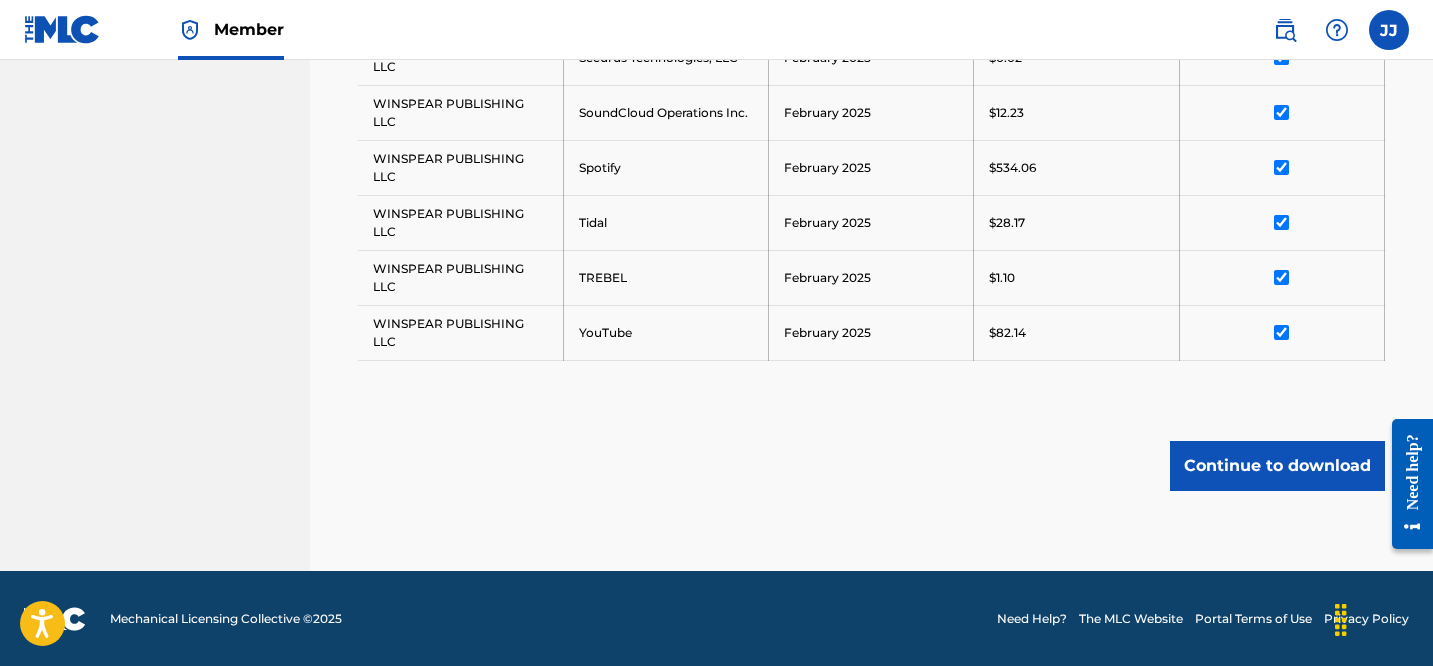 click on "Continue to download" at bounding box center (1277, 466) 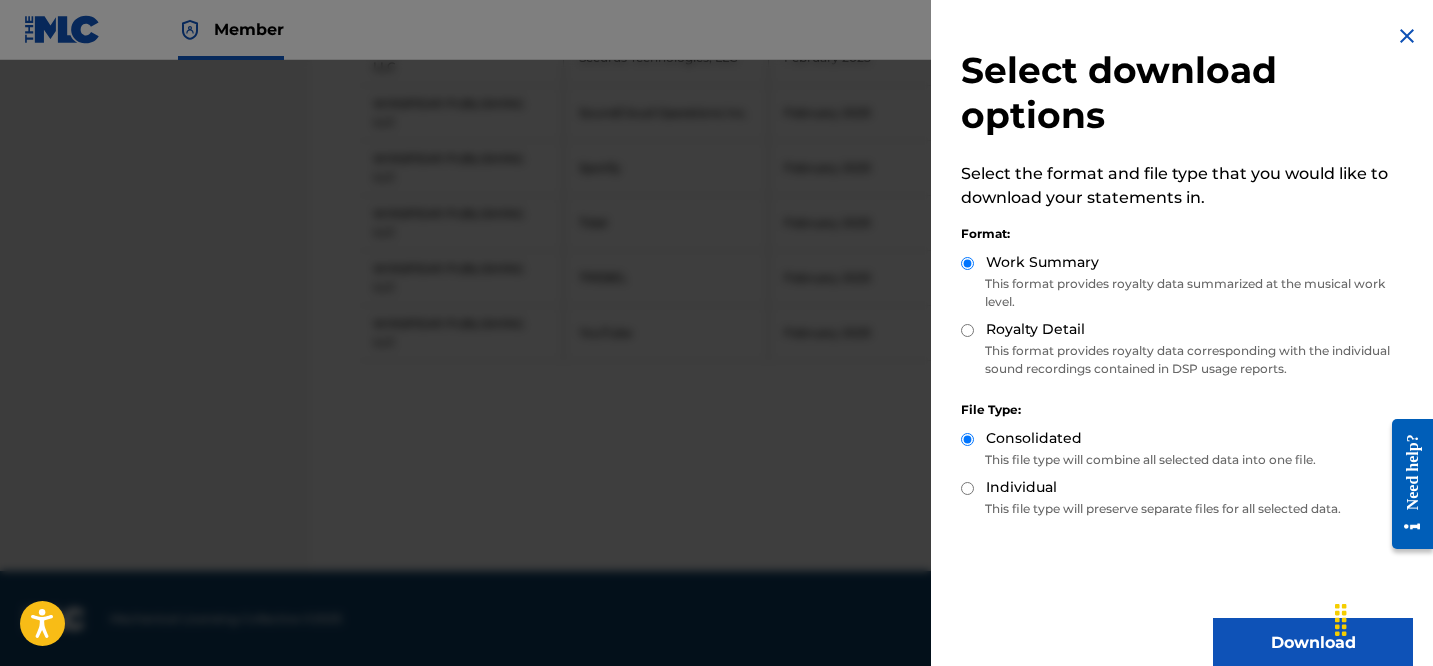 click on "Download" at bounding box center (1313, 643) 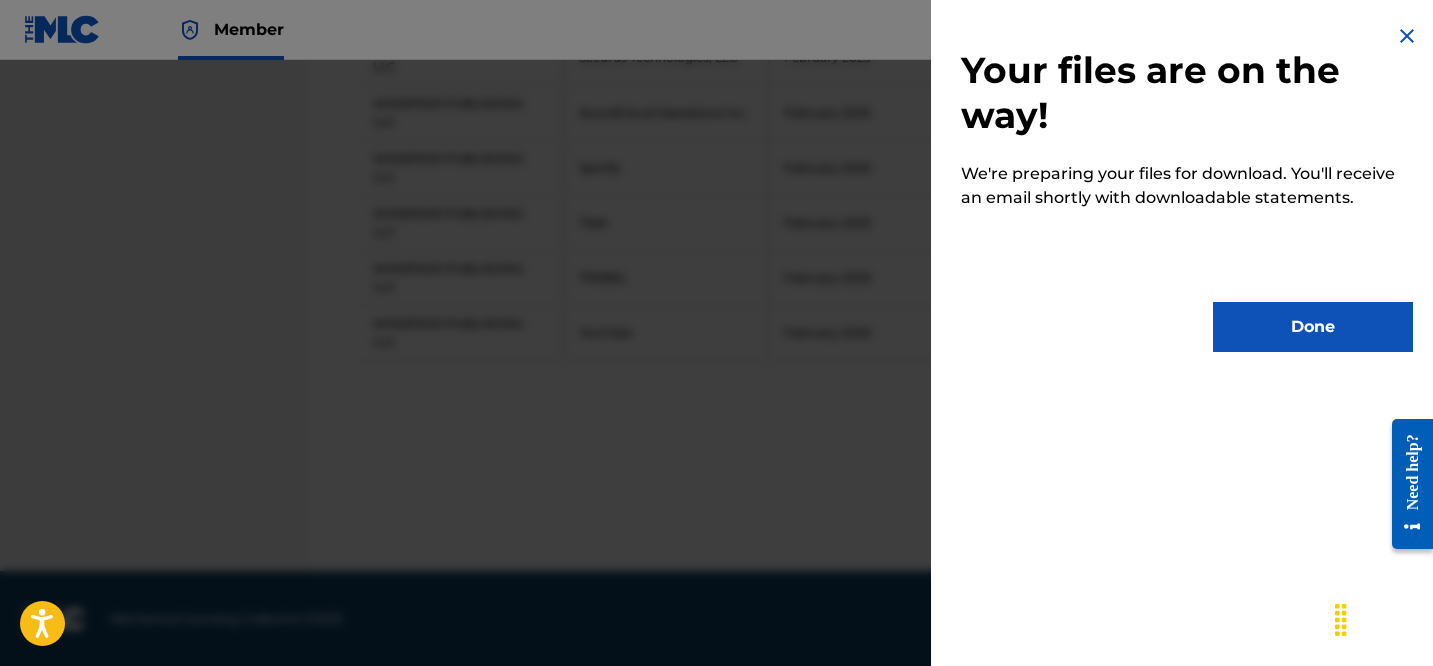 click on "Done" at bounding box center (1313, 327) 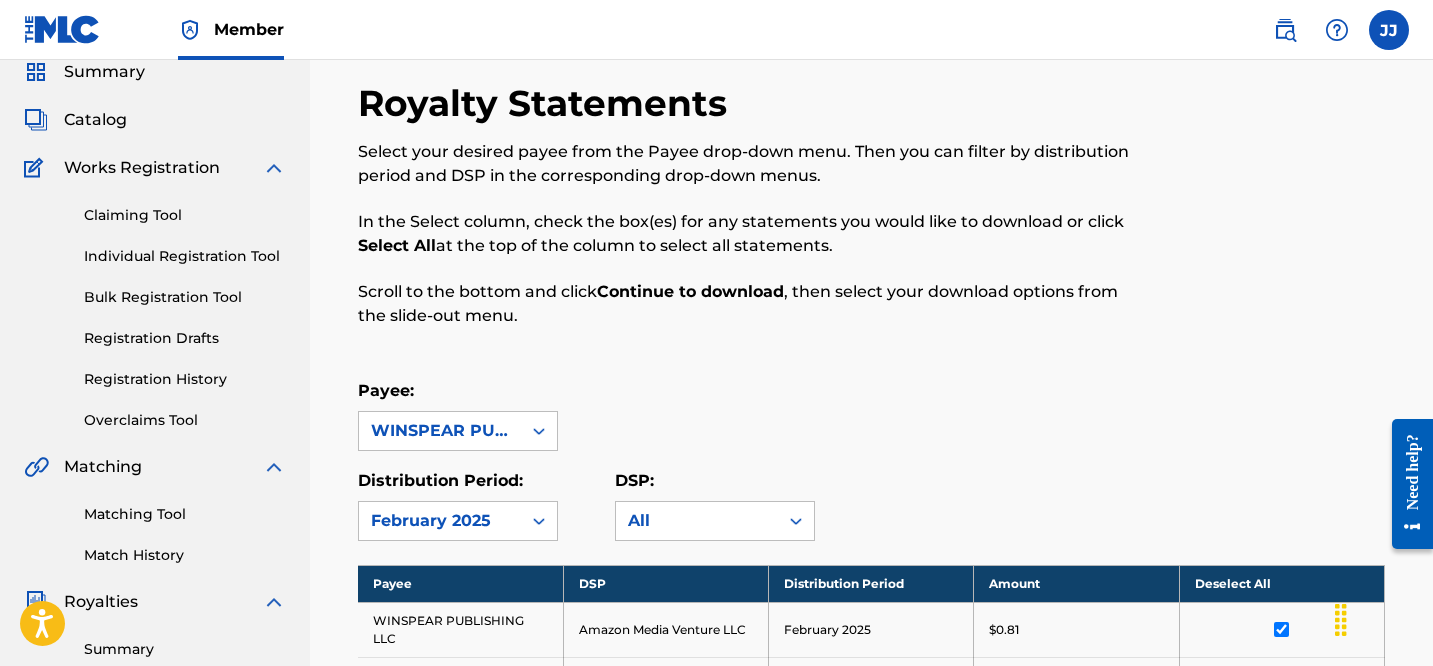 scroll, scrollTop: 195, scrollLeft: 0, axis: vertical 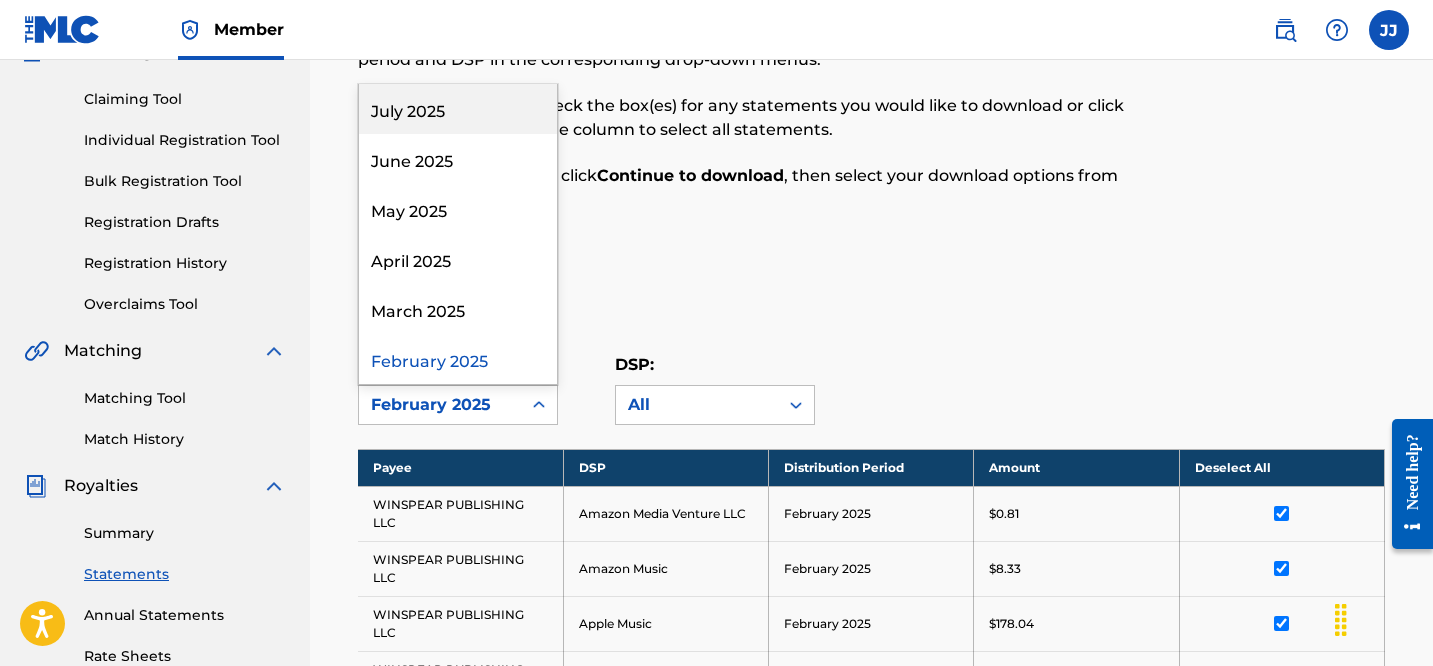 click on "February 2025" at bounding box center [440, 405] 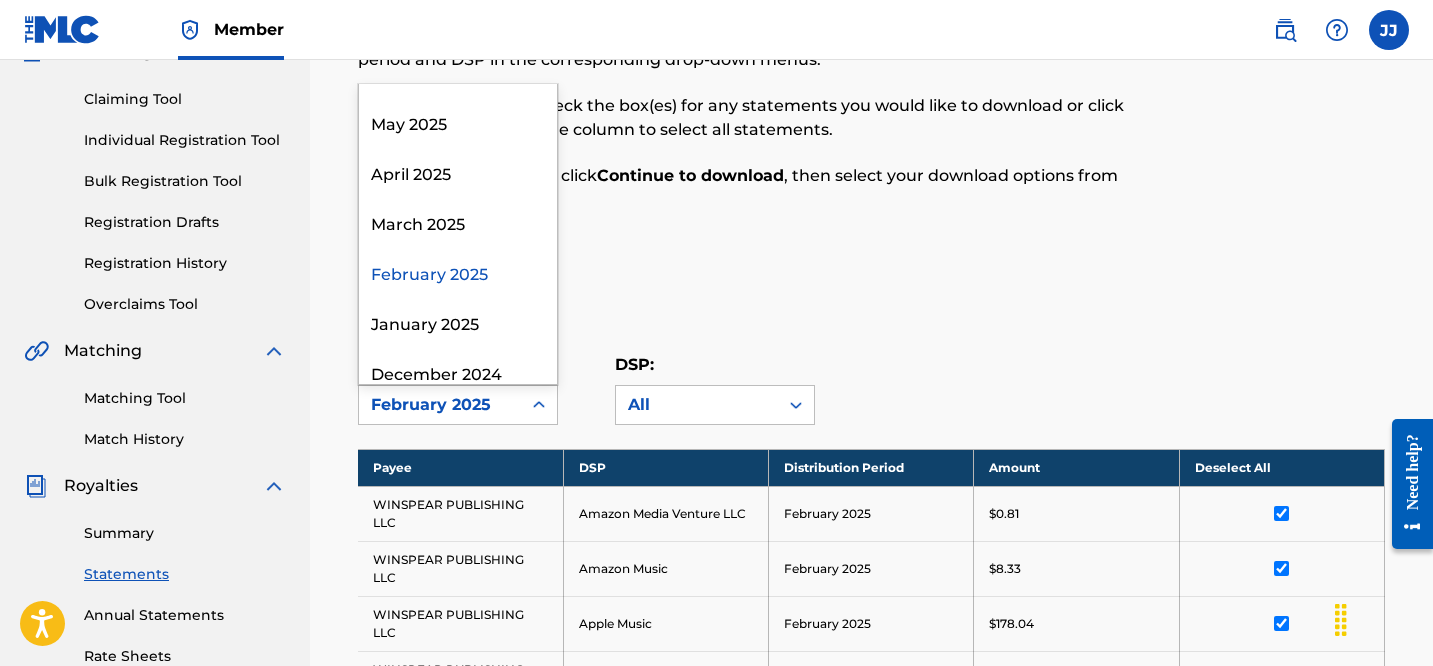 scroll, scrollTop: 135, scrollLeft: 0, axis: vertical 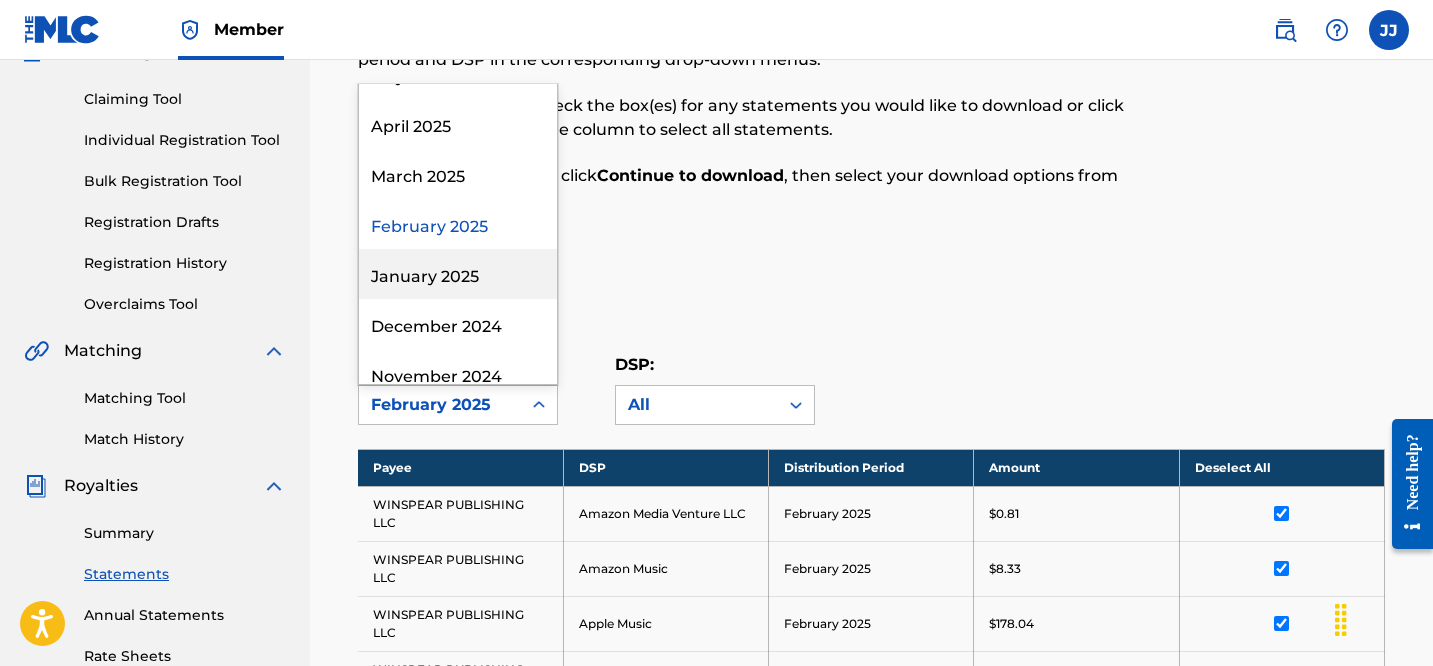 click on "January 2025" at bounding box center [458, 274] 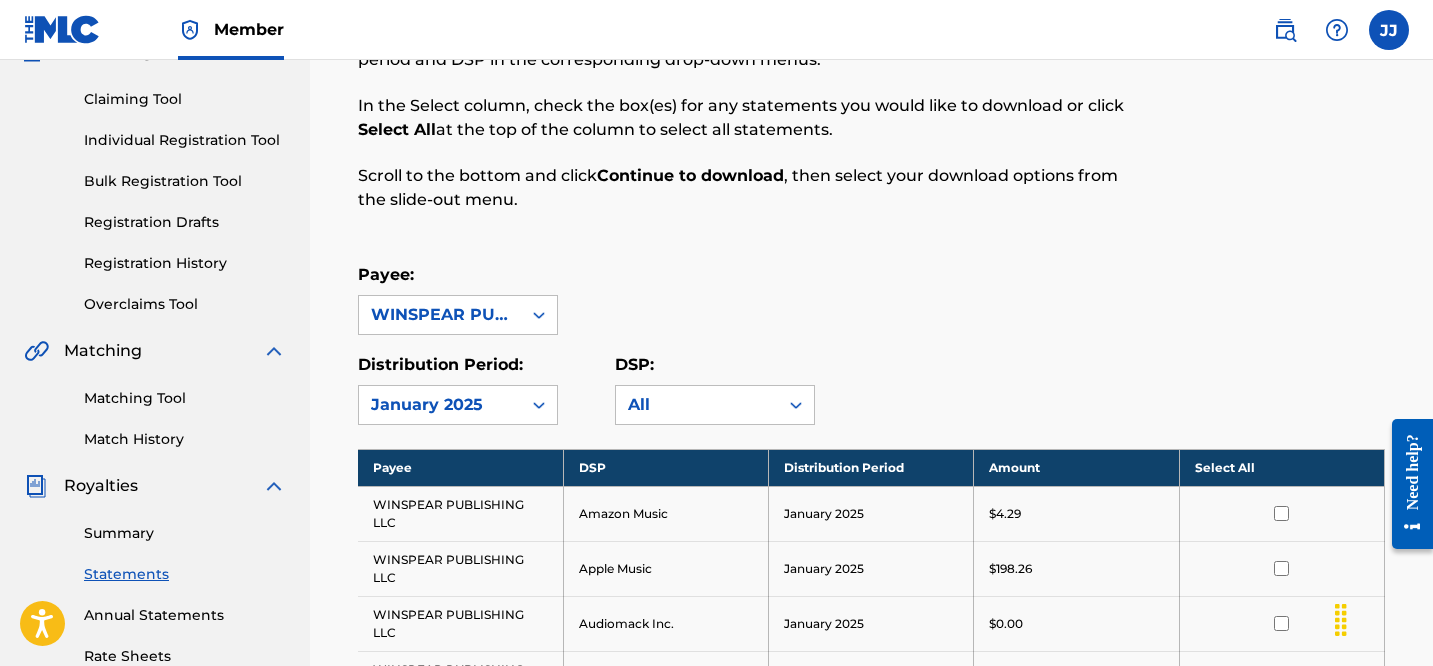 click on "Select All" at bounding box center (1281, 467) 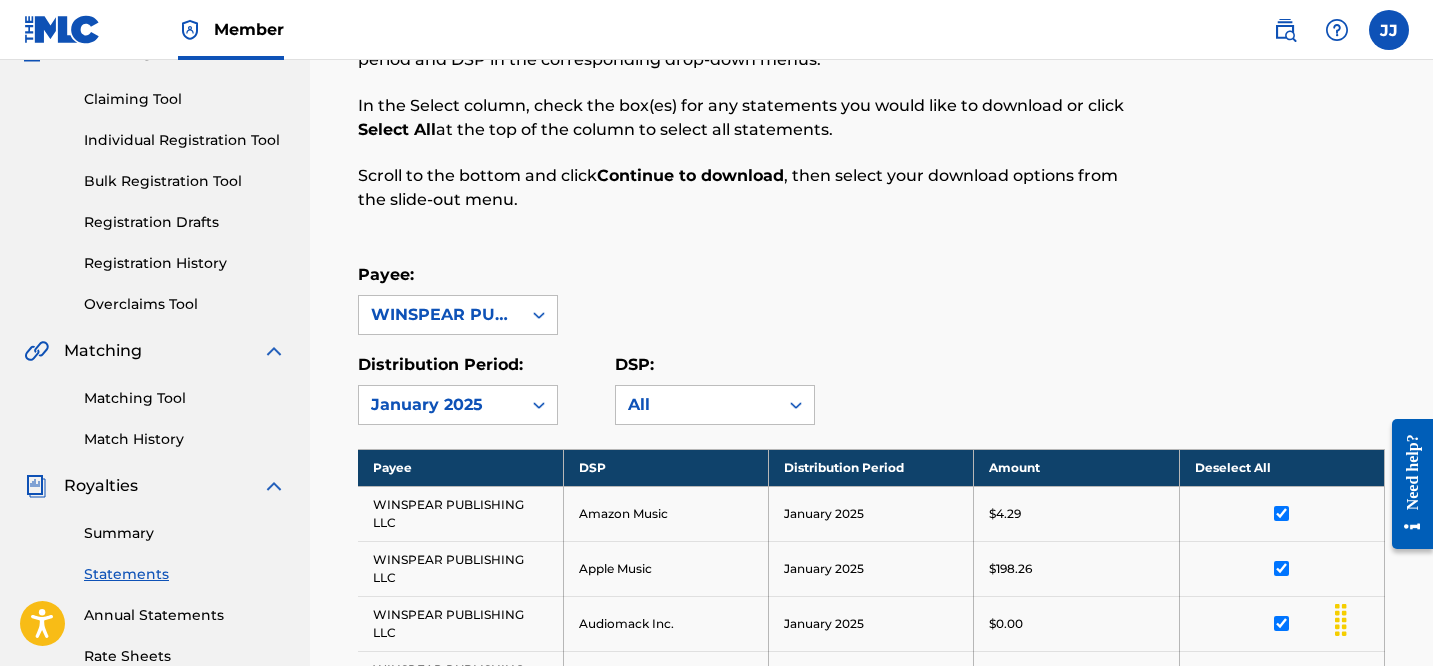 scroll, scrollTop: 1311, scrollLeft: 0, axis: vertical 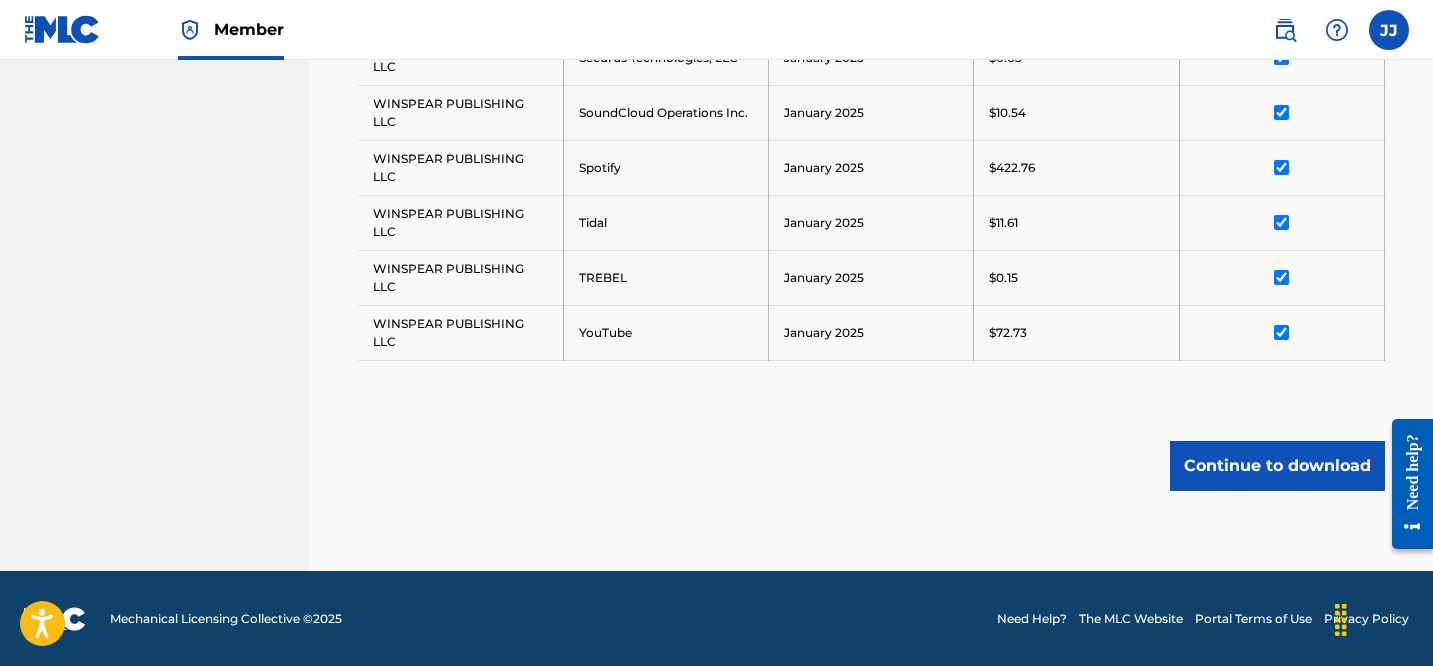 click on "Continue to download" at bounding box center [1277, 466] 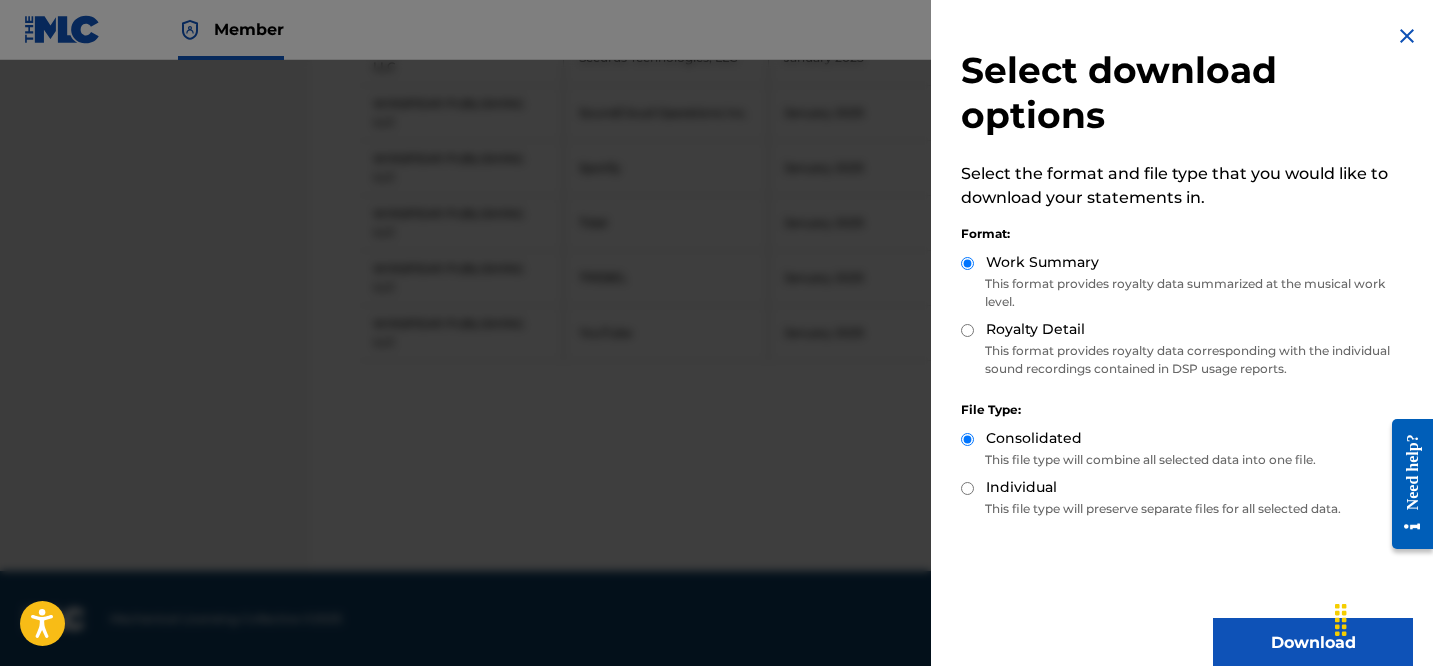 click on "Download" at bounding box center (1313, 643) 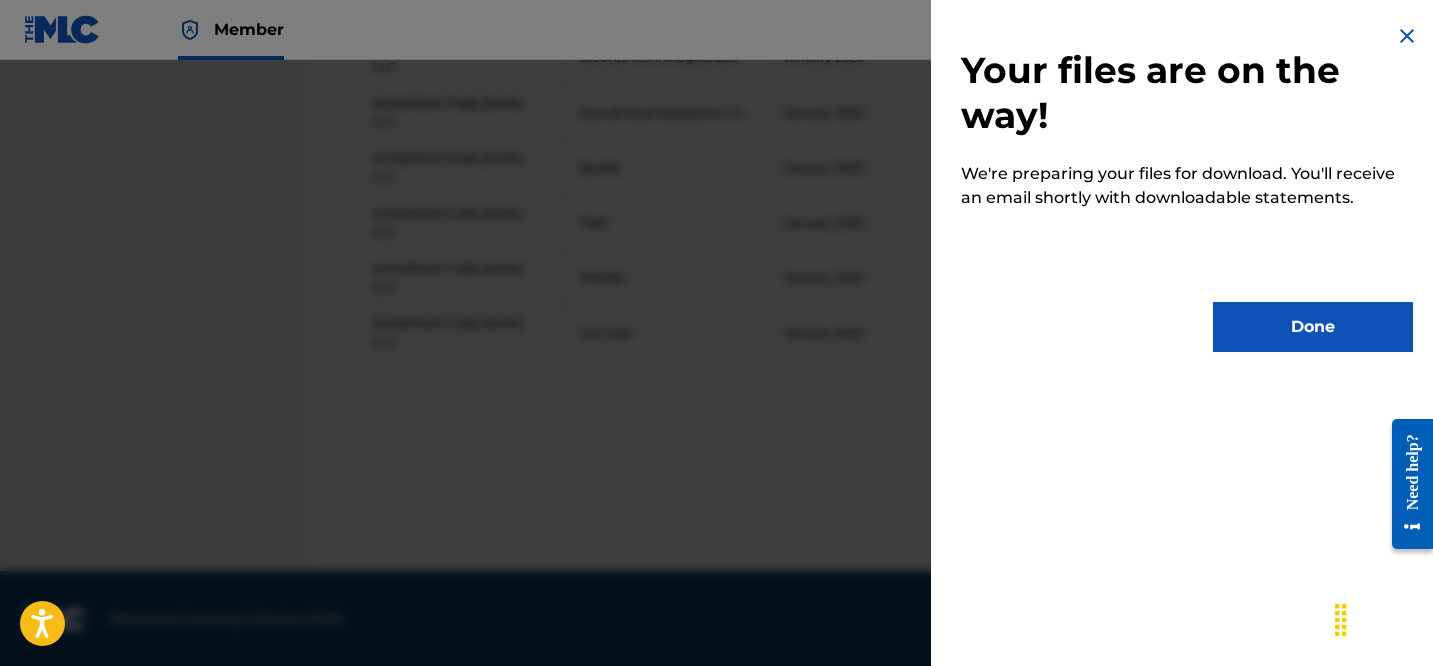 click on "Done" at bounding box center [1313, 327] 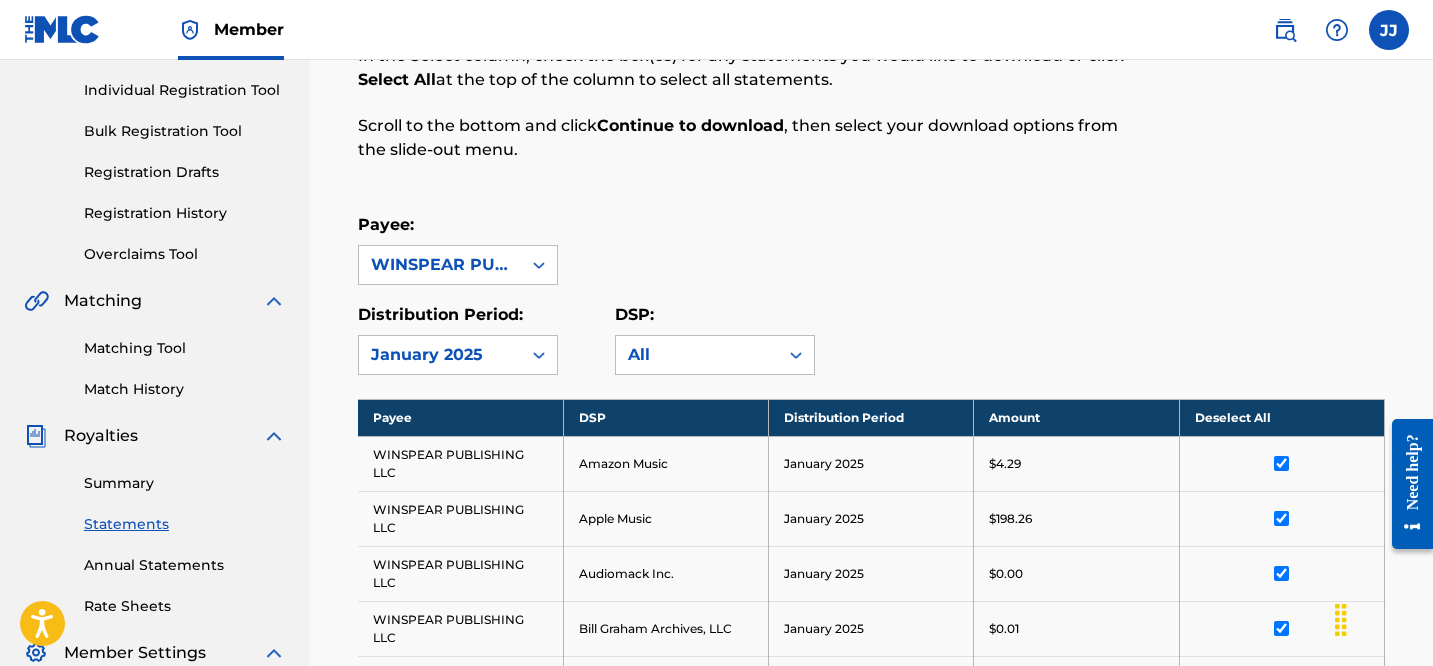 scroll, scrollTop: 291, scrollLeft: 0, axis: vertical 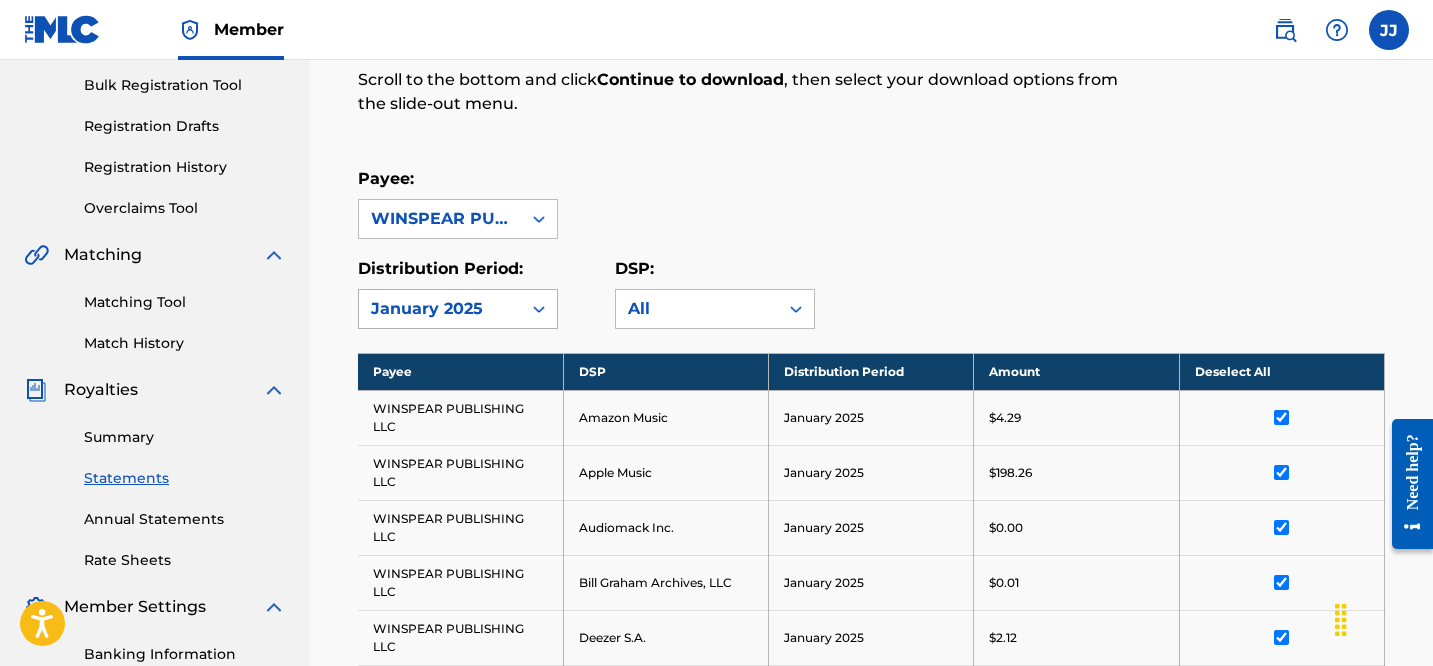 click on "January 2025" at bounding box center (440, 309) 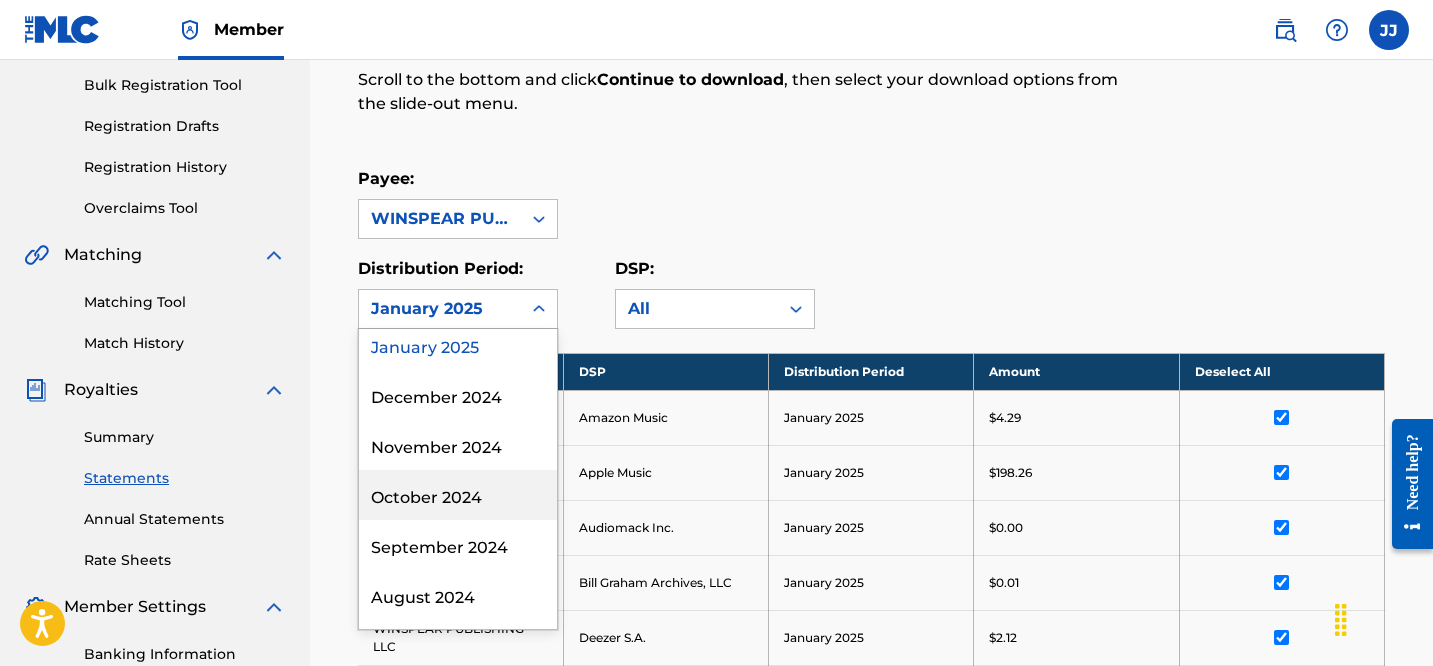 scroll, scrollTop: 336, scrollLeft: 0, axis: vertical 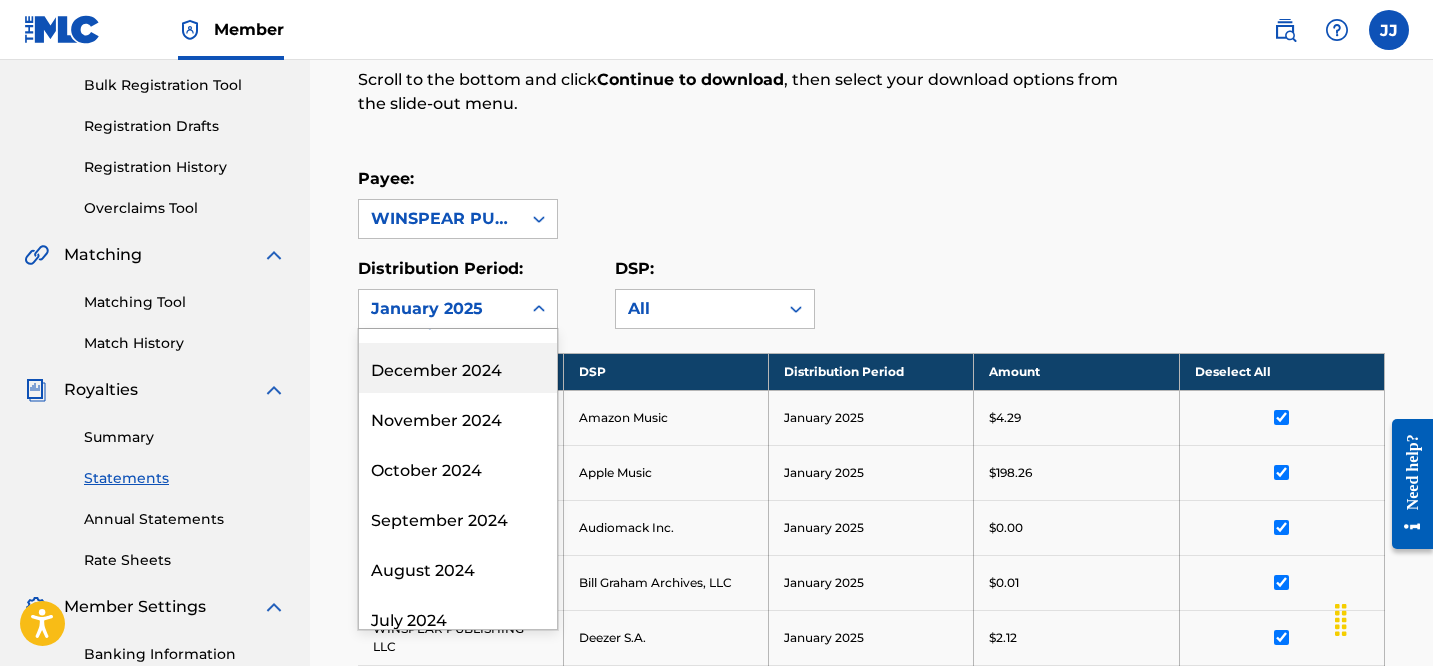 click on "December 2024" at bounding box center (458, 368) 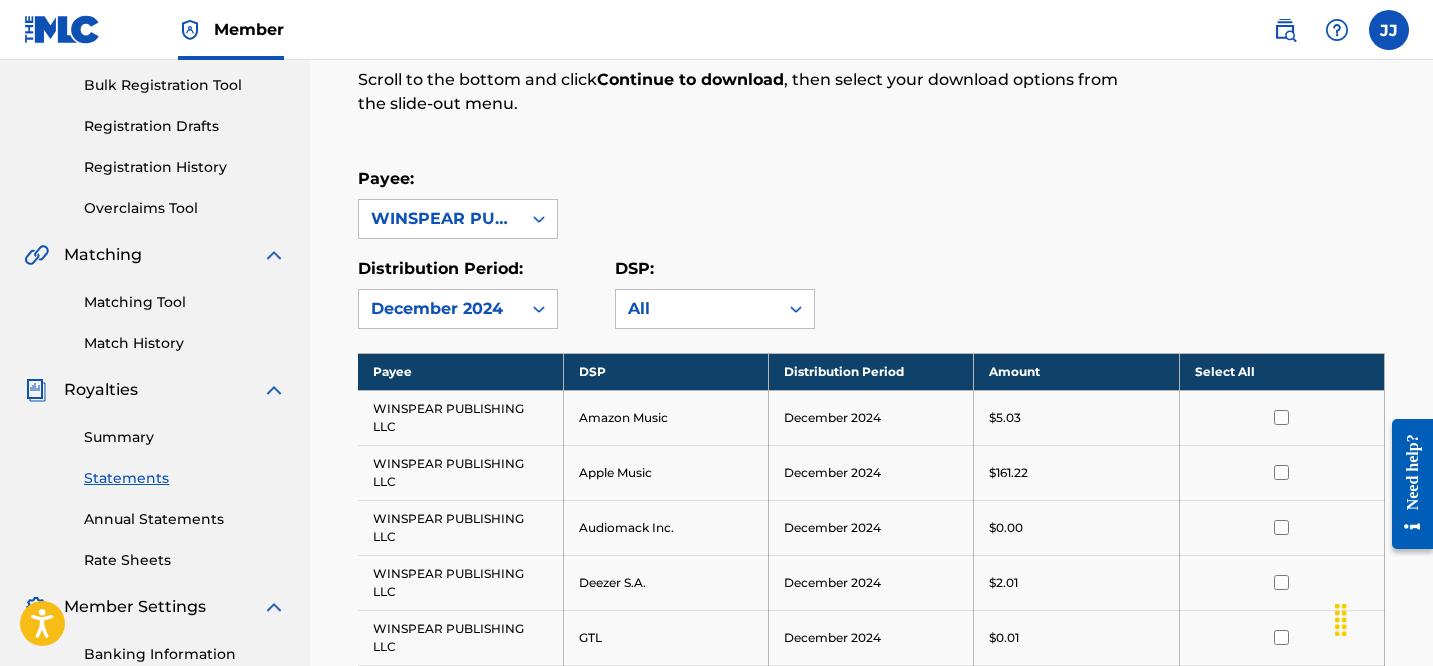 click on "Select All" at bounding box center [1281, 371] 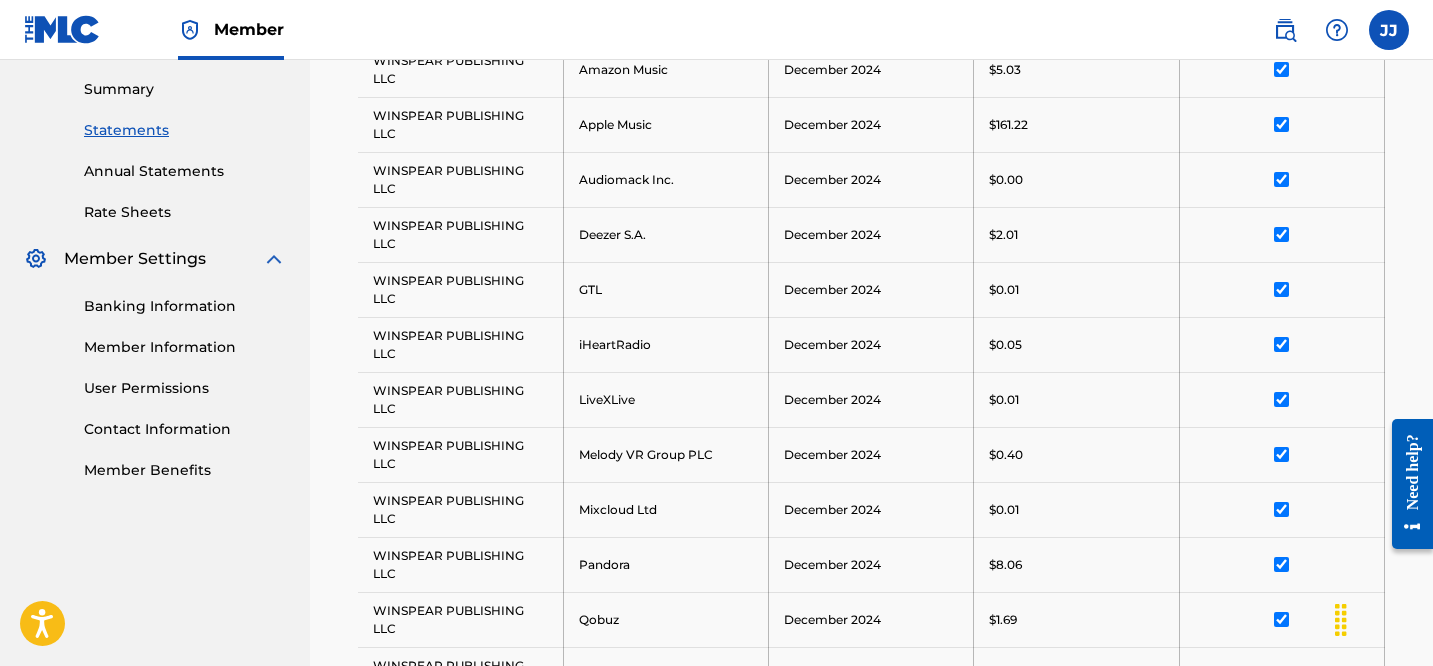 scroll, scrollTop: 1311, scrollLeft: 0, axis: vertical 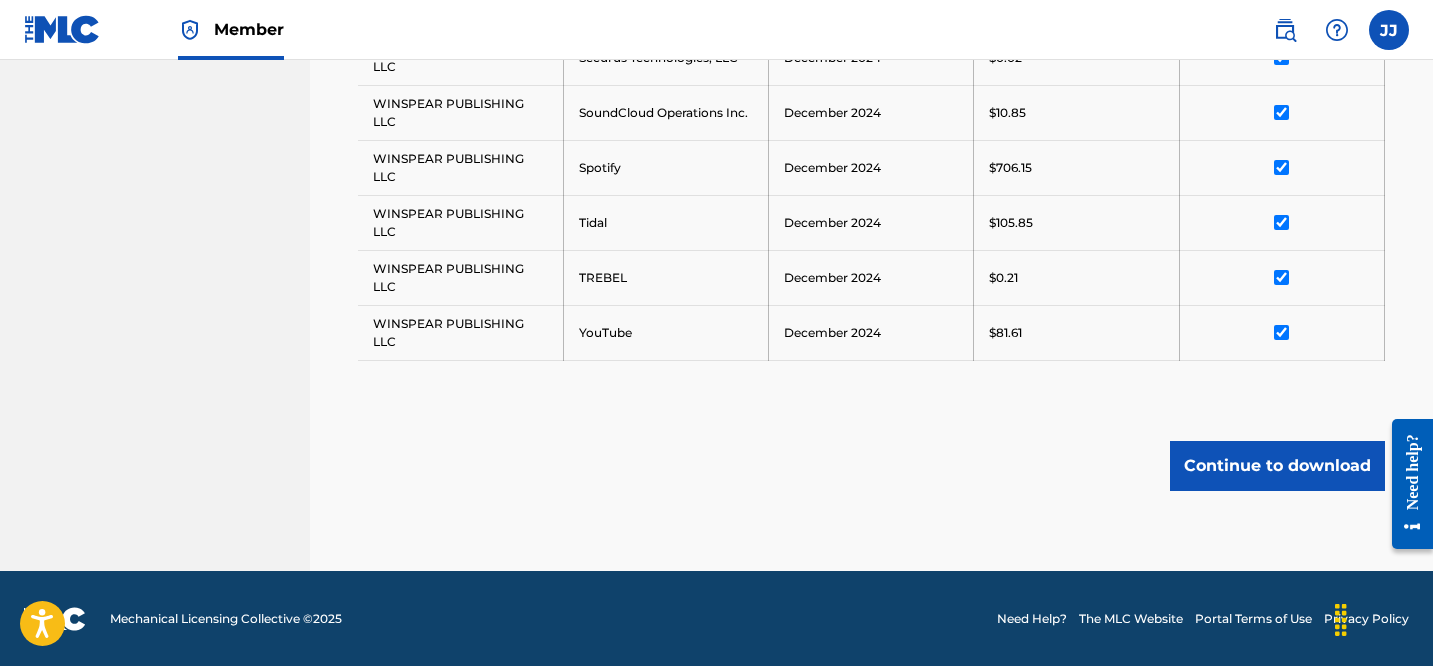 click on "Continue to download" at bounding box center [1277, 466] 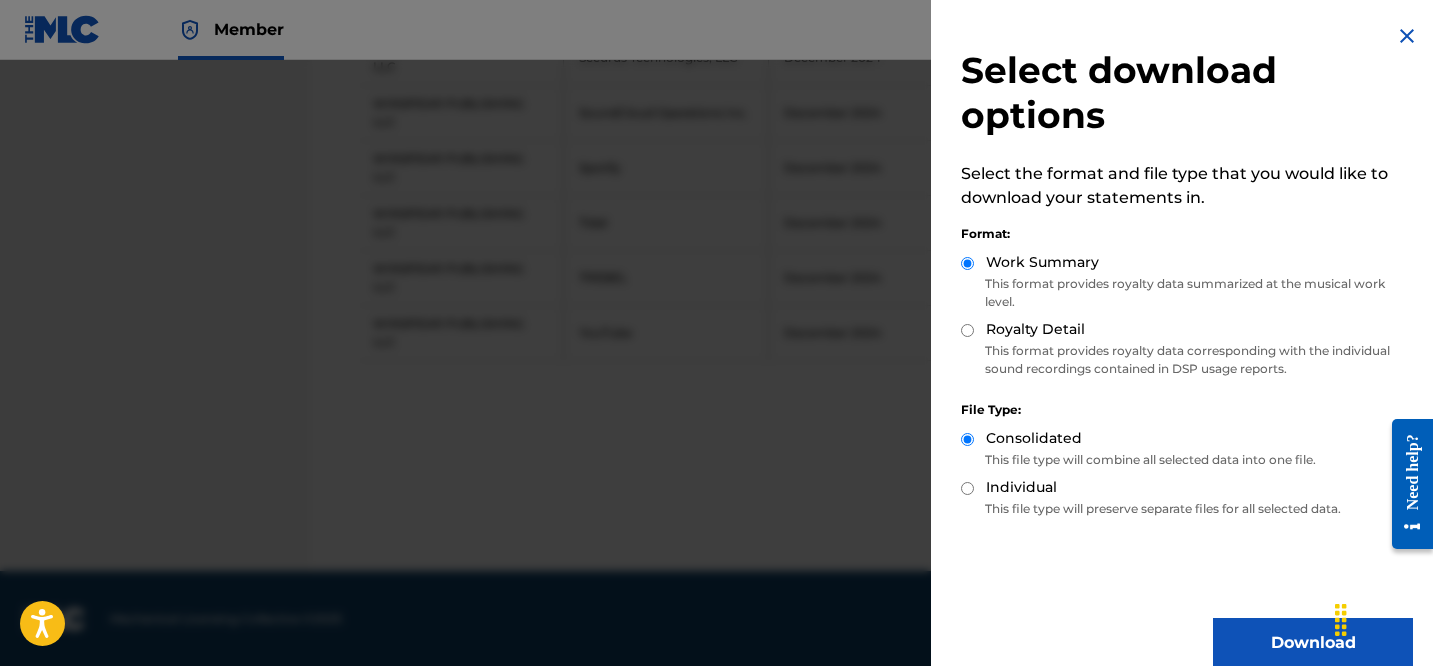 click on "Download" at bounding box center (1313, 643) 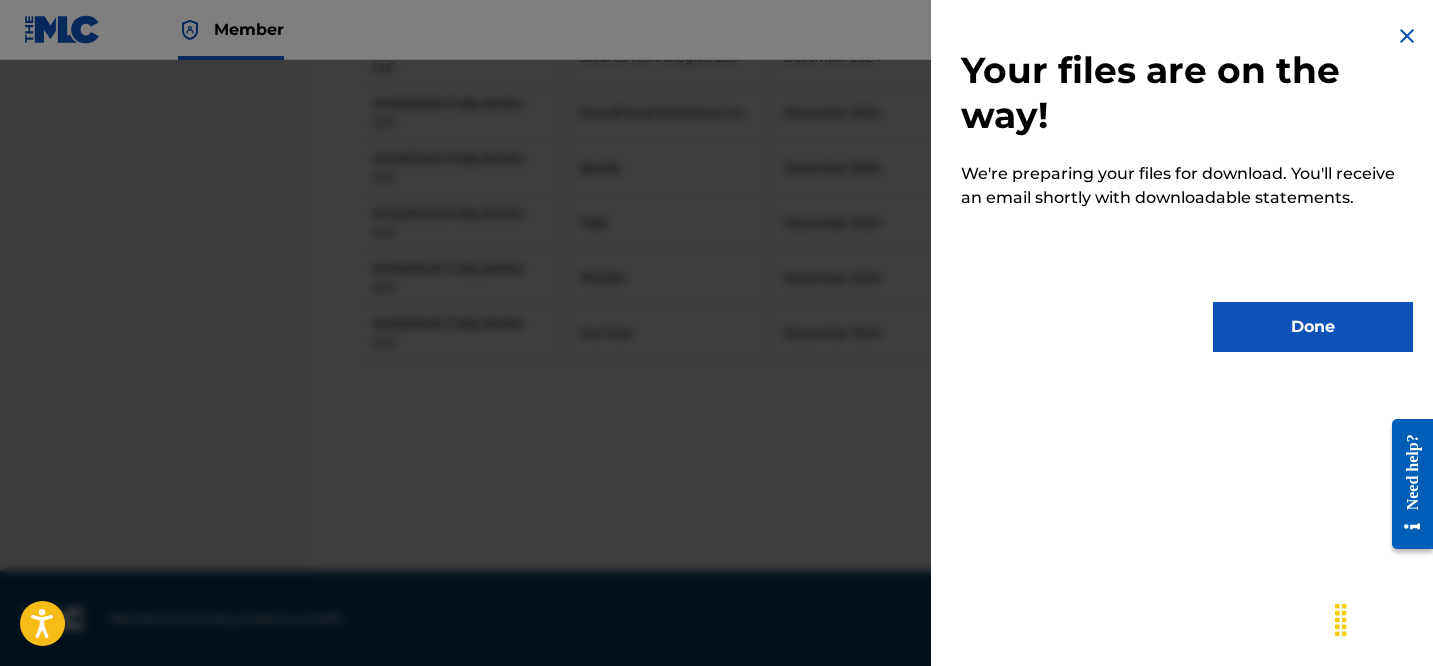 click on "Done" at bounding box center [1313, 327] 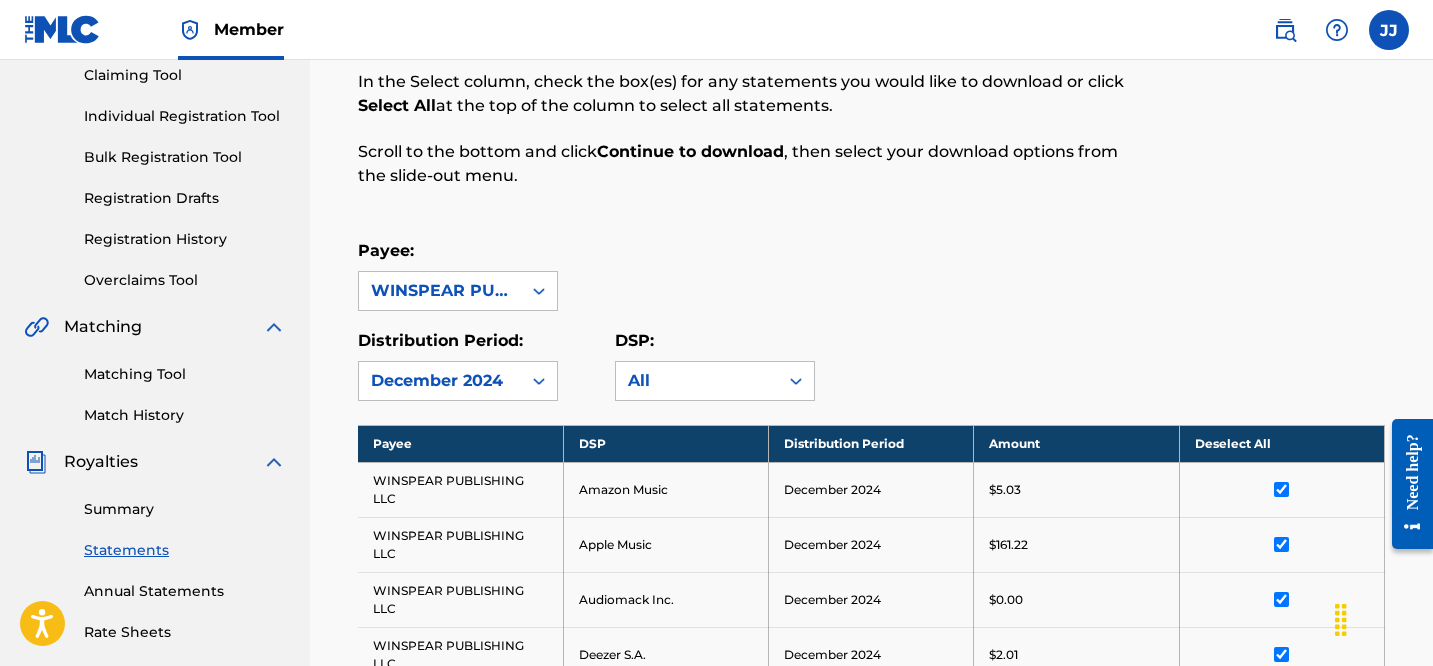 scroll, scrollTop: 218, scrollLeft: 0, axis: vertical 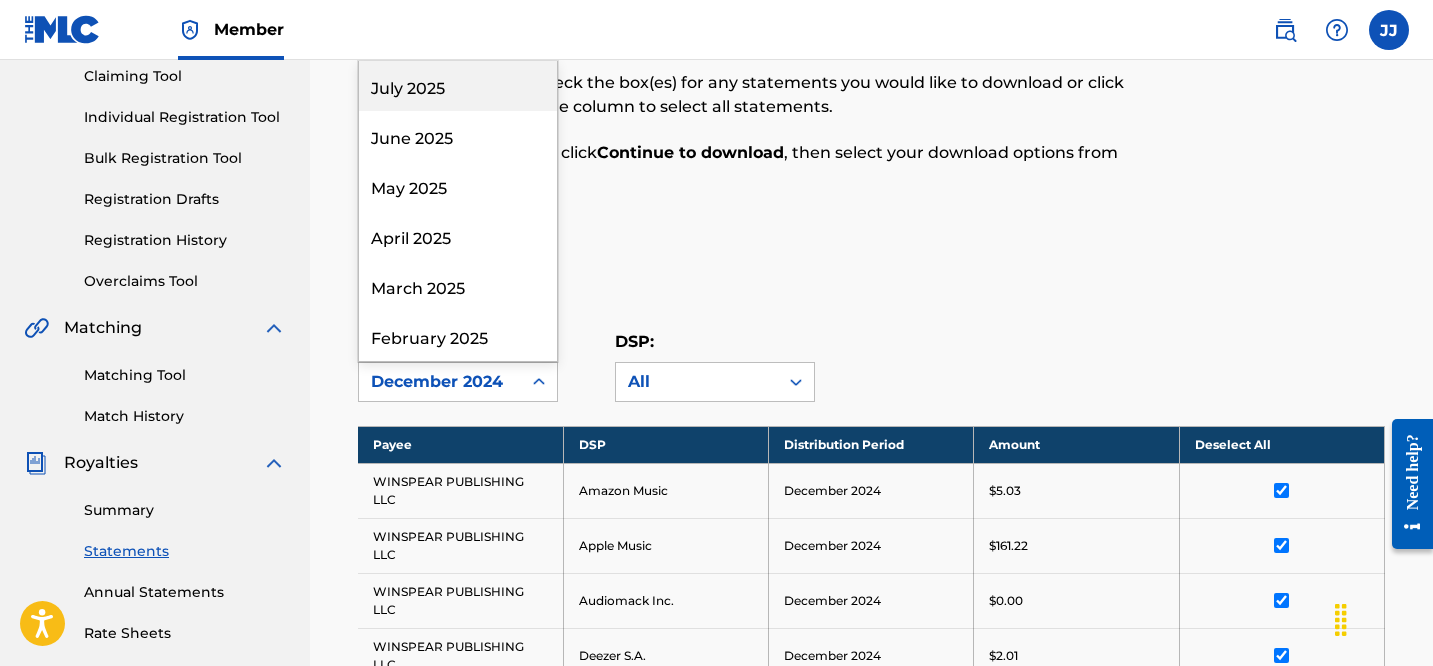 click on "December 2024" at bounding box center [440, 382] 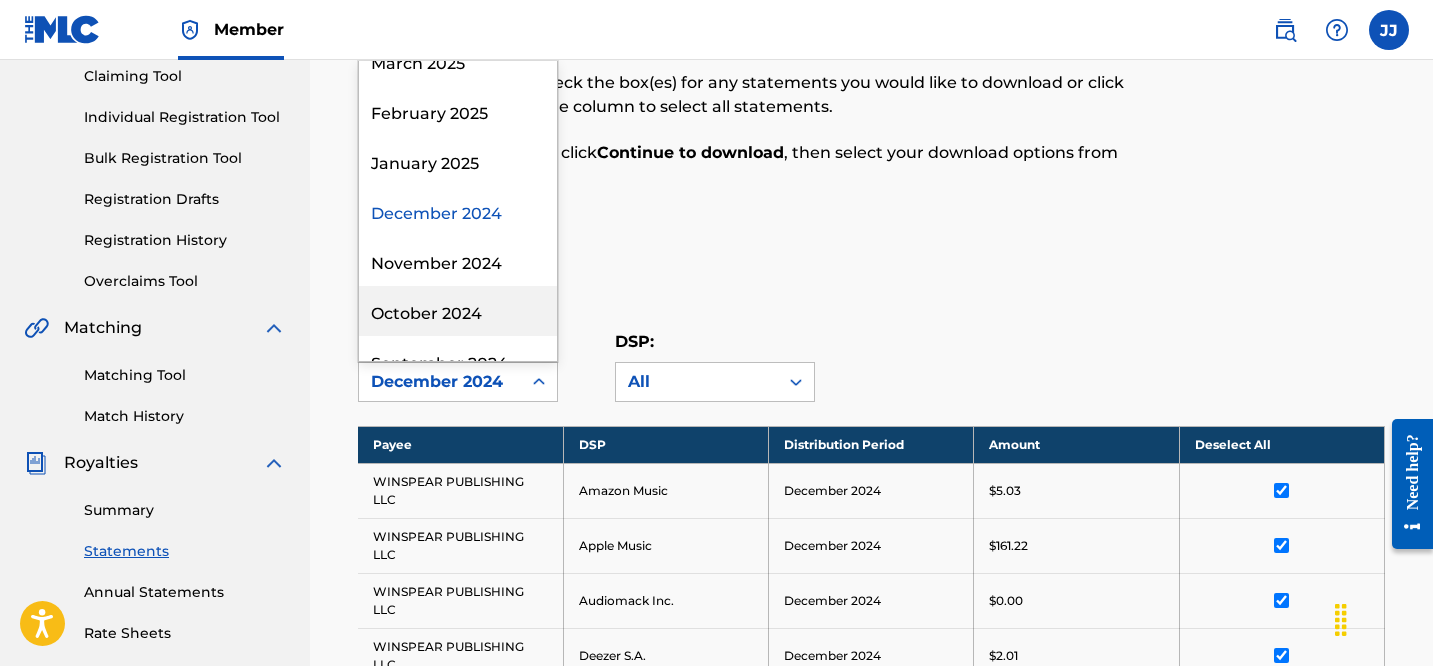 scroll, scrollTop: 238, scrollLeft: 0, axis: vertical 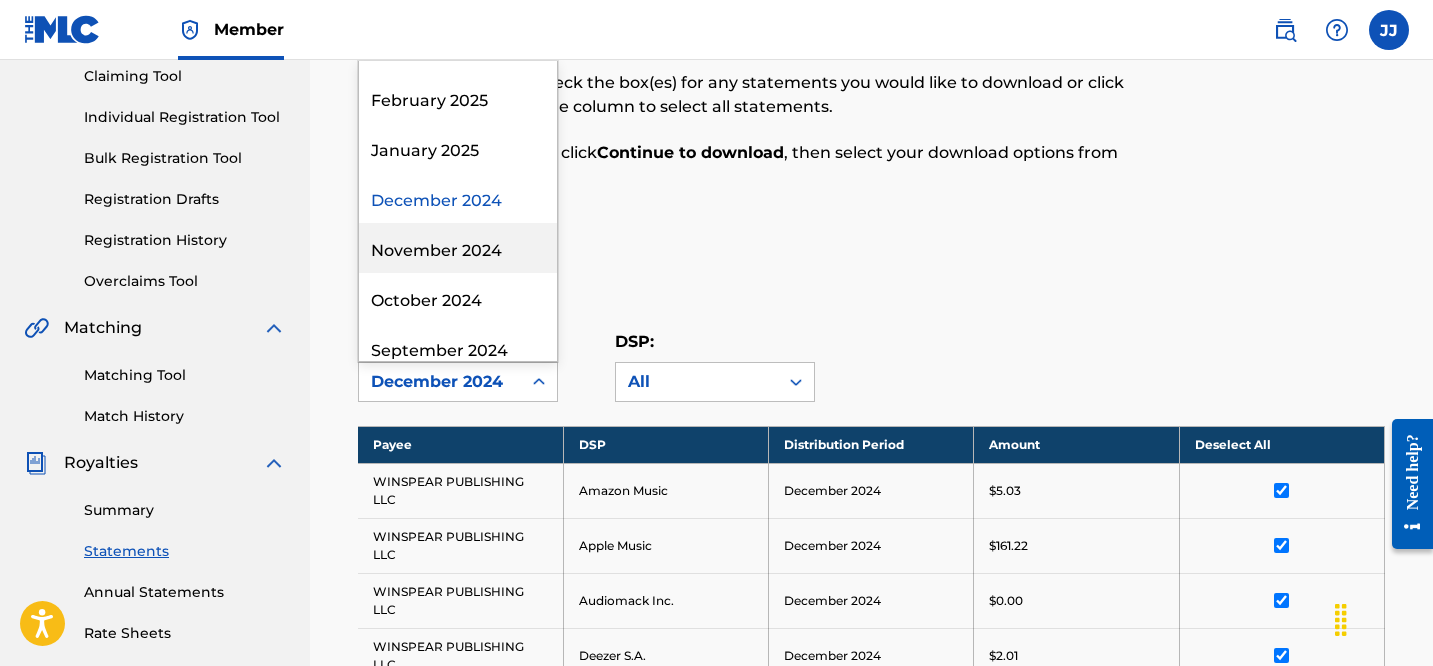 click on "November 2024" at bounding box center [458, 248] 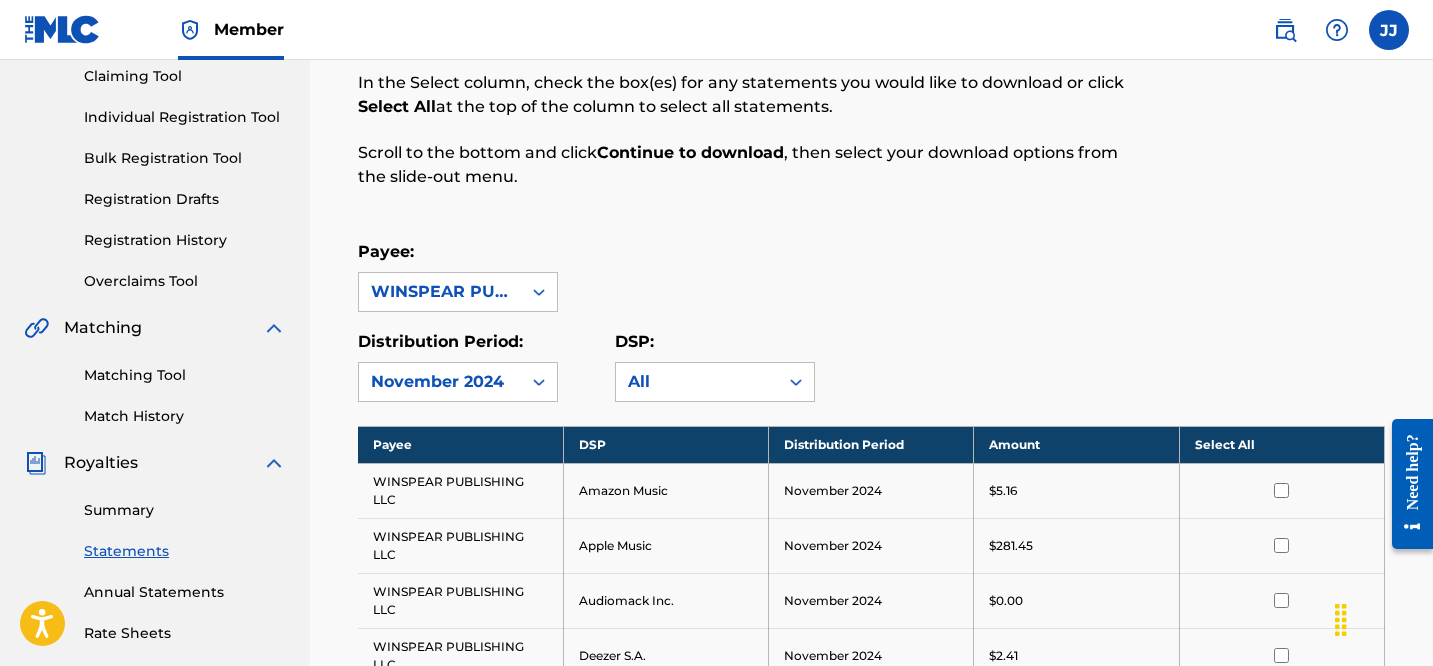 click on "Select All" at bounding box center [1281, 444] 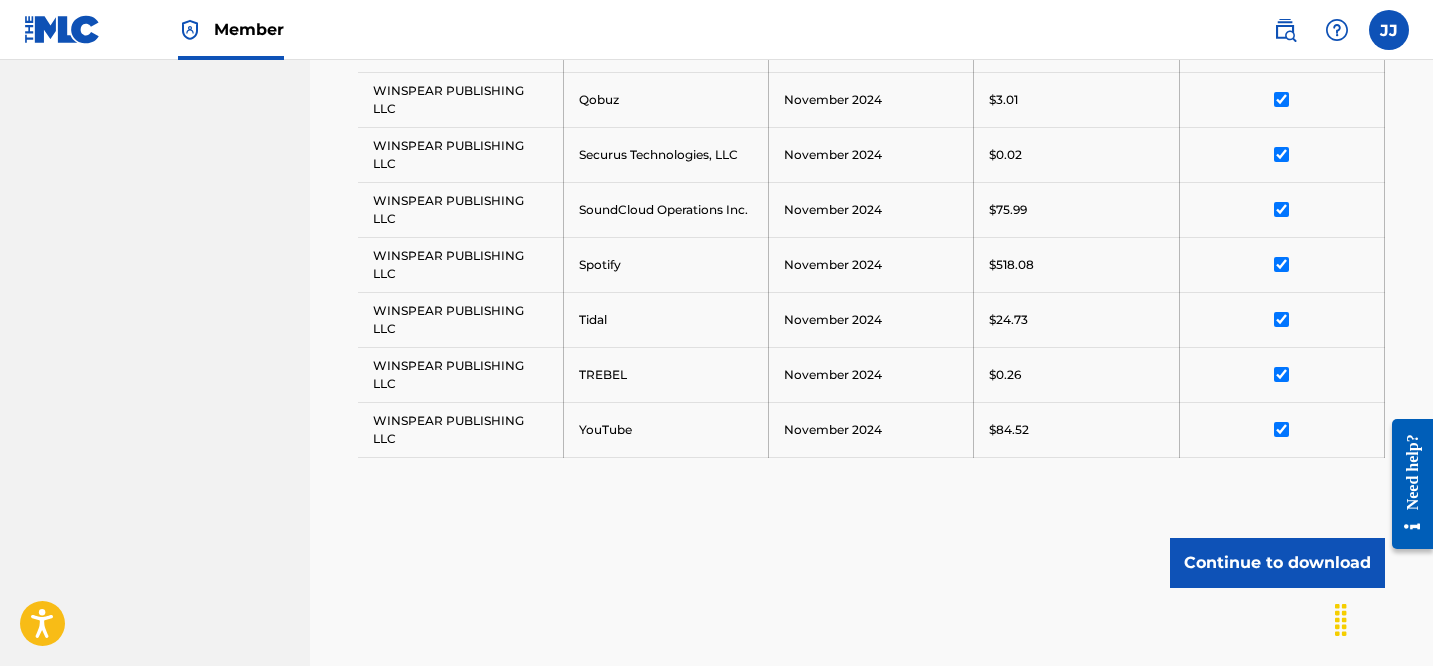 scroll, scrollTop: 1311, scrollLeft: 0, axis: vertical 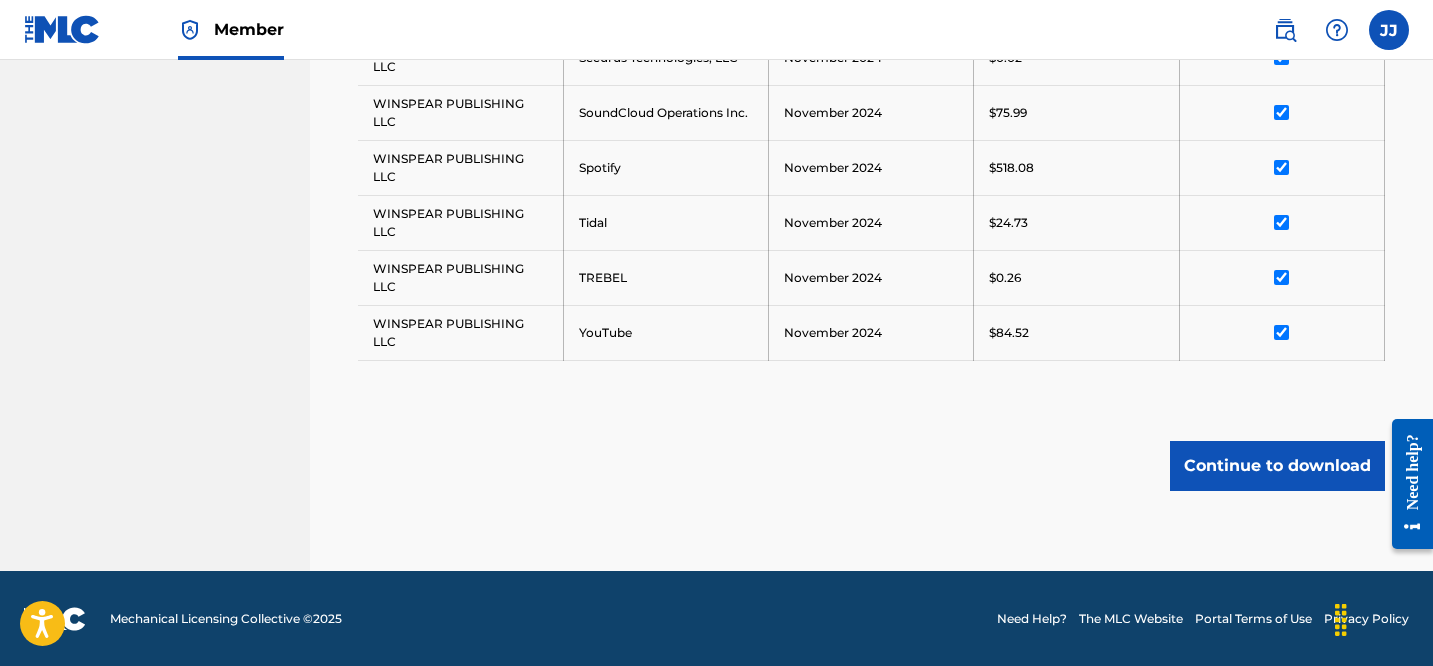 click on "Continue to download" at bounding box center (1277, 466) 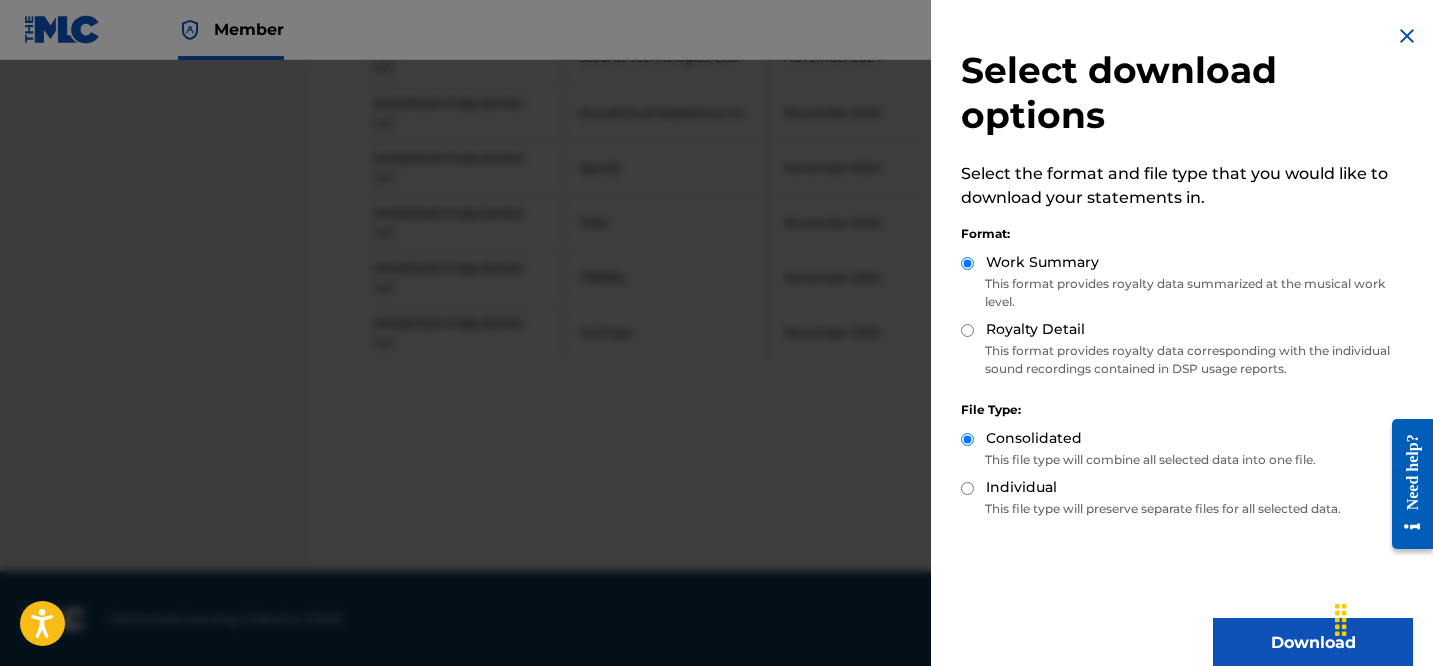 click on "Download" at bounding box center [1313, 643] 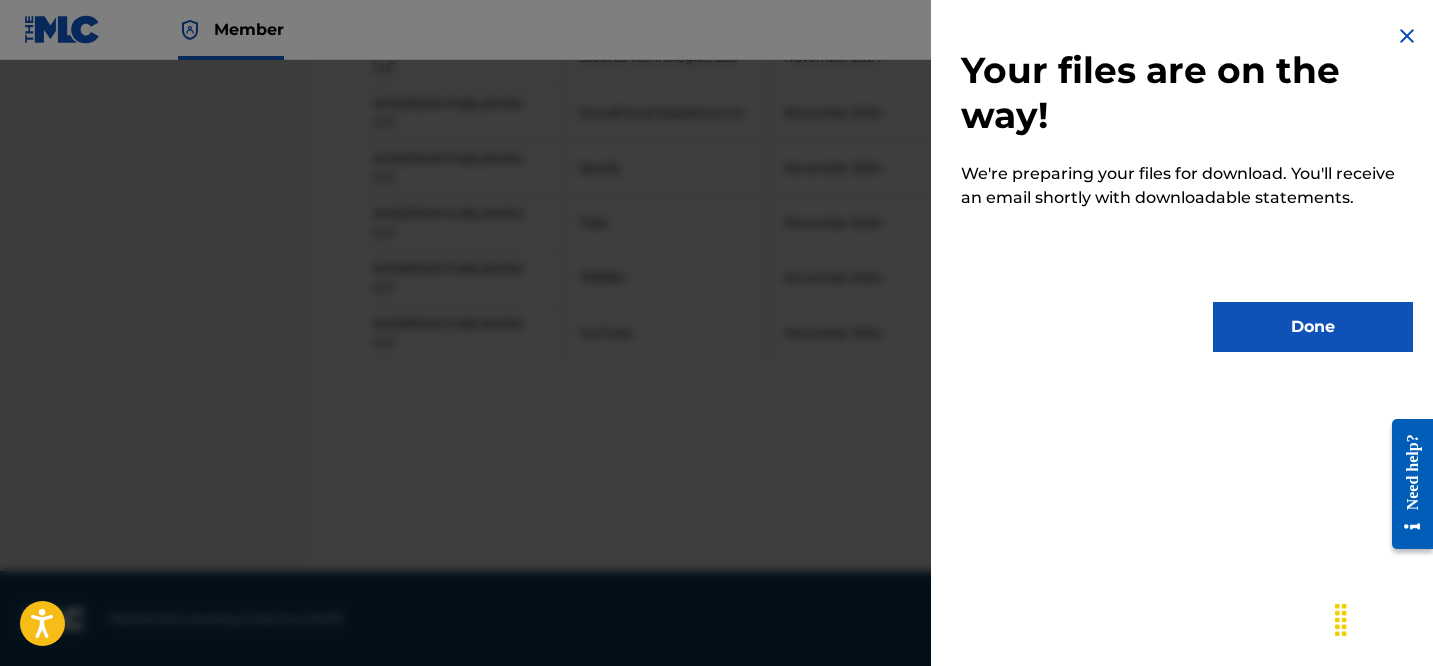 click on "Done" at bounding box center [1313, 327] 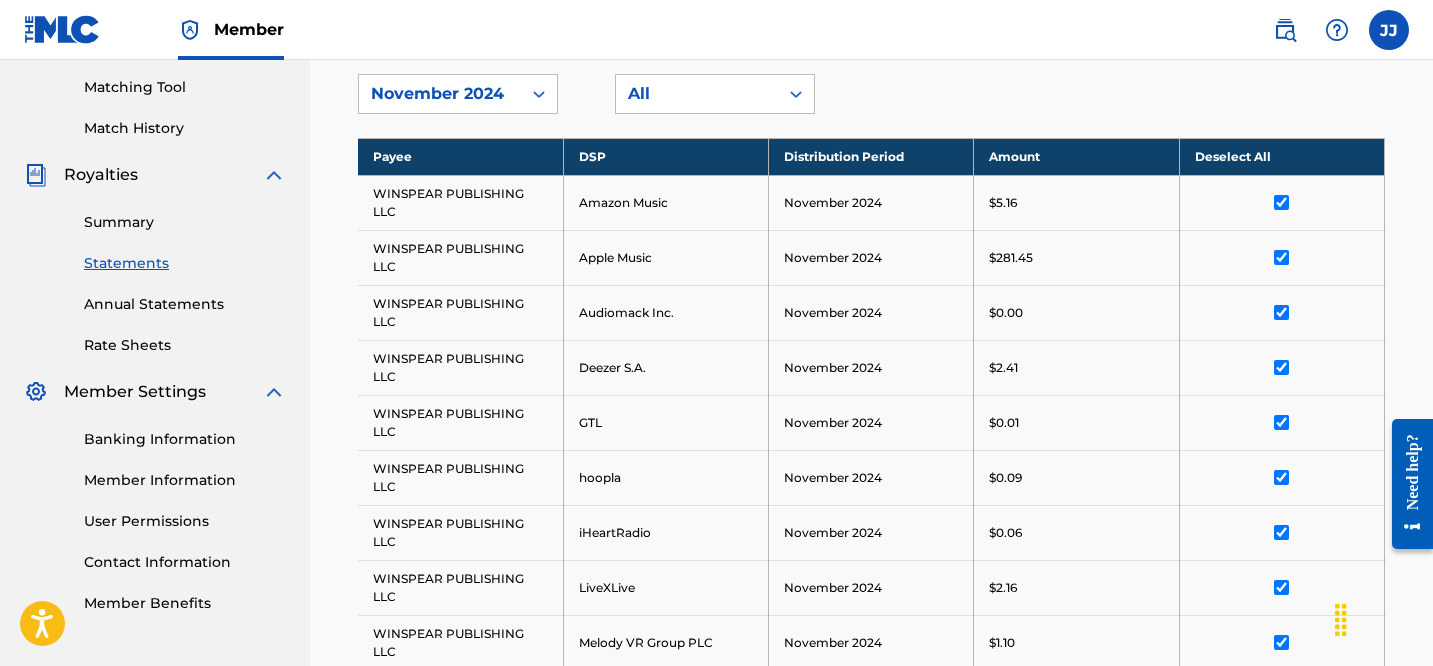 scroll, scrollTop: 359, scrollLeft: 0, axis: vertical 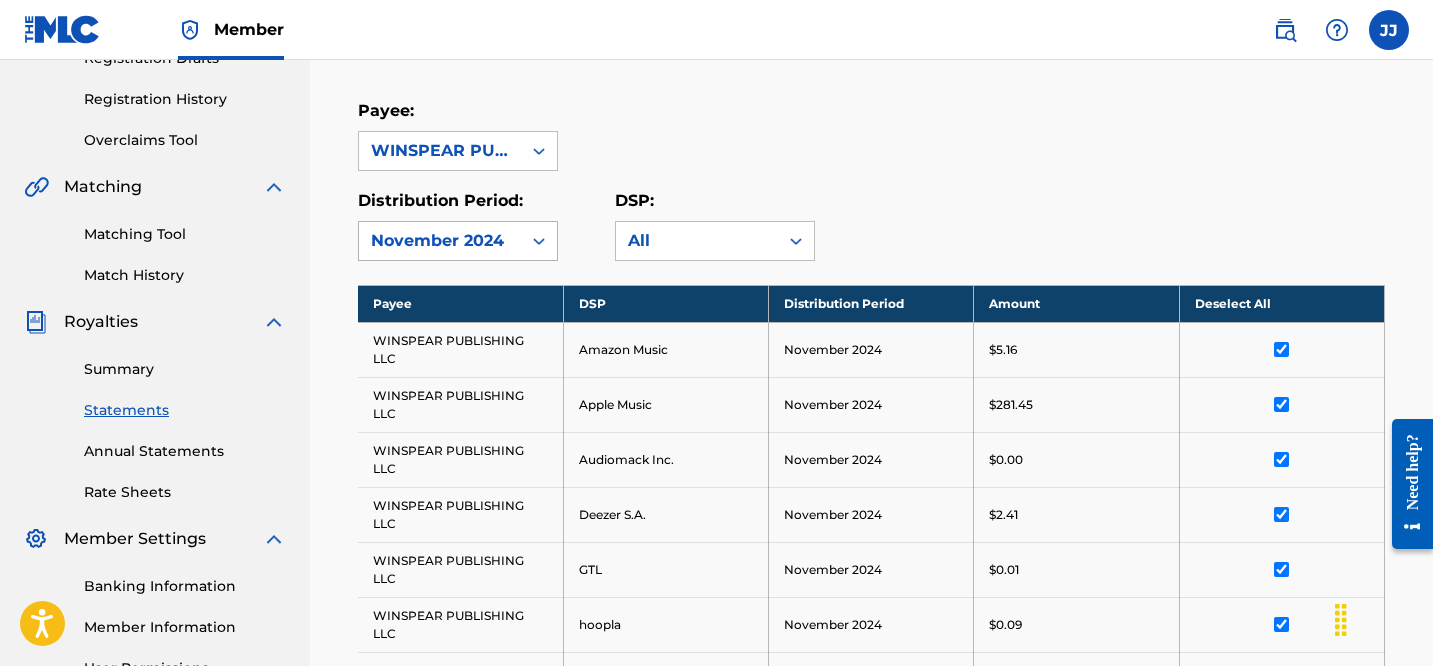 click on "November 2024" at bounding box center (440, 241) 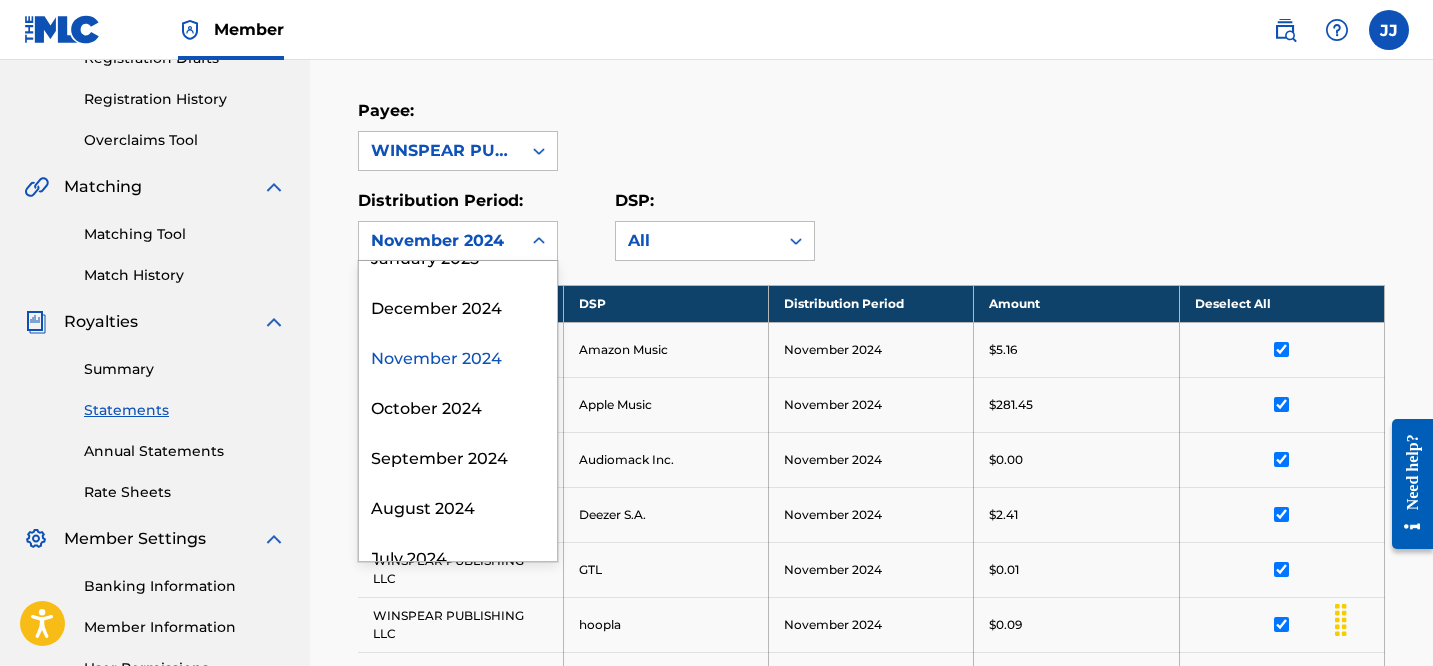 scroll, scrollTop: 363, scrollLeft: 0, axis: vertical 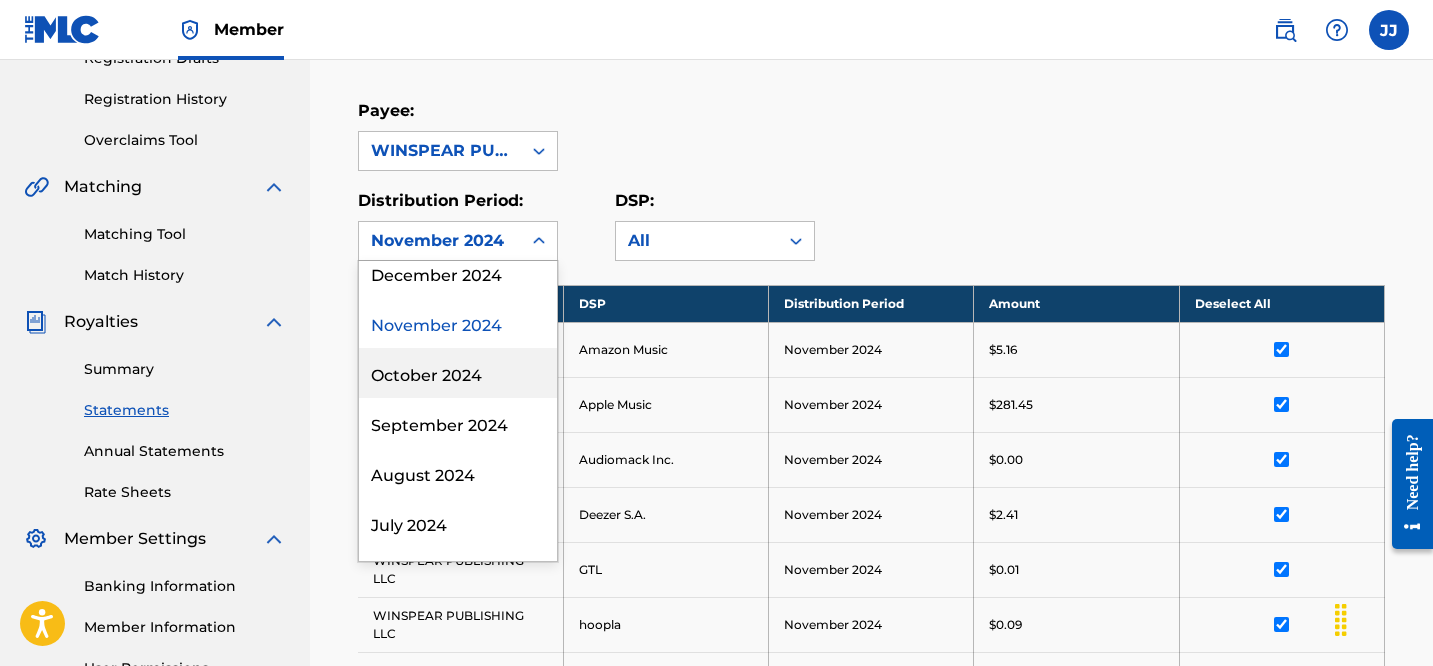 click on "October 2024" at bounding box center (458, 373) 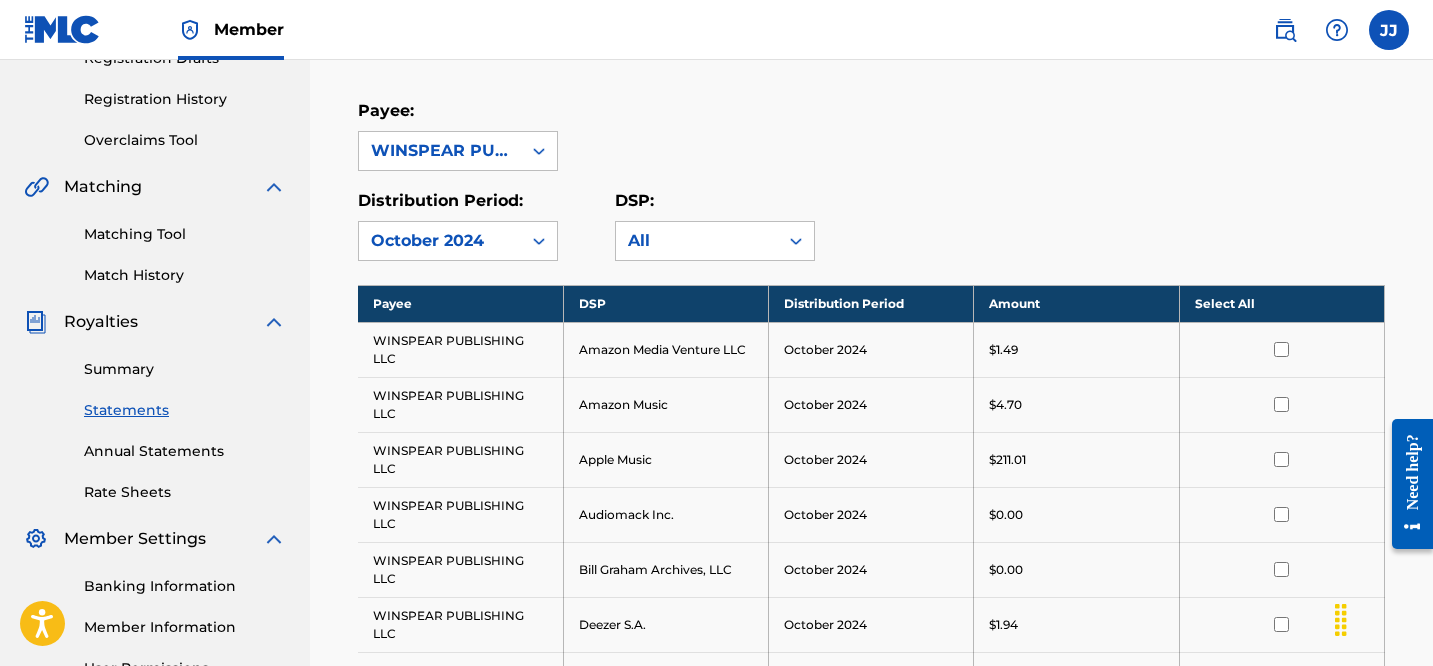 click on "Select All" at bounding box center [1281, 303] 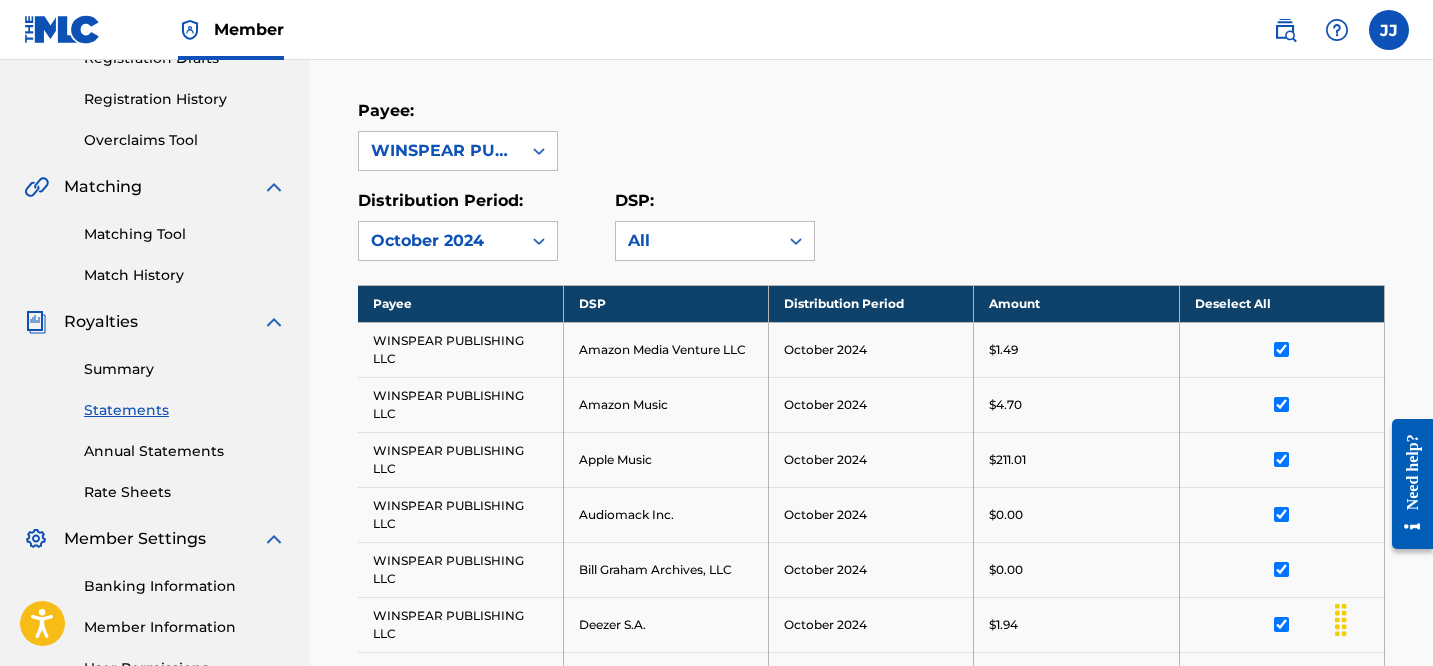 scroll, scrollTop: 1366, scrollLeft: 0, axis: vertical 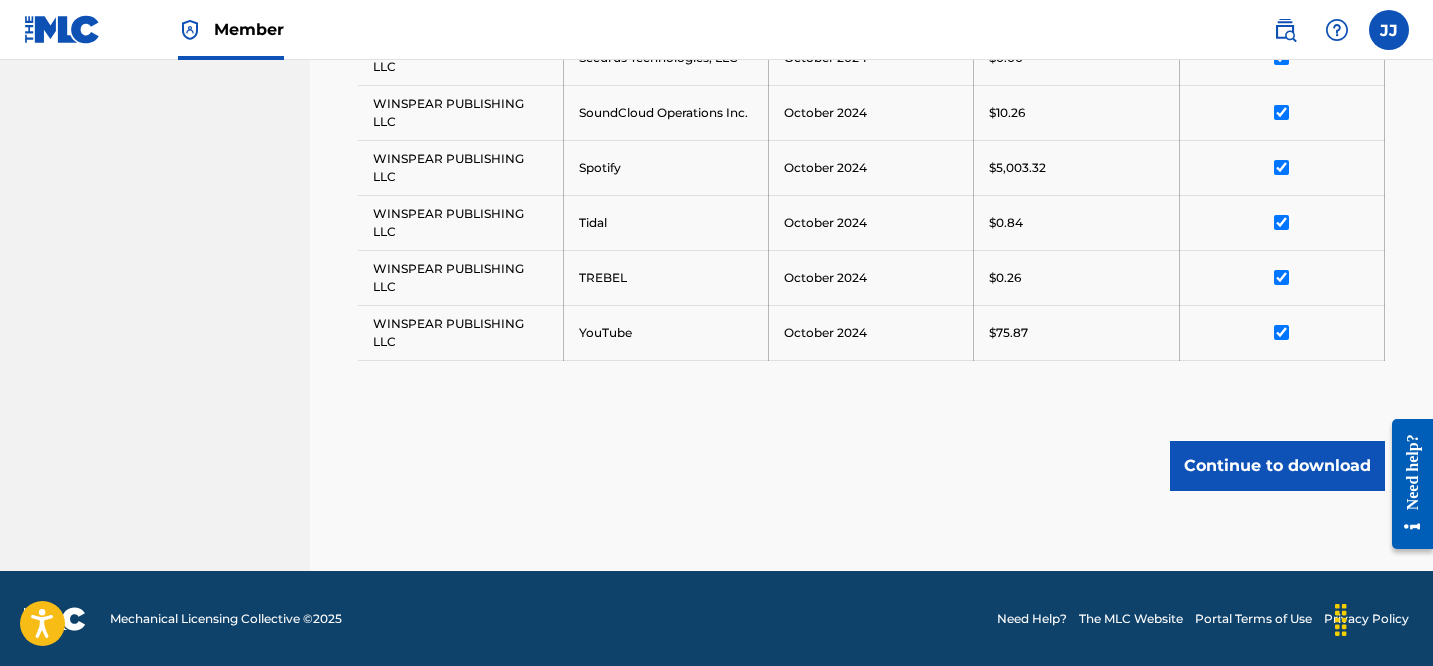 click on "Continue to download" at bounding box center [1277, 466] 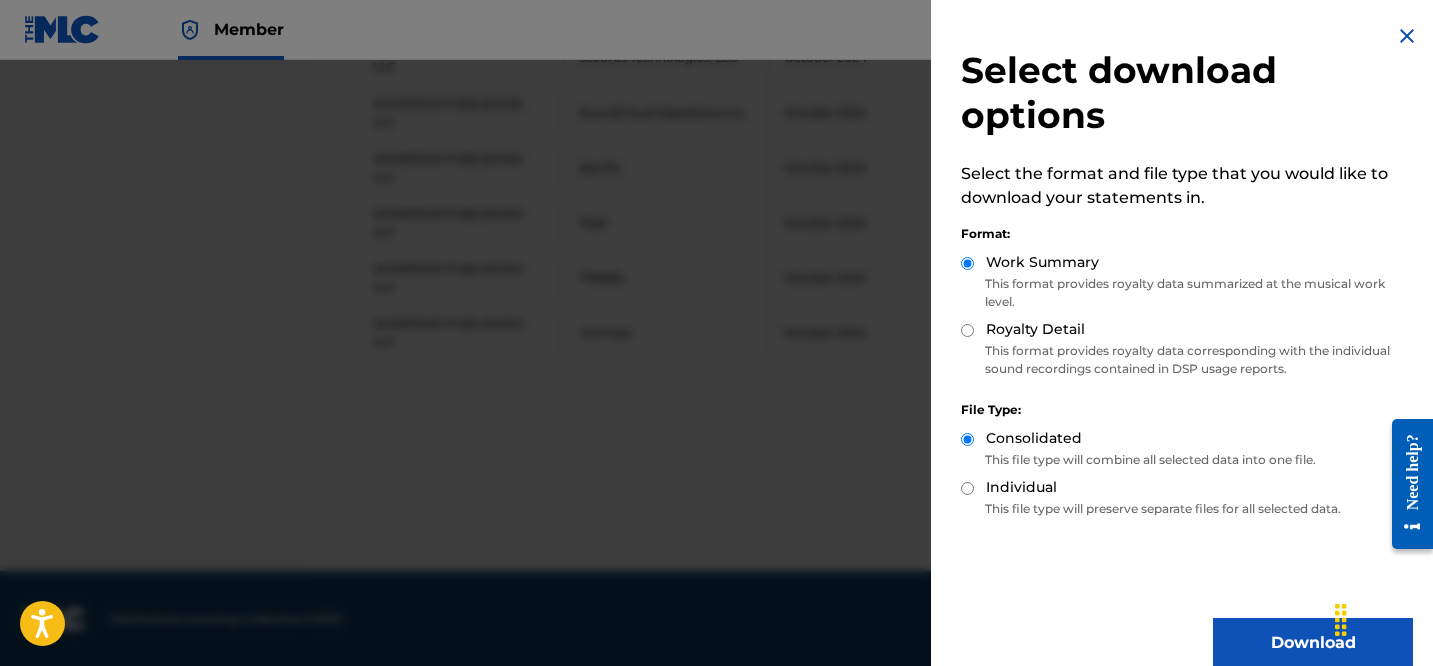 click on "Download" at bounding box center (1313, 643) 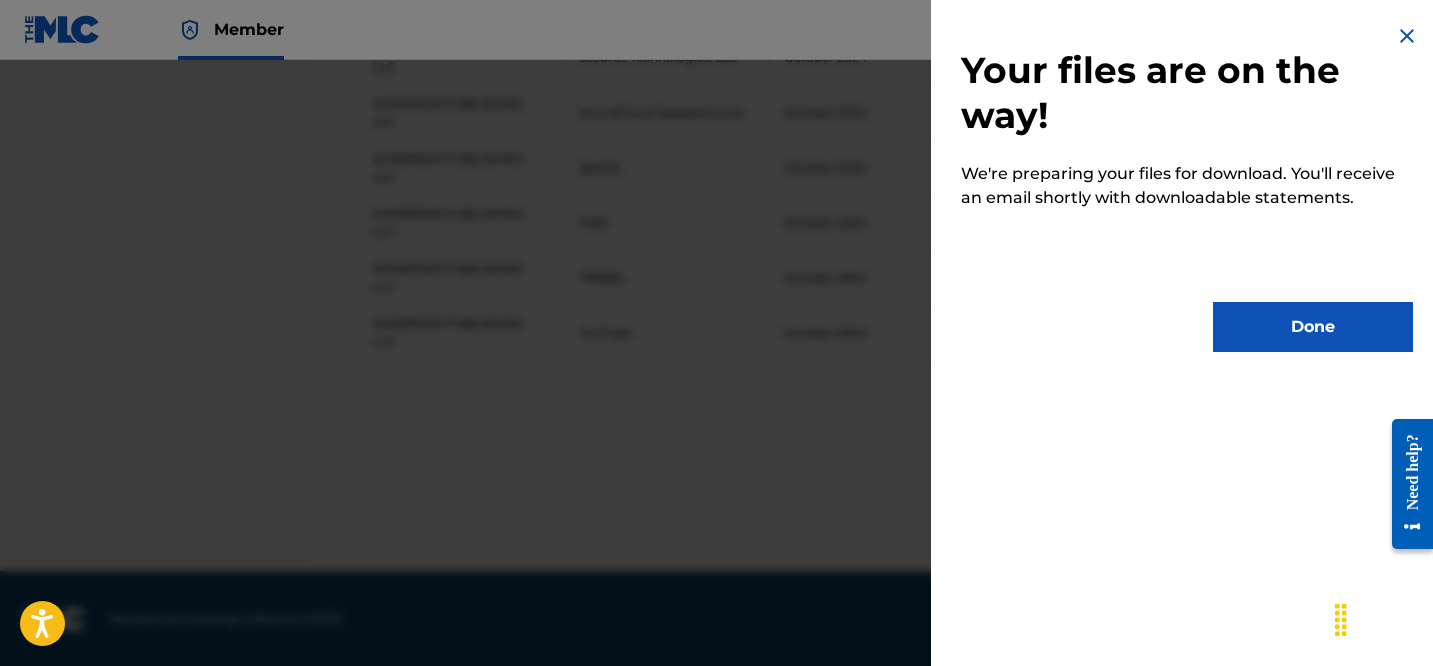 click on "Done" at bounding box center (1313, 327) 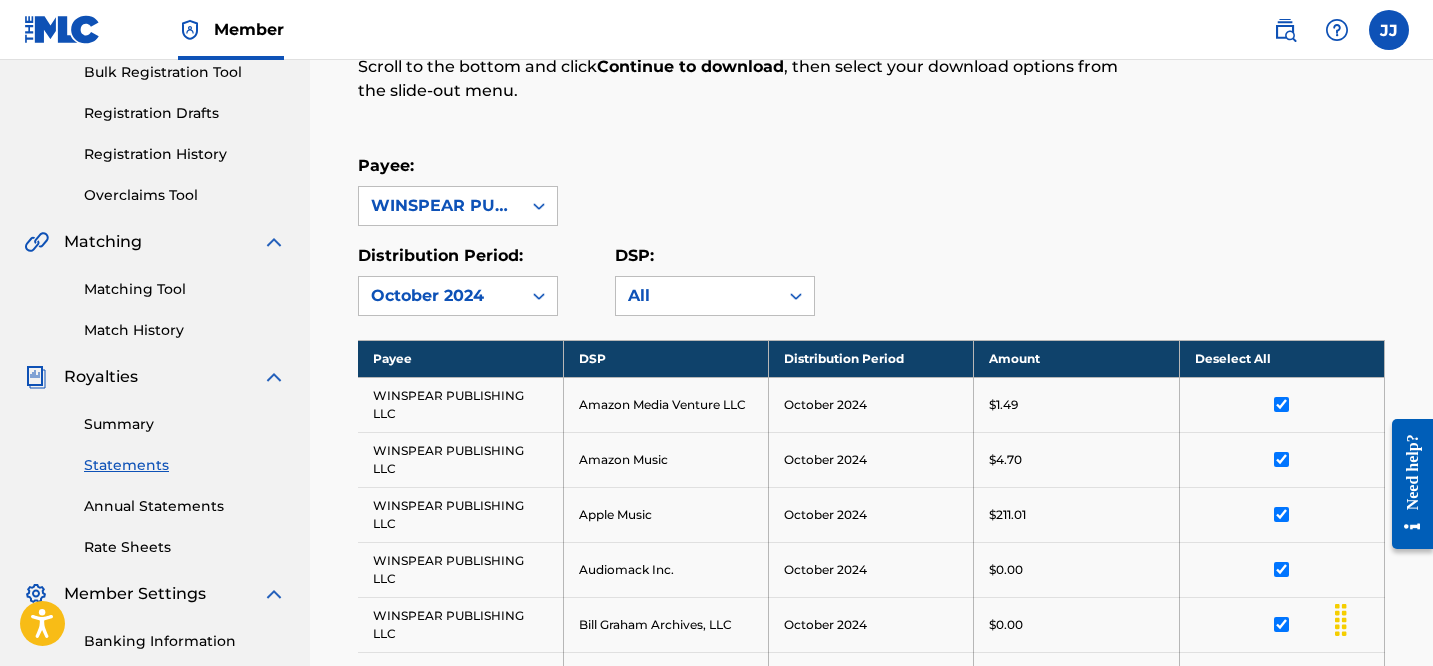 scroll, scrollTop: 15, scrollLeft: 0, axis: vertical 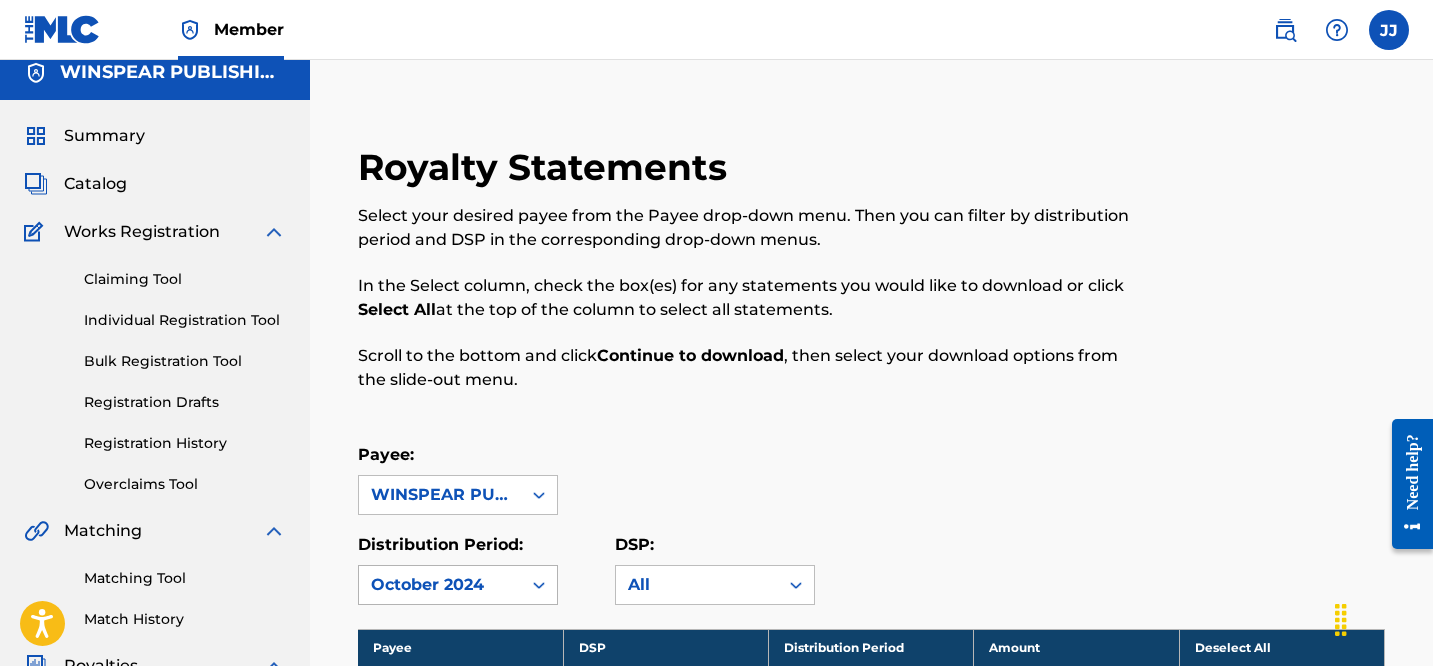 click on "October 2024" at bounding box center (440, 585) 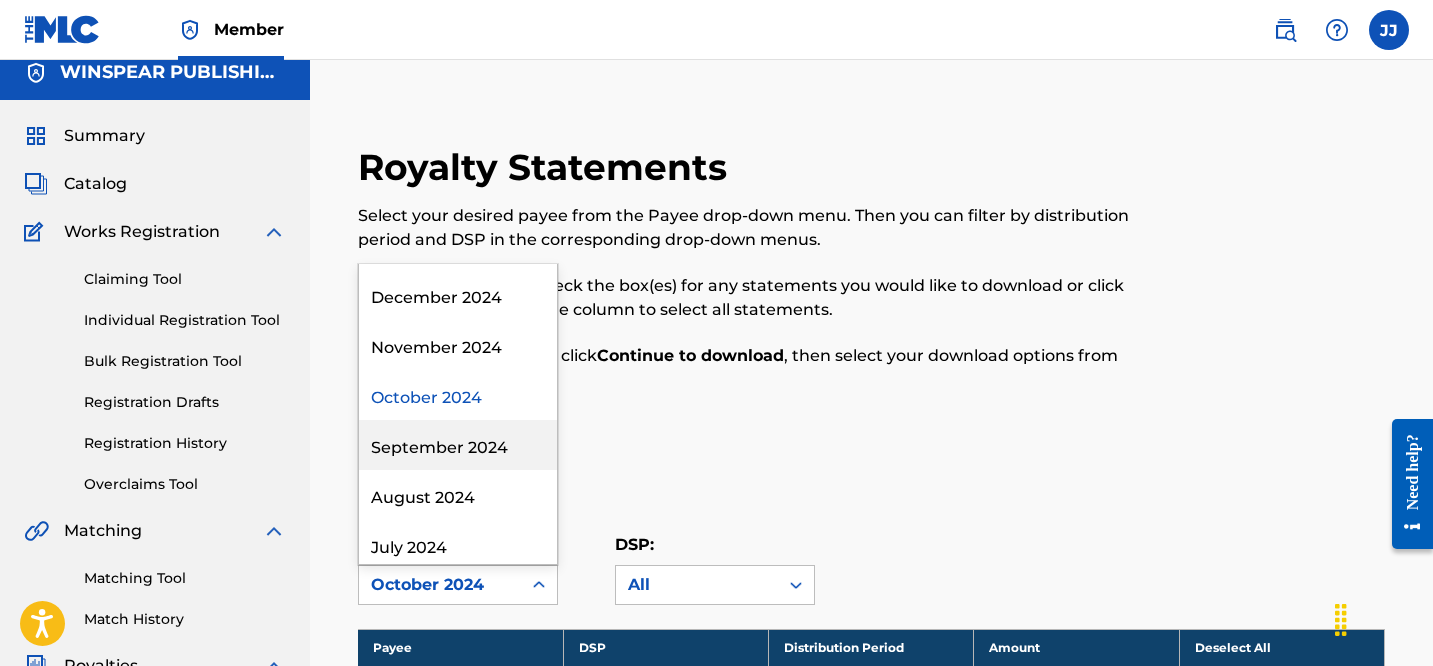 scroll, scrollTop: 352, scrollLeft: 0, axis: vertical 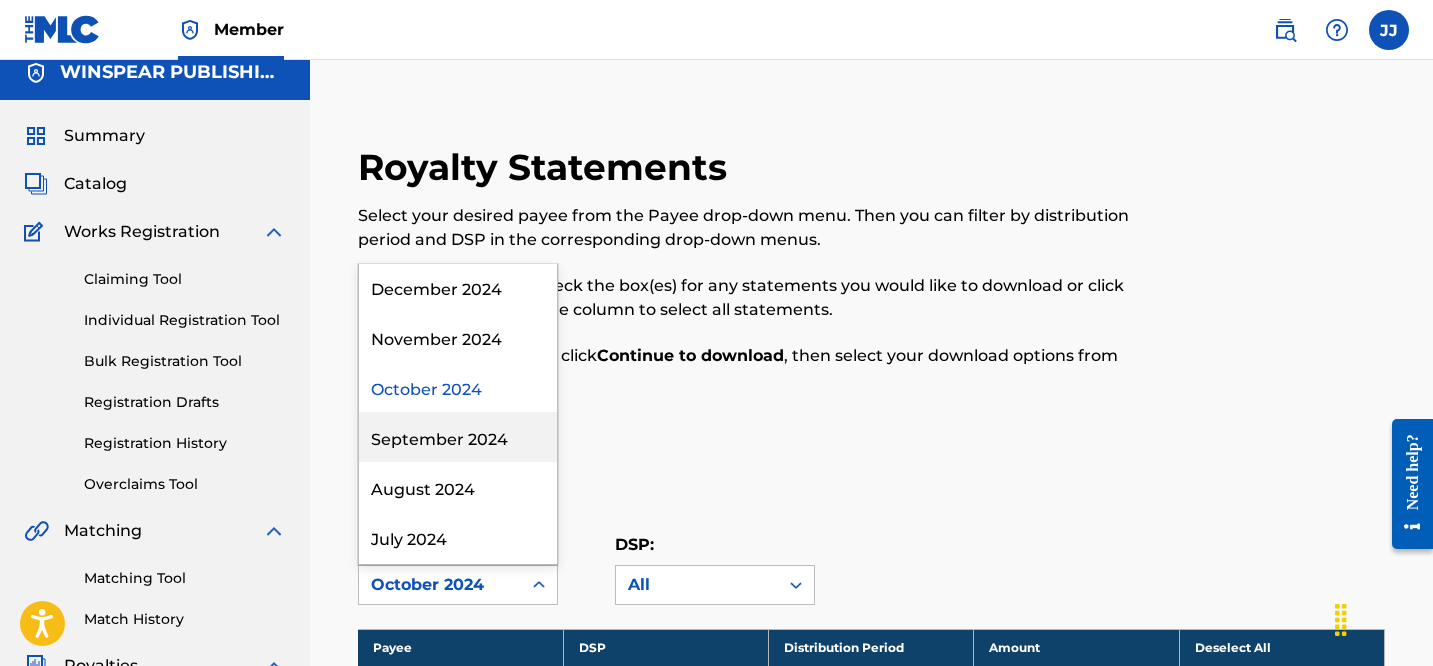 click on "September 2024" at bounding box center [458, 437] 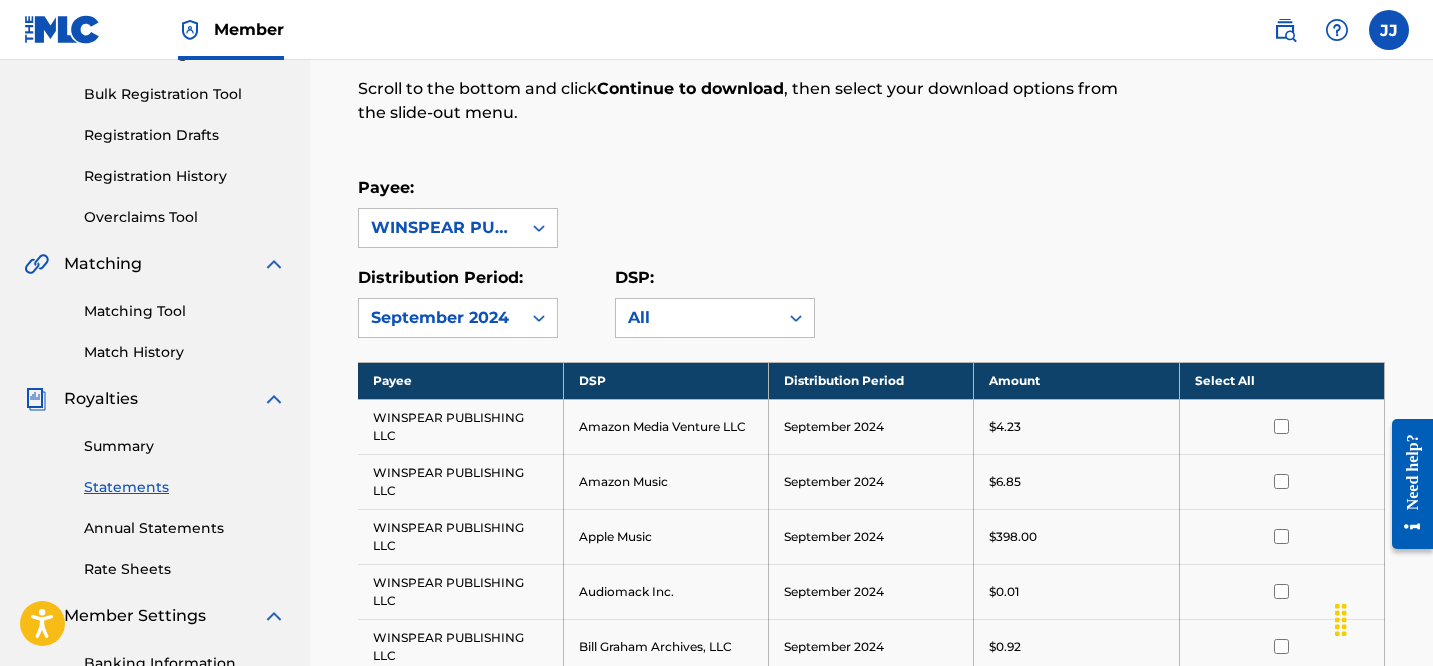 scroll, scrollTop: 417, scrollLeft: 0, axis: vertical 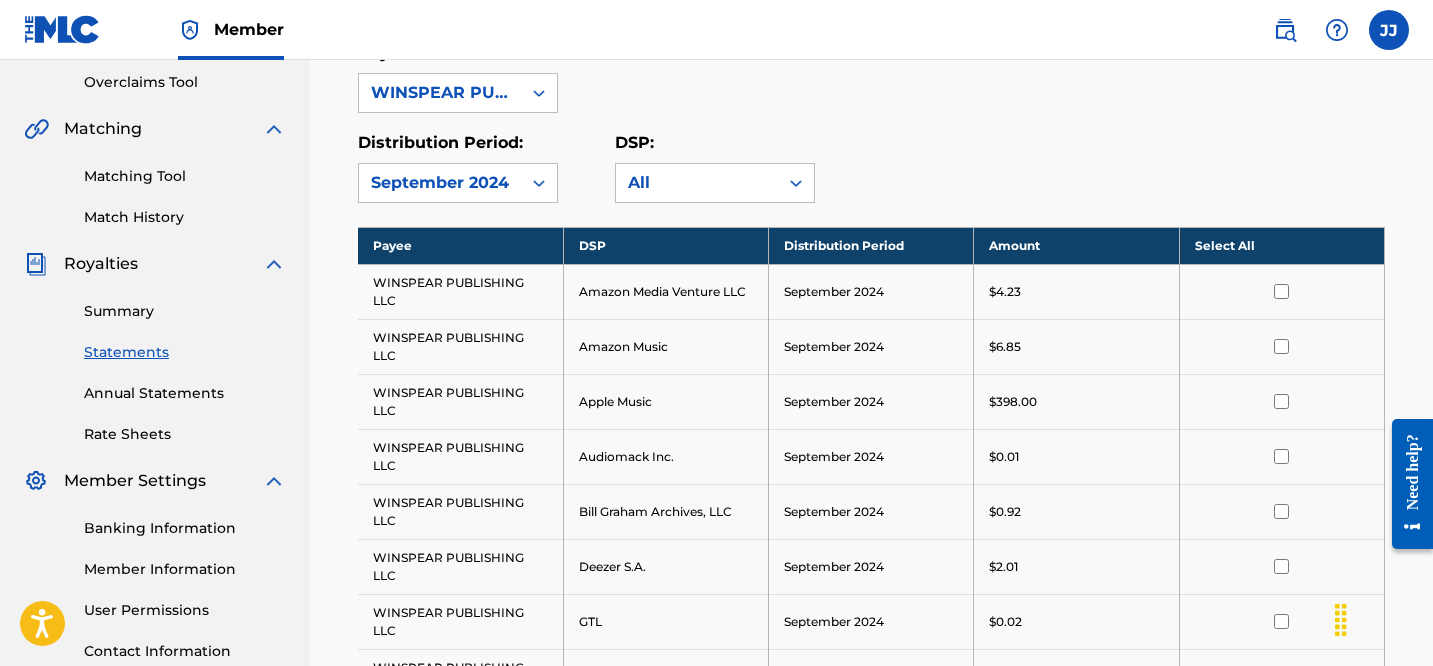 click on "Select All" at bounding box center (1281, 245) 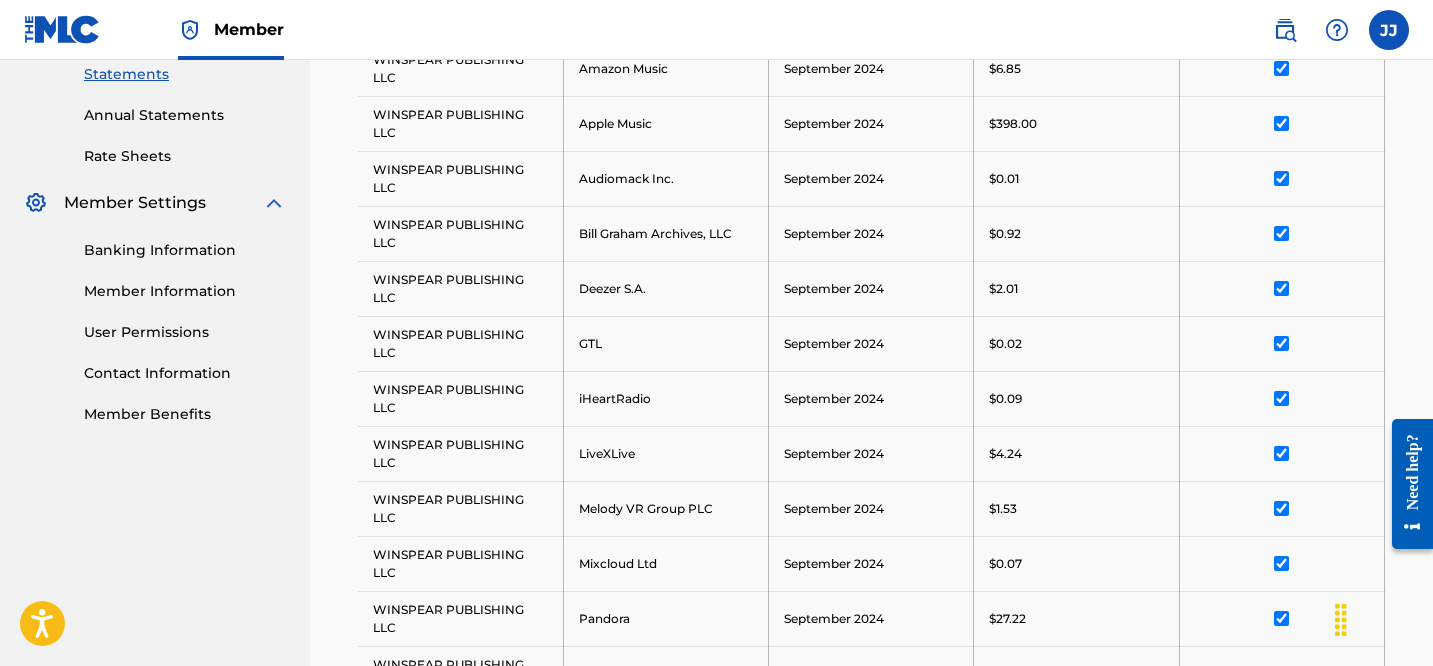 scroll, scrollTop: 1366, scrollLeft: 0, axis: vertical 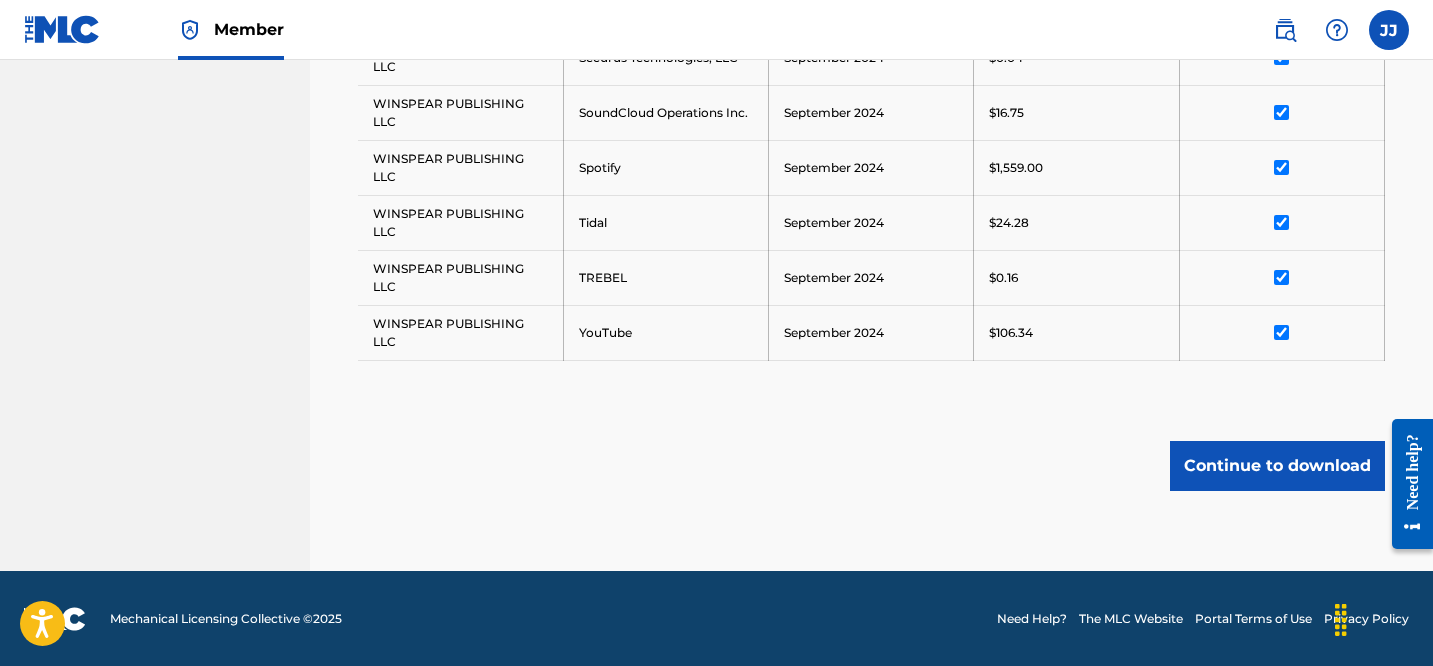 click on "Continue to download" at bounding box center (1277, 466) 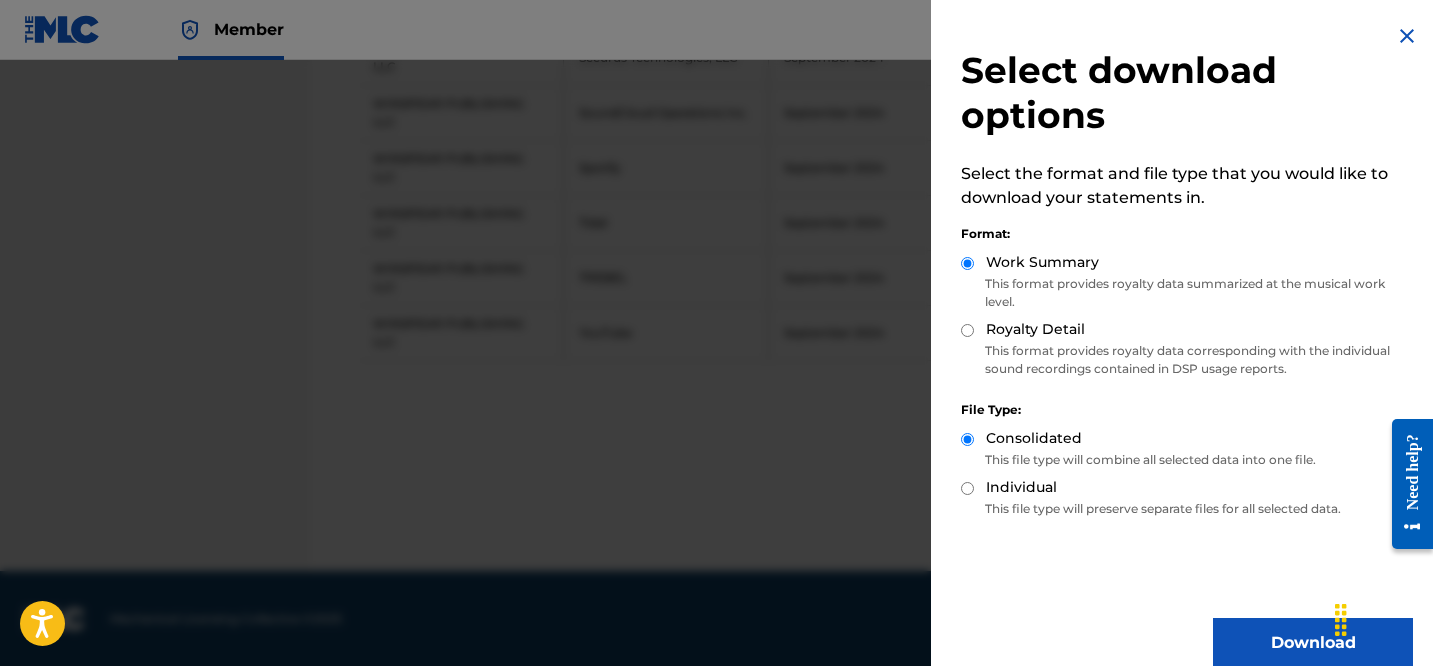 click on "Download" at bounding box center [1313, 643] 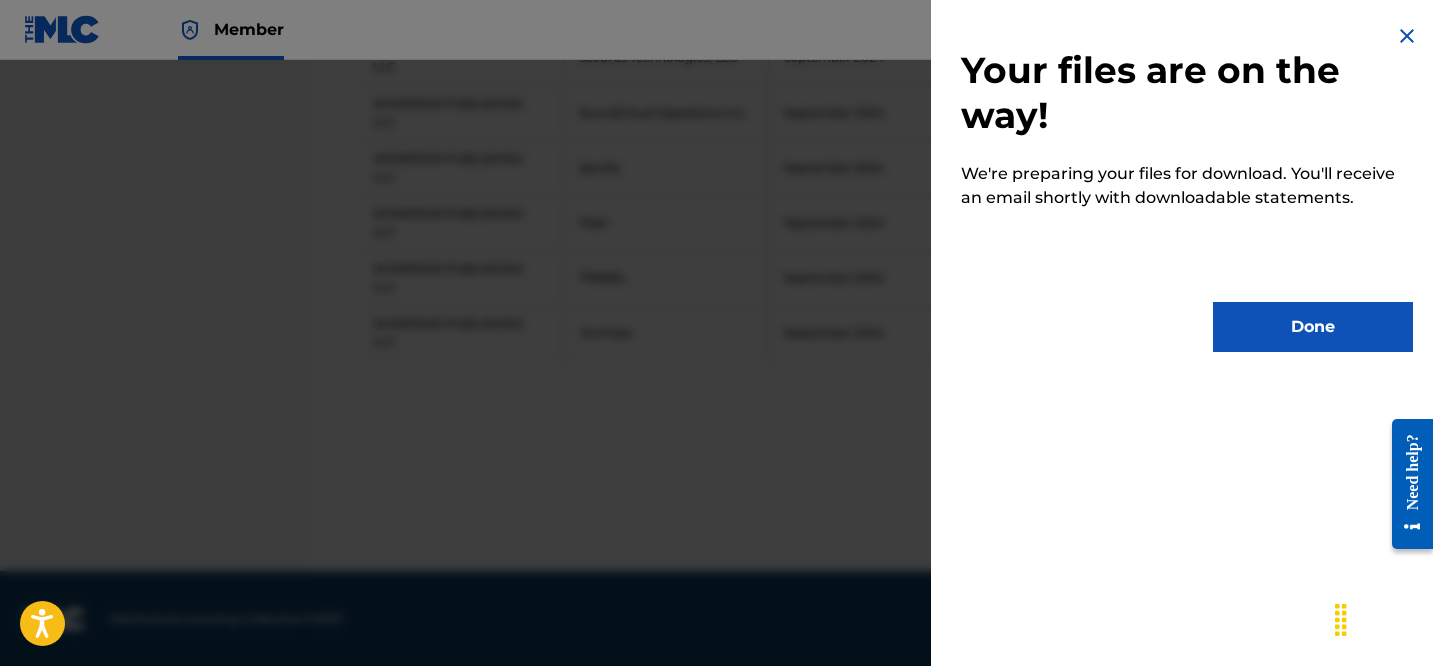 click on "Done" at bounding box center (1313, 327) 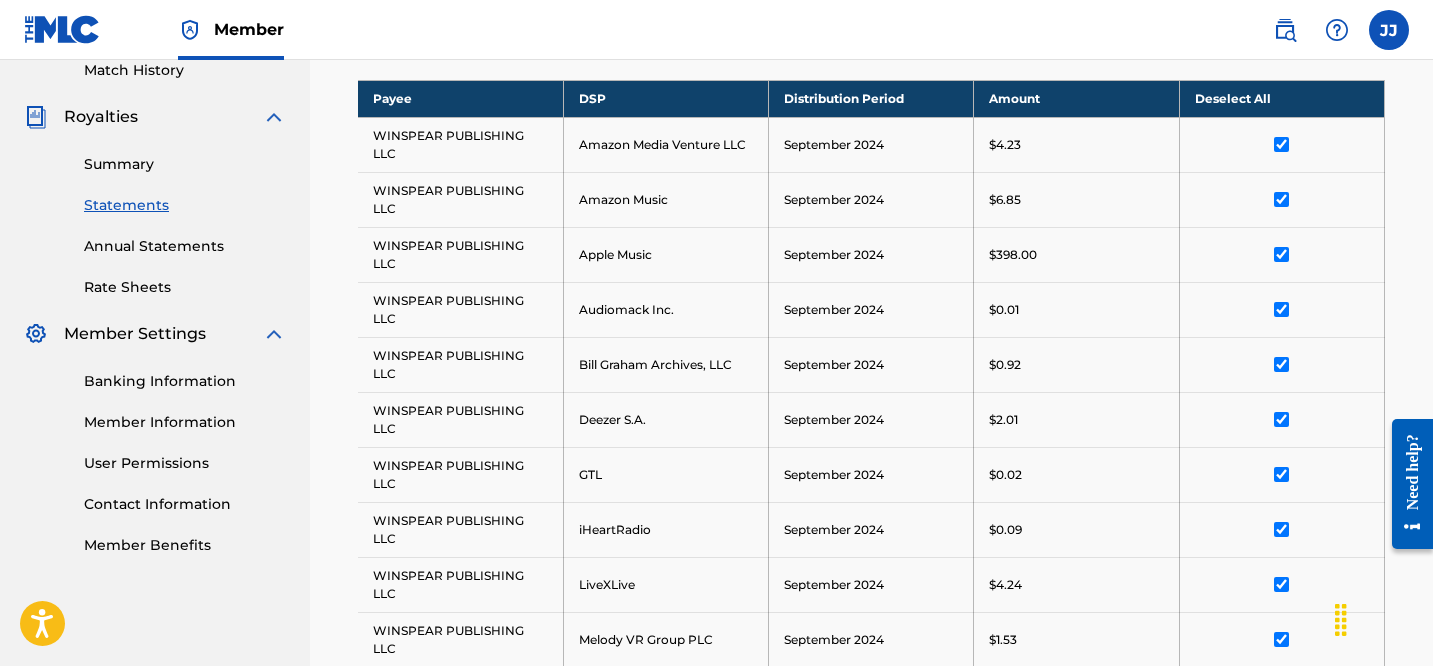 scroll, scrollTop: 148, scrollLeft: 0, axis: vertical 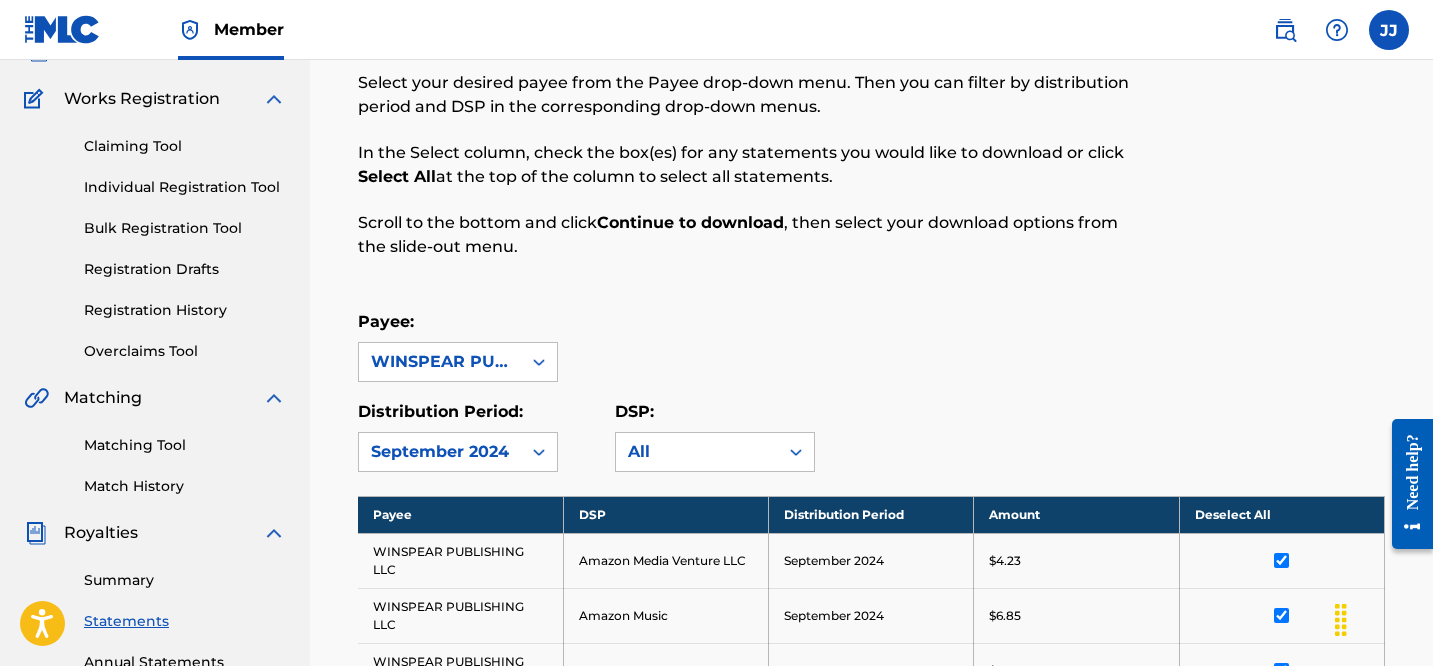 click on "Distribution Period: [MONTH] [YEAR]" at bounding box center (458, 436) 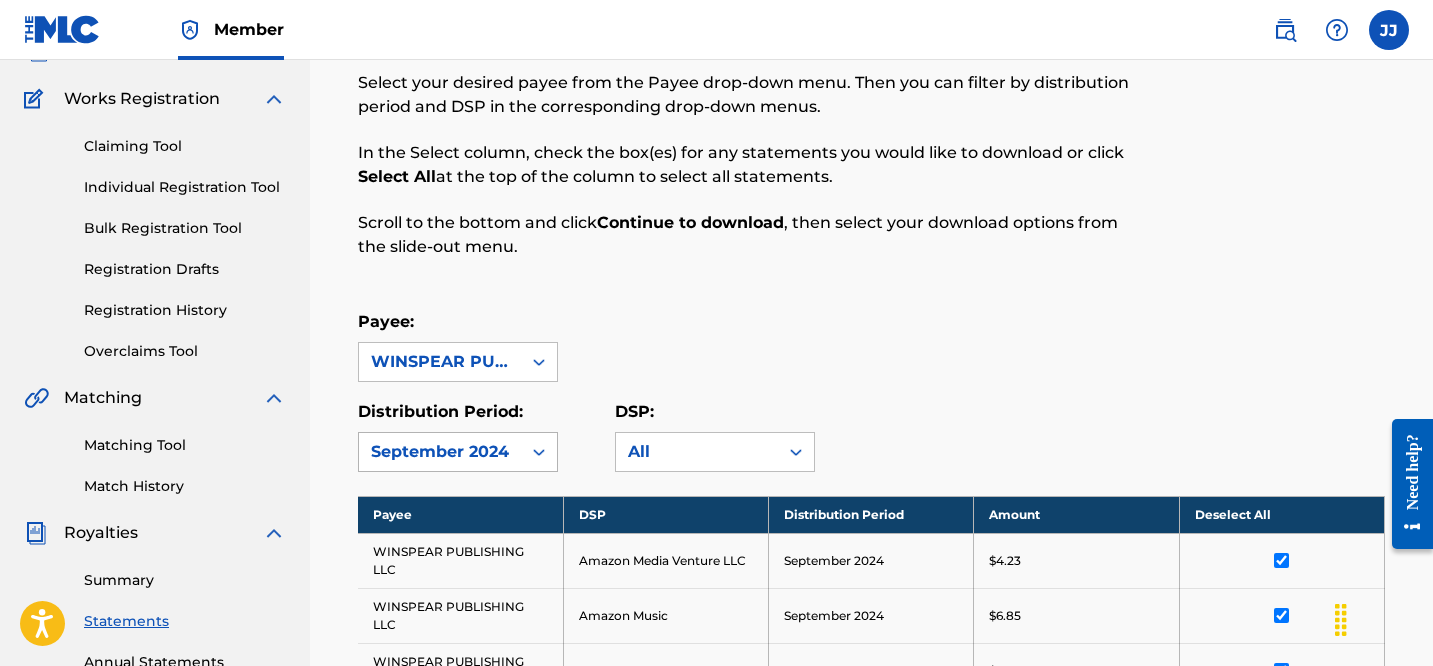 click on "September 2024" at bounding box center [440, 452] 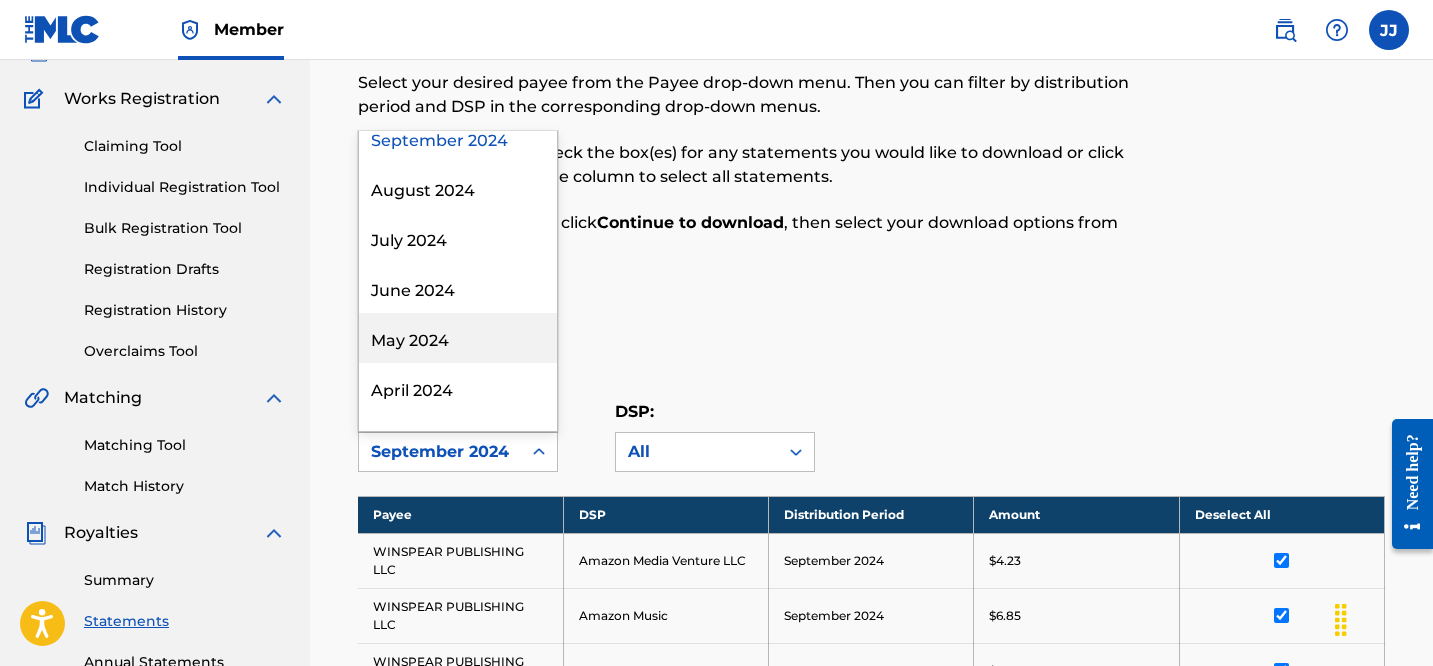 scroll, scrollTop: 486, scrollLeft: 0, axis: vertical 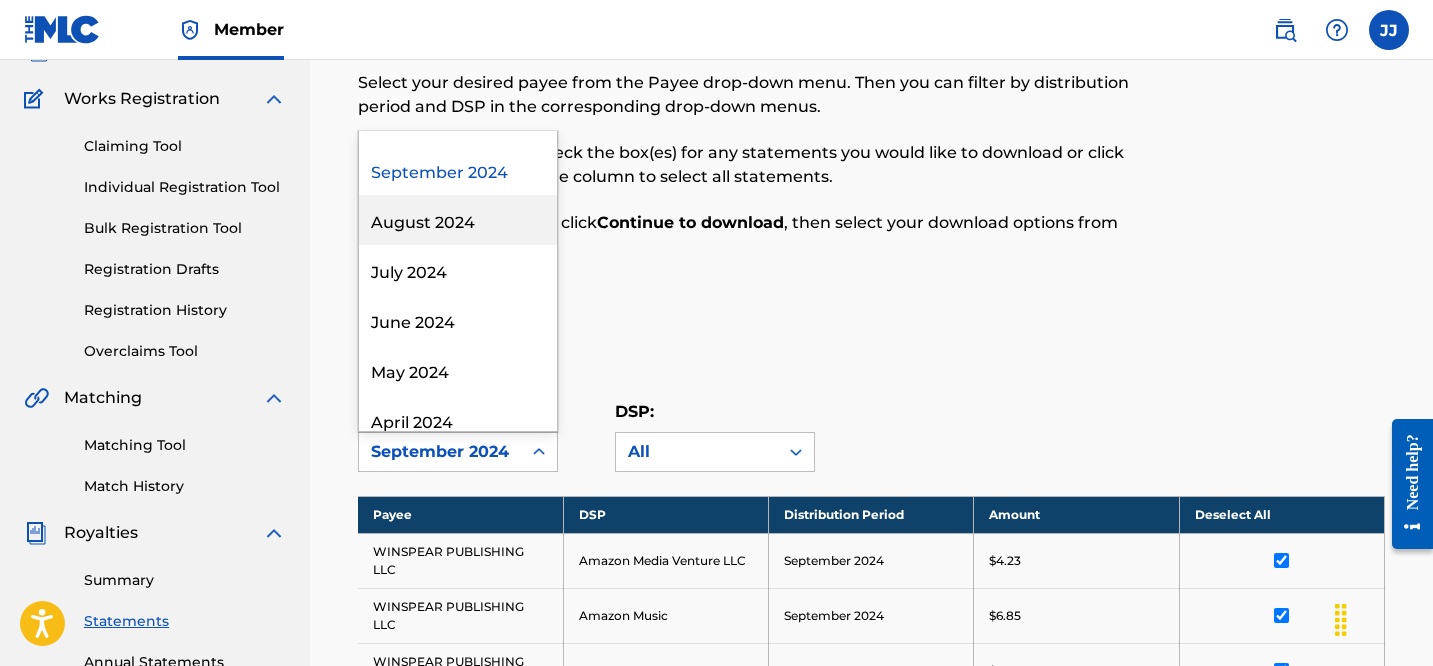 click on "August 2024" at bounding box center [458, 220] 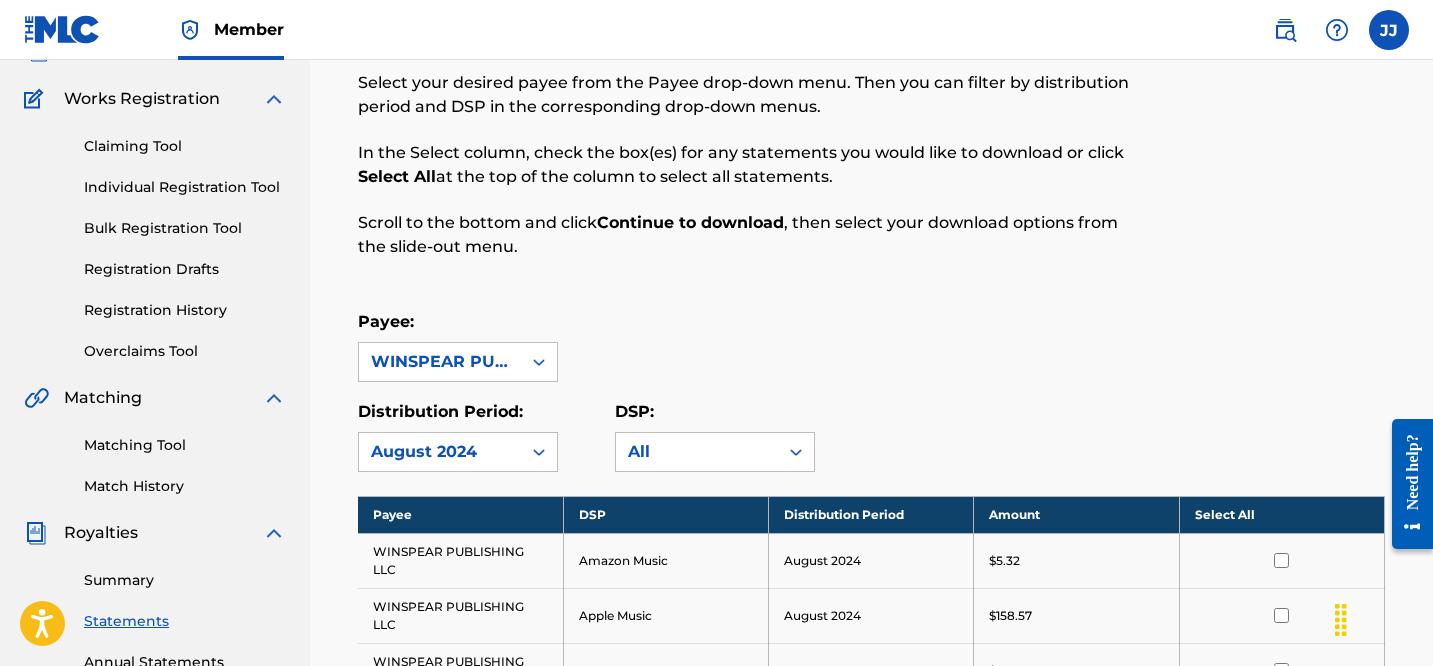 click on "Select All" at bounding box center (1281, 514) 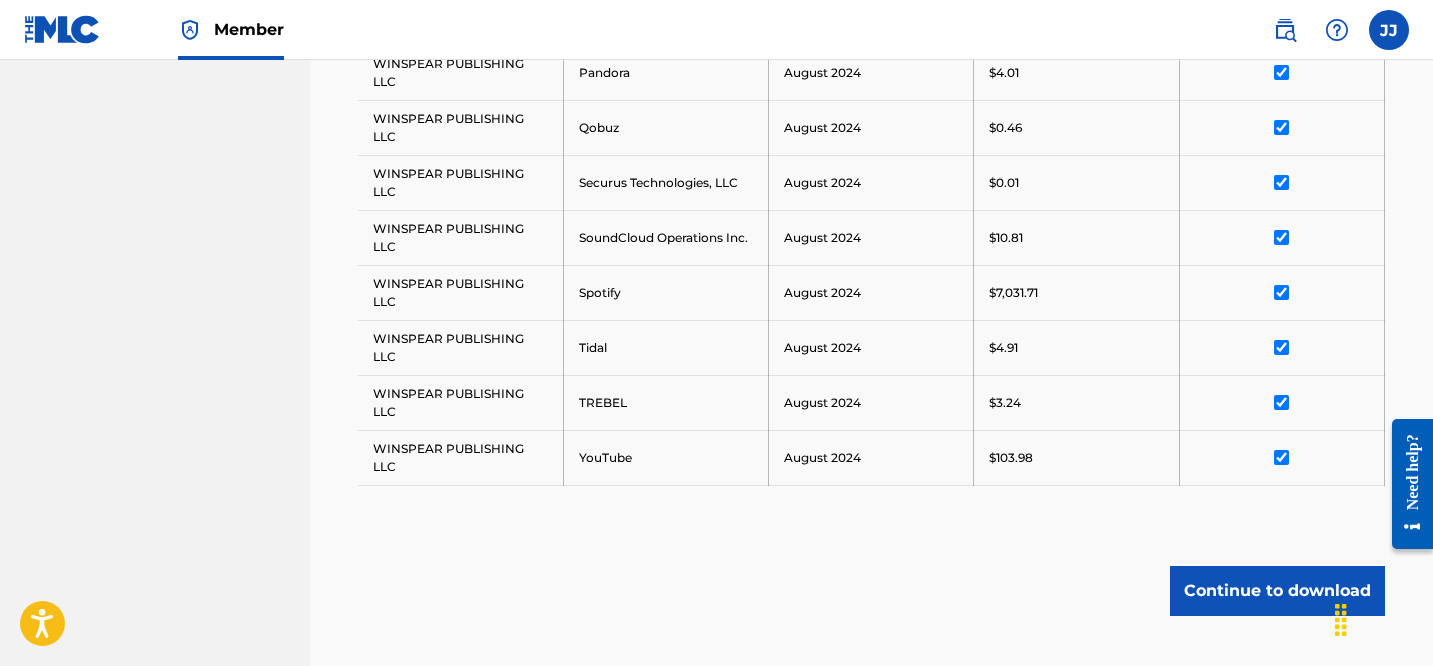 scroll, scrollTop: 1340, scrollLeft: 0, axis: vertical 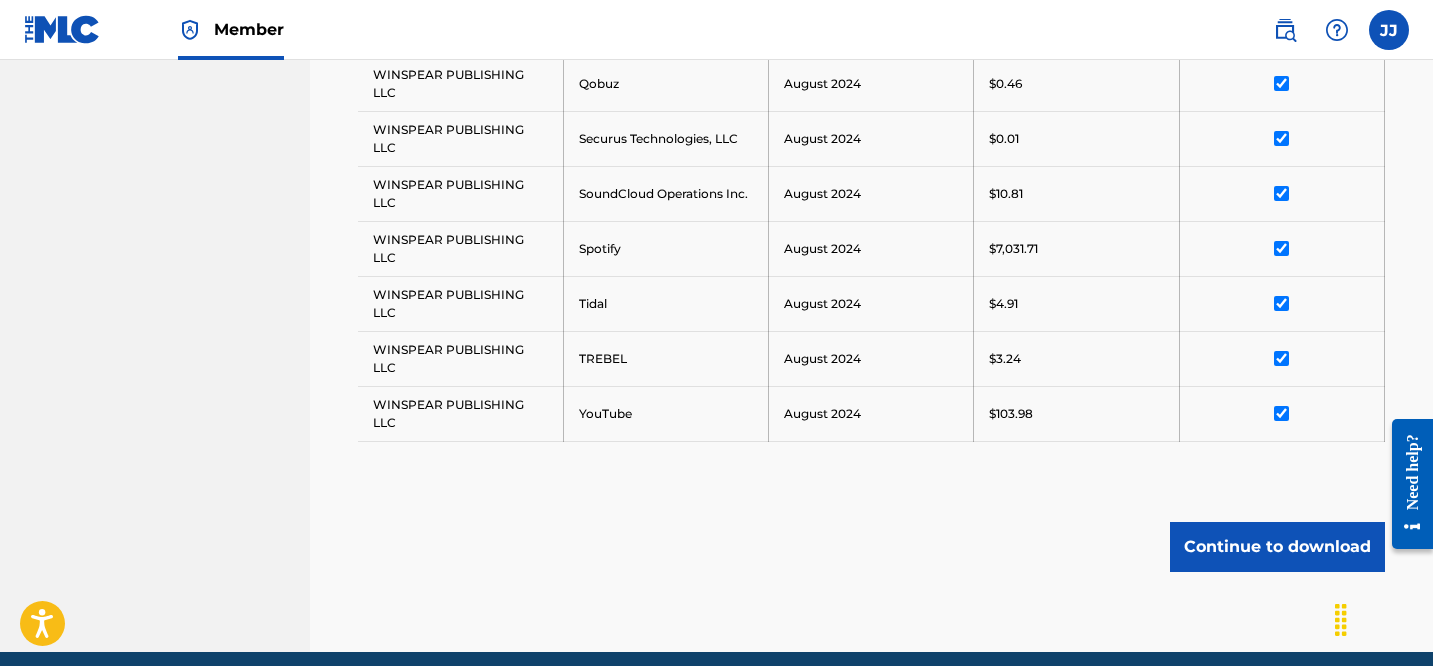 click on "Continue to download" at bounding box center [1277, 547] 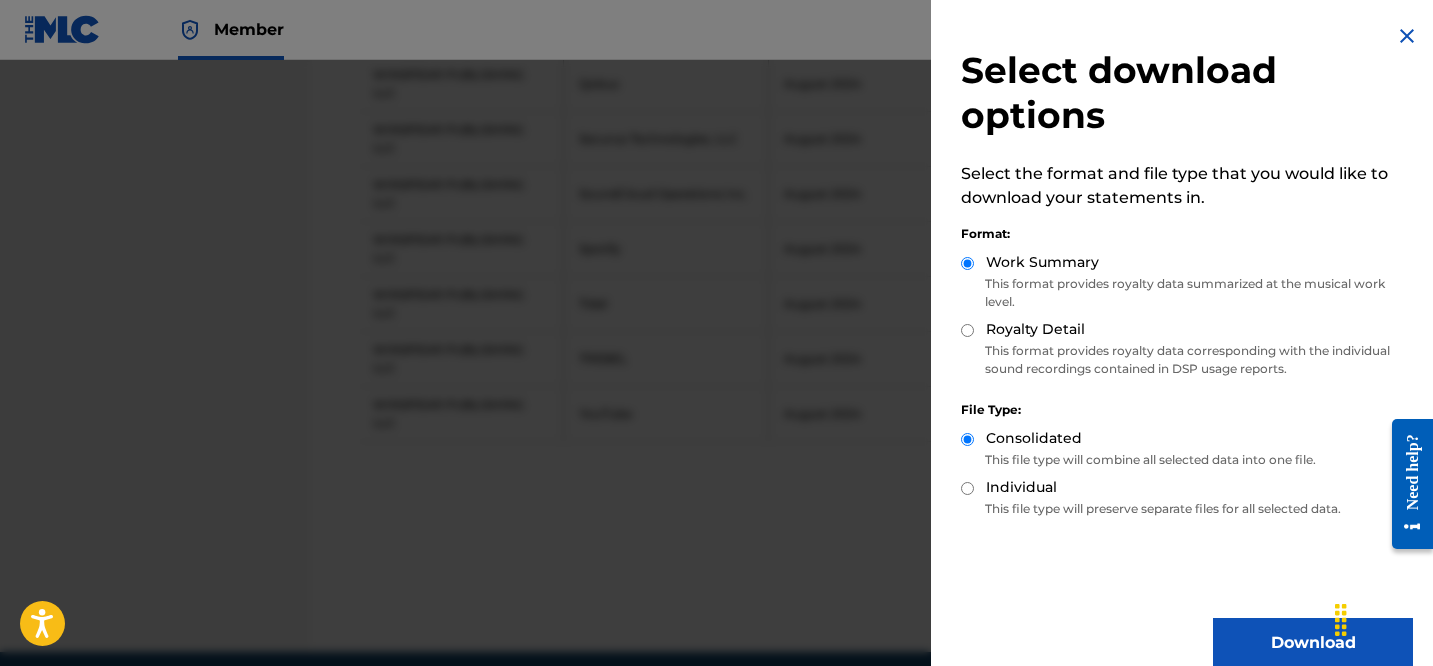 click on "Select download options Select the format and file type that you would like to download your statements in. Format: Work Summary This format provides royalty data summarized at the musical work level. Royalty Detail This format provides royalty data corresponding with the individual sound recordings contained in DSP usage reports. File Type: Consolidated This file type will combine all selected data into one file. Individual This file type will preserve separate files for all selected data. Download" at bounding box center [1187, 346] 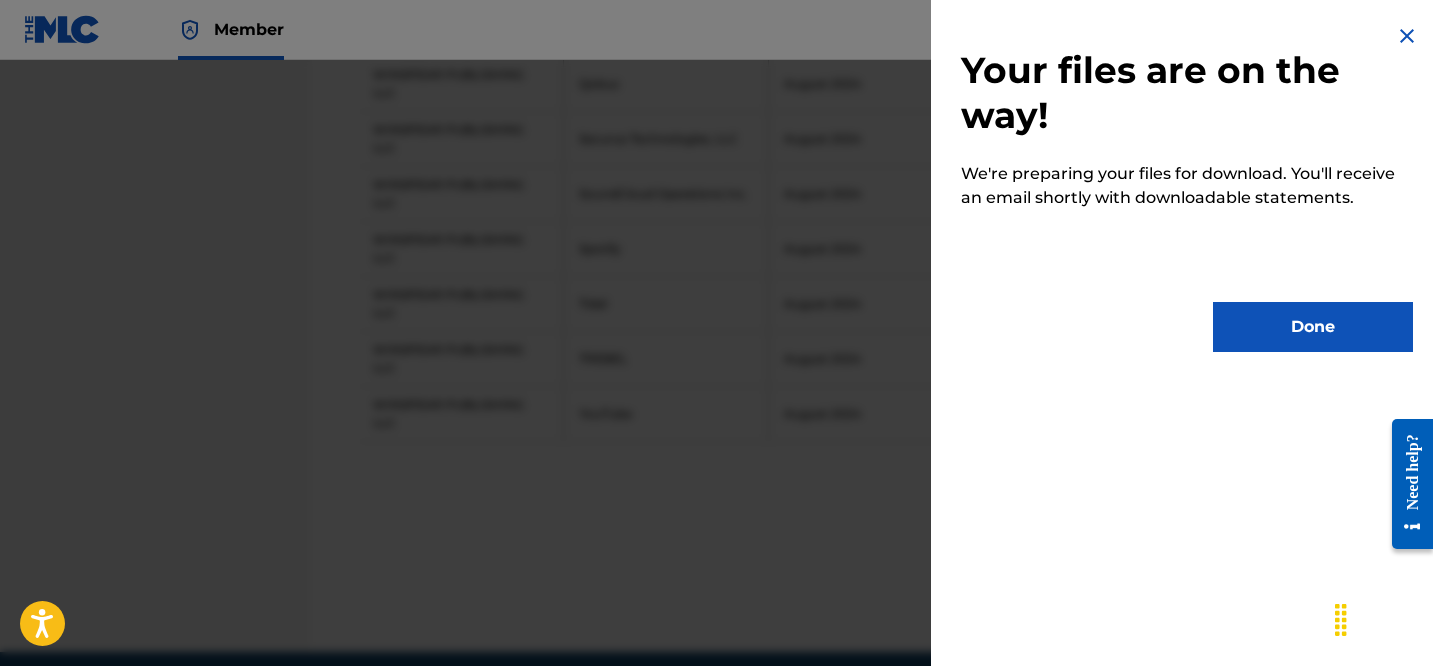 click on "Done" at bounding box center (1313, 327) 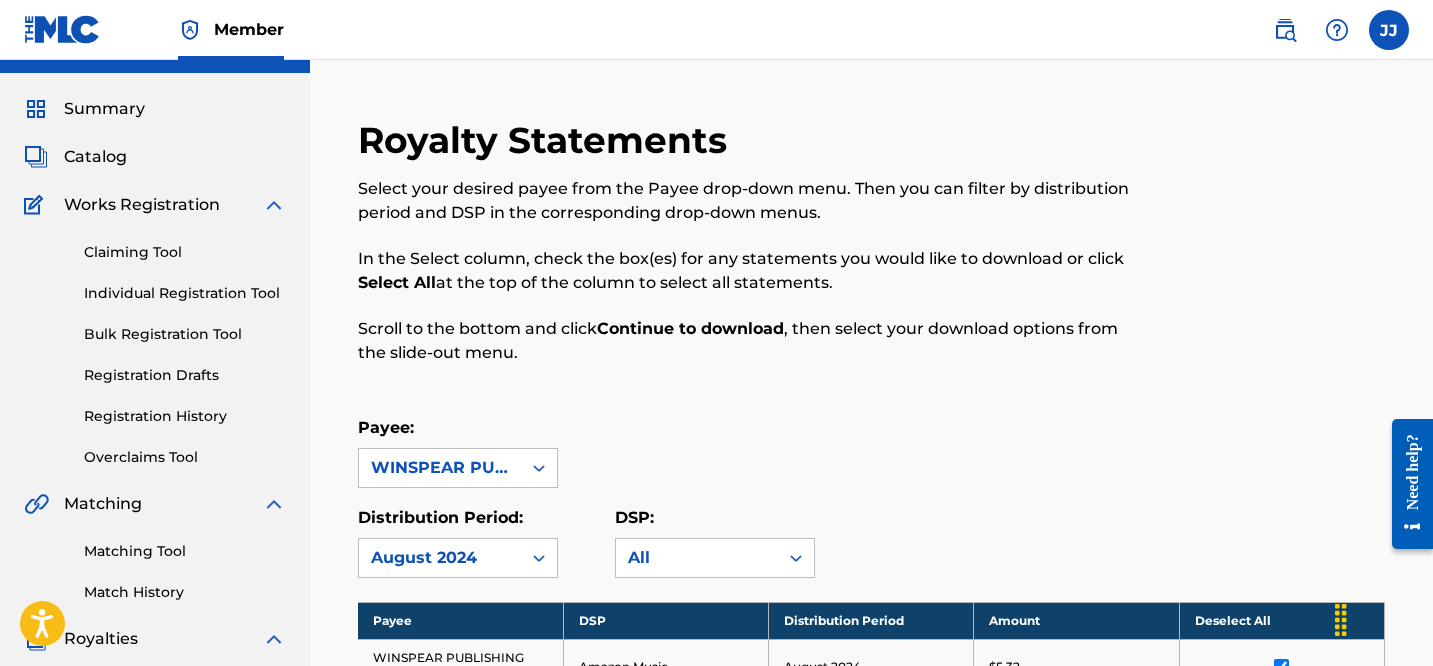 scroll, scrollTop: 0, scrollLeft: 0, axis: both 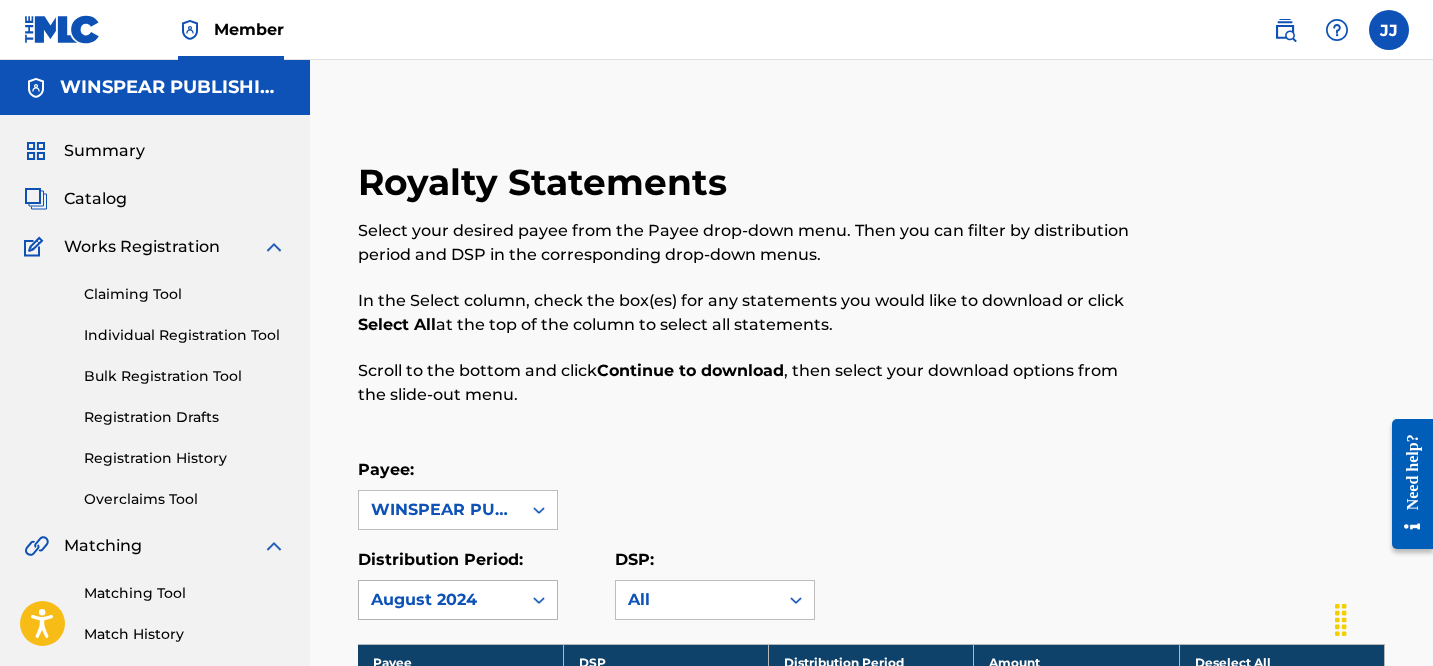 click on "August 2024" at bounding box center [440, 600] 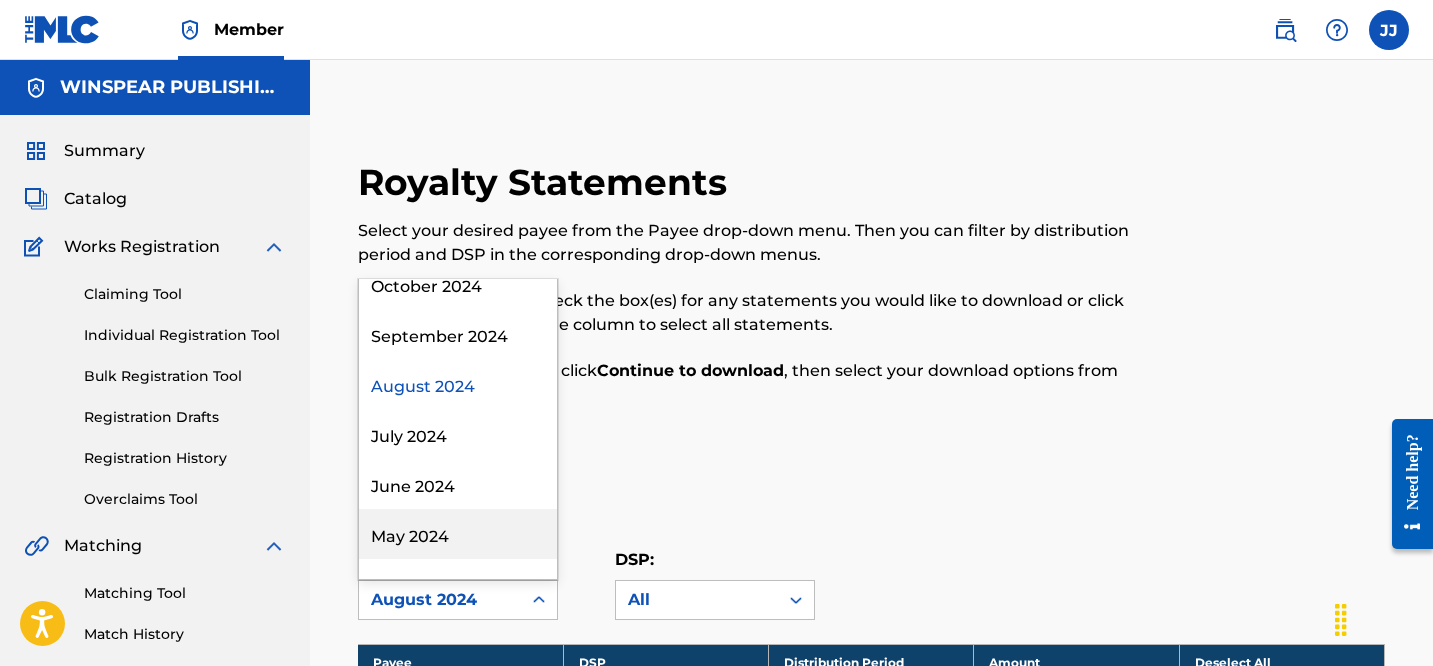 scroll, scrollTop: 511, scrollLeft: 0, axis: vertical 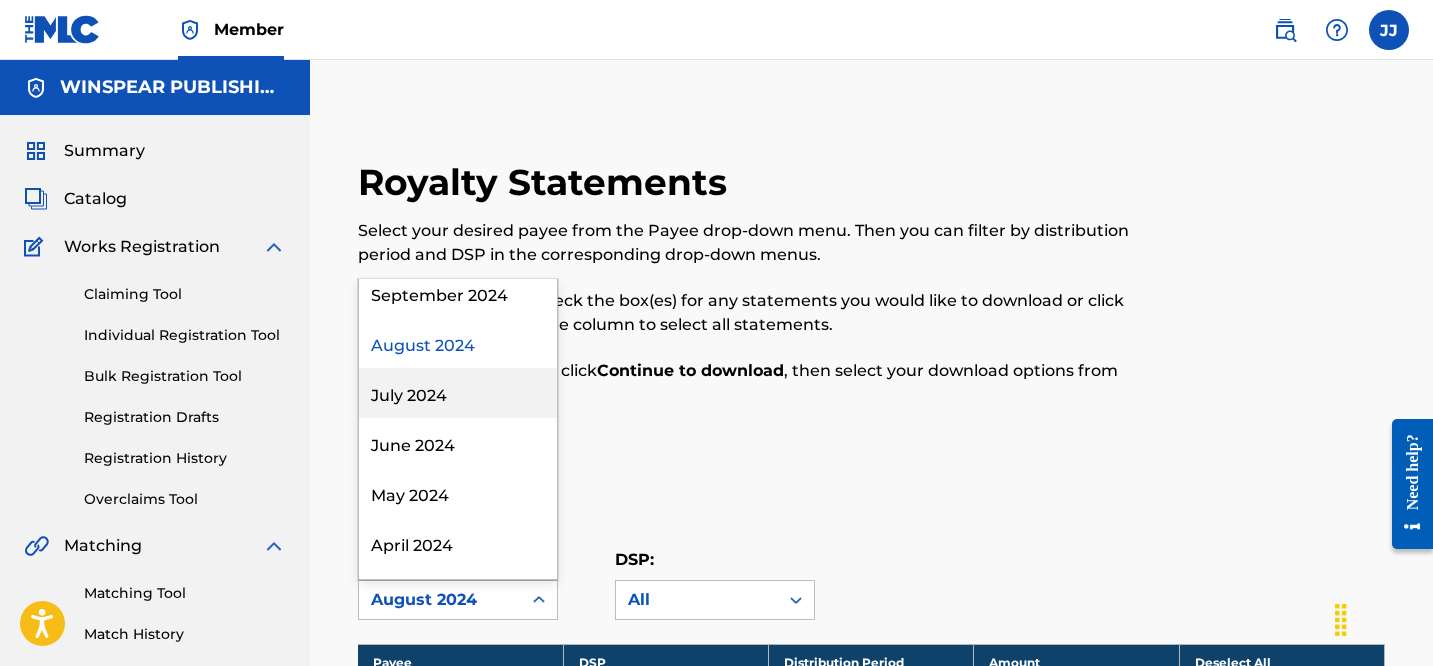 click on "July 2024" at bounding box center [458, 393] 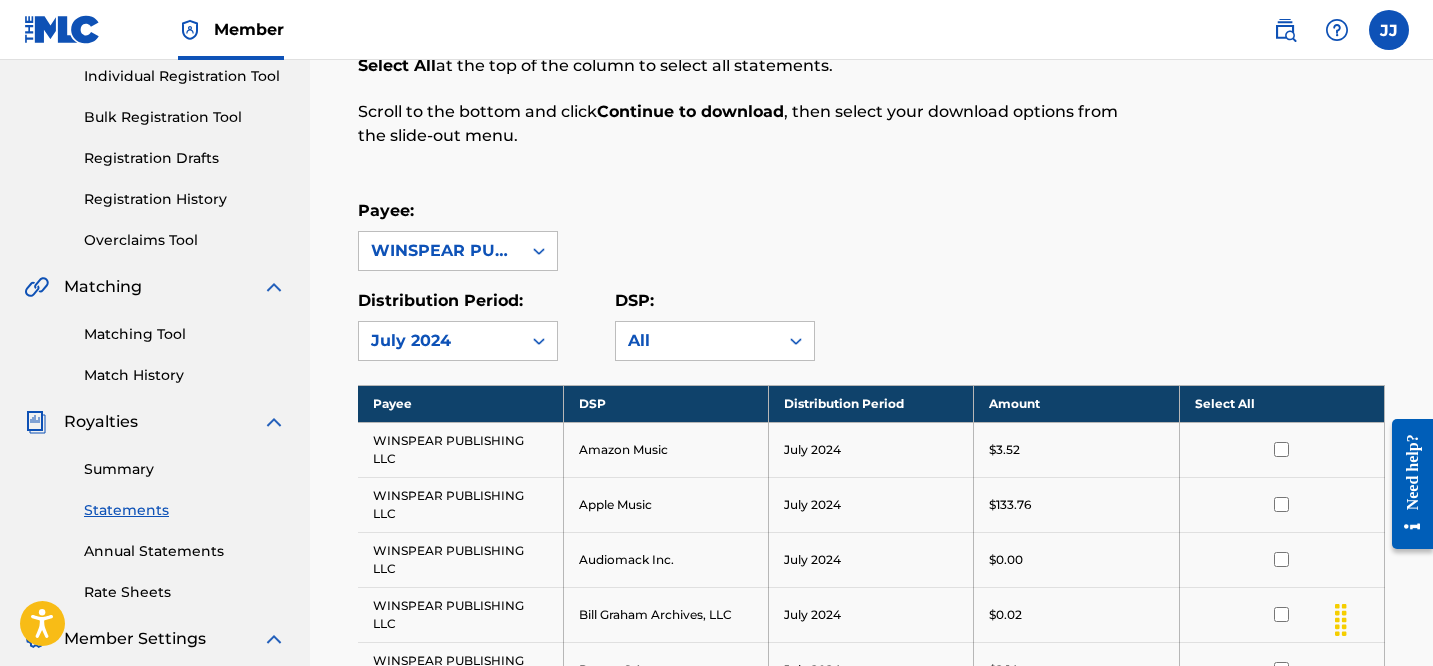 scroll, scrollTop: 0, scrollLeft: 0, axis: both 